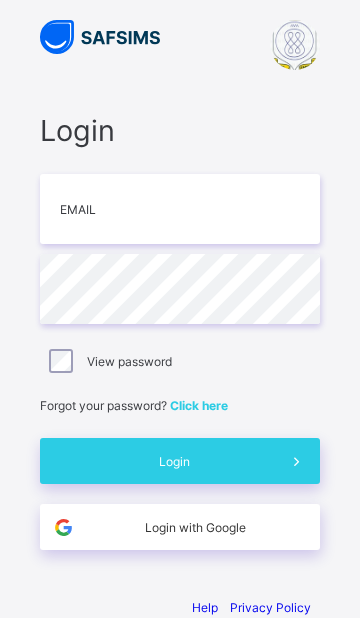 scroll, scrollTop: 0, scrollLeft: 0, axis: both 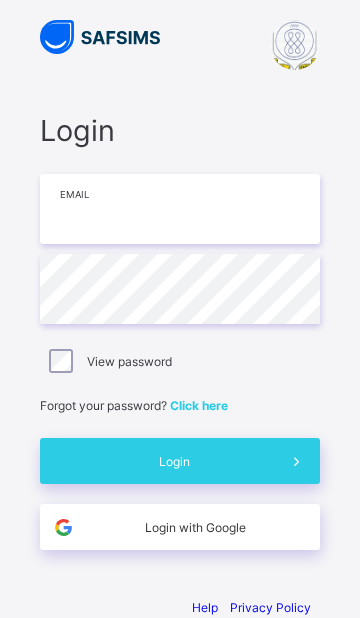 click at bounding box center (180, 209) 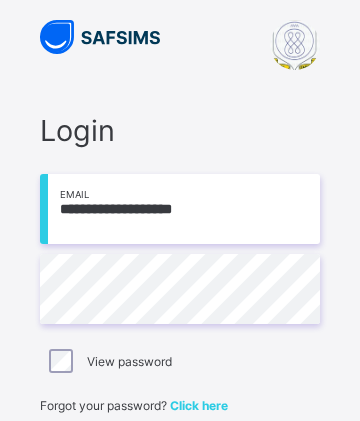 type on "**********" 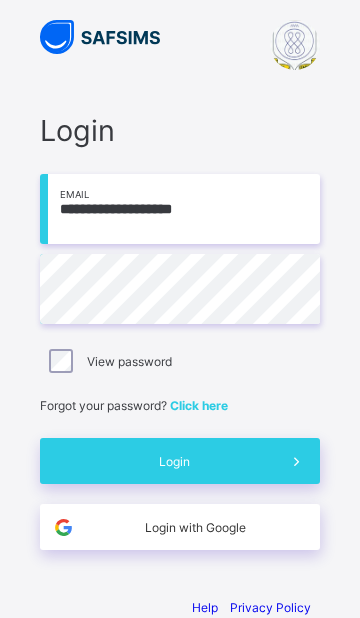 click on "Login" at bounding box center [174, 461] 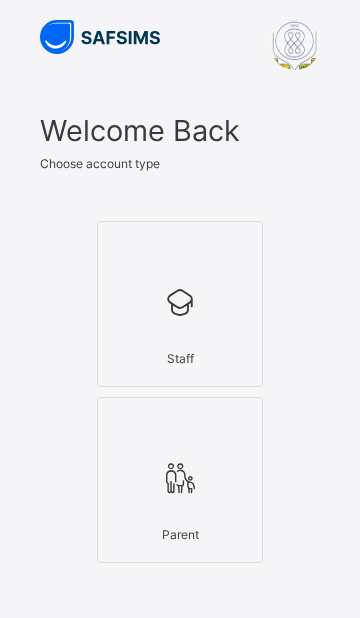 click at bounding box center (180, 301) 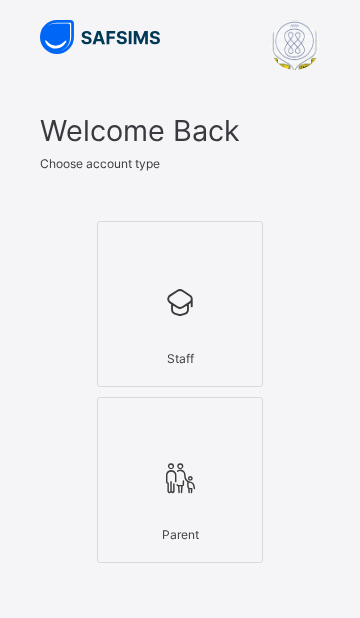 click on "Welcome Back Choose account type    Staff Parent Back Proceed   Help       Privacy Policy" at bounding box center (180, 389) 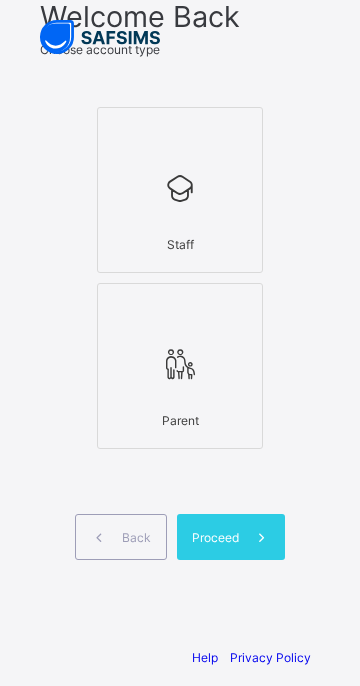 scroll, scrollTop: 115, scrollLeft: 0, axis: vertical 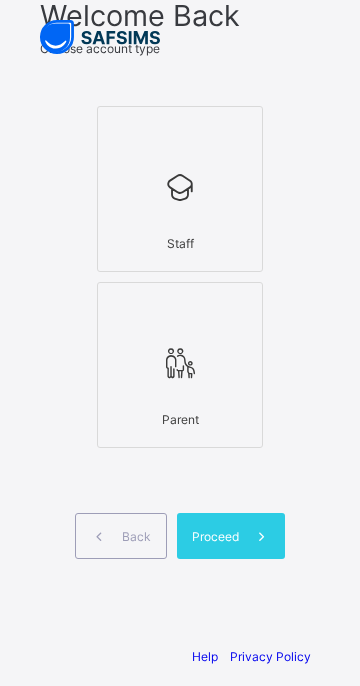 click on "Proceed" at bounding box center (215, 536) 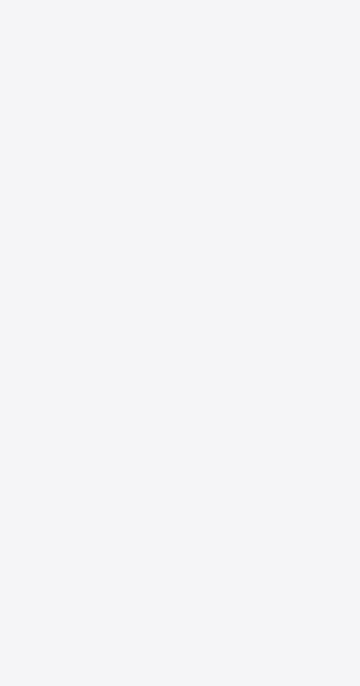 scroll, scrollTop: 0, scrollLeft: 0, axis: both 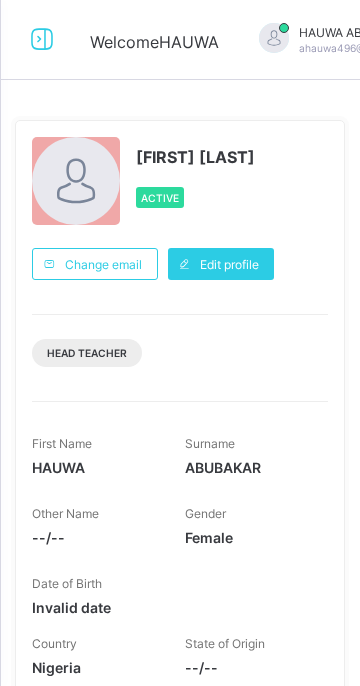 click at bounding box center [42, 39] 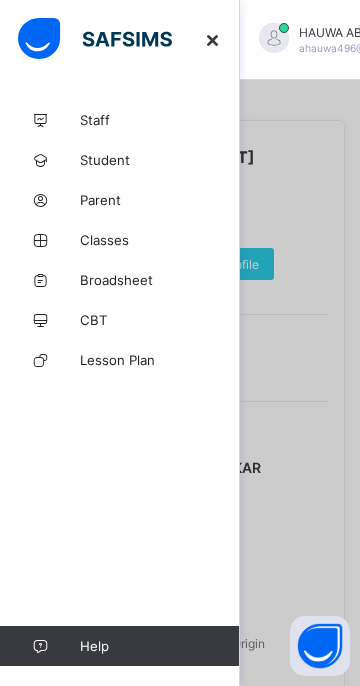 click on "Classes" at bounding box center [160, 240] 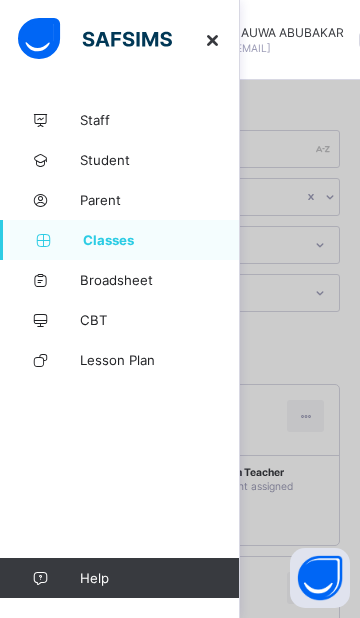 click on "Broadsheet" at bounding box center [160, 280] 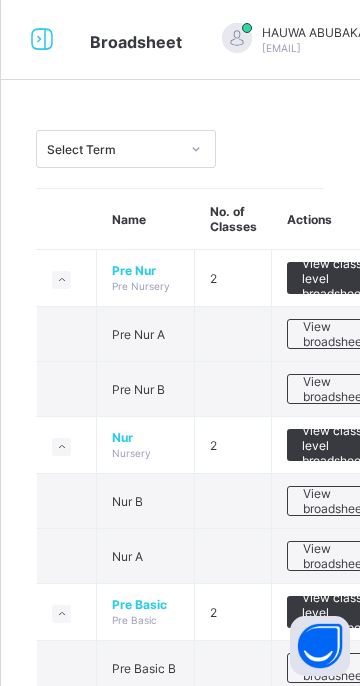 scroll, scrollTop: 0, scrollLeft: 0, axis: both 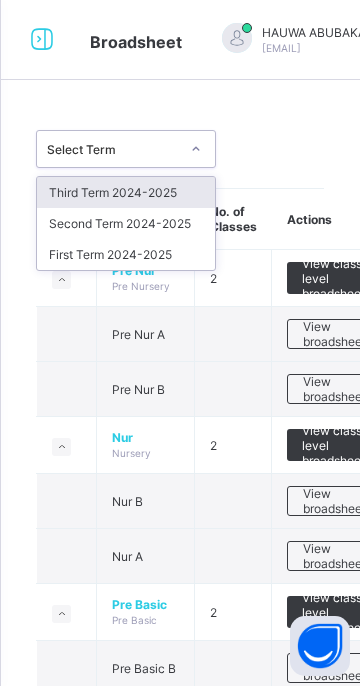 click on "Third Term 2024-2025" at bounding box center [126, 192] 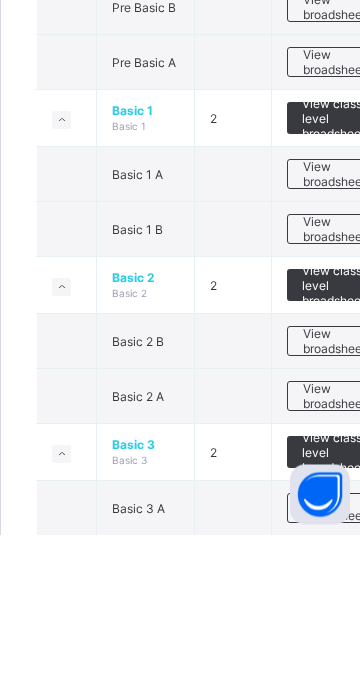 scroll, scrollTop: 596, scrollLeft: 0, axis: vertical 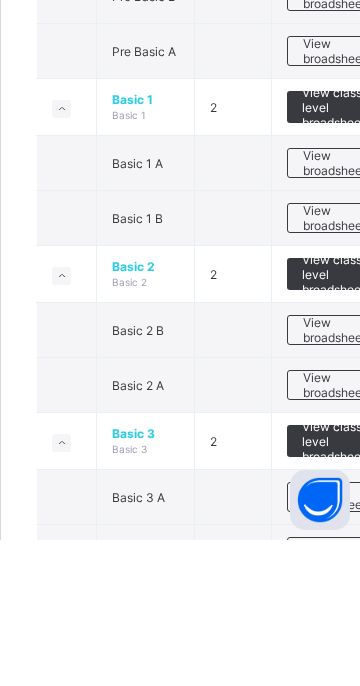 click on "View broadsheet" at bounding box center (334, 643) 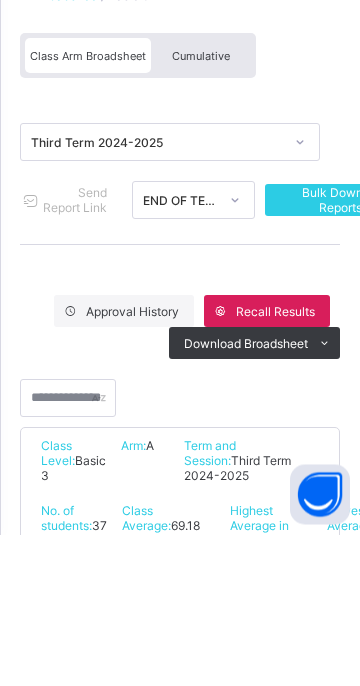 scroll, scrollTop: 438, scrollLeft: 0, axis: vertical 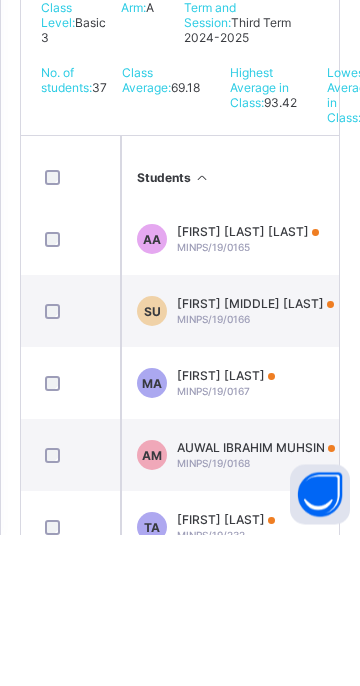 click on "THUWAIBA  ABDULLAHI" at bounding box center (226, 671) 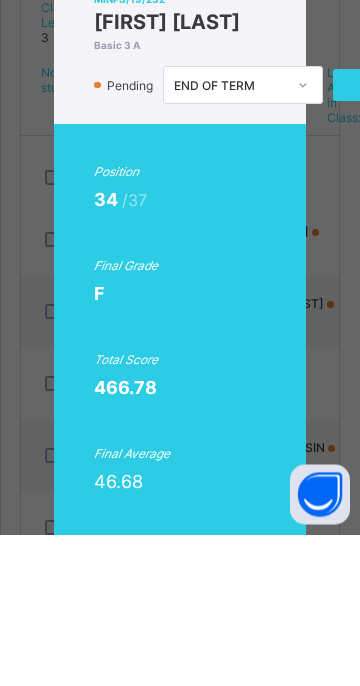 scroll, scrollTop: 0, scrollLeft: 154, axis: horizontal 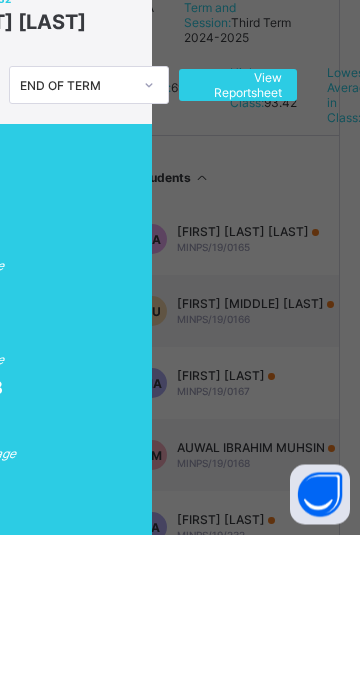 click on "View Reportsheet" at bounding box center (238, 237) 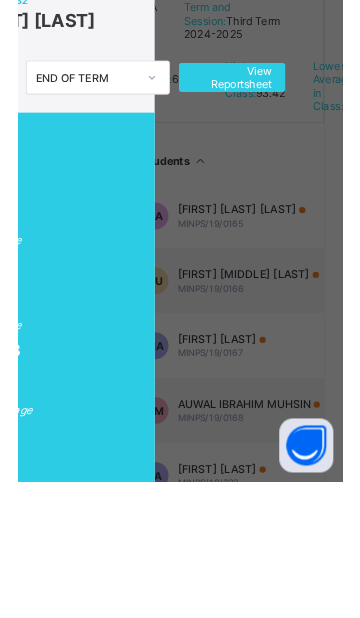 scroll, scrollTop: 453, scrollLeft: 0, axis: vertical 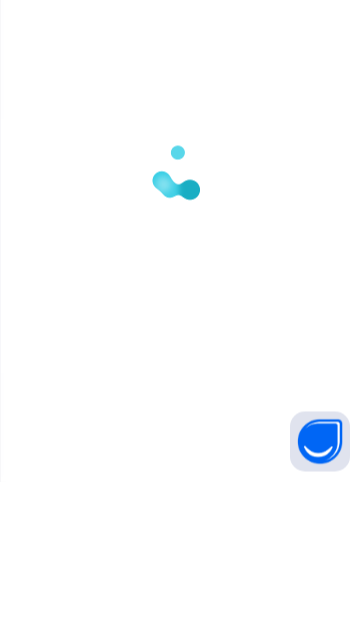 click at bounding box center [180, 309] 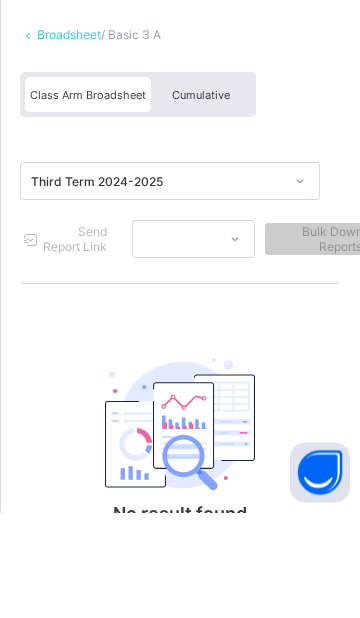 scroll, scrollTop: 0, scrollLeft: 0, axis: both 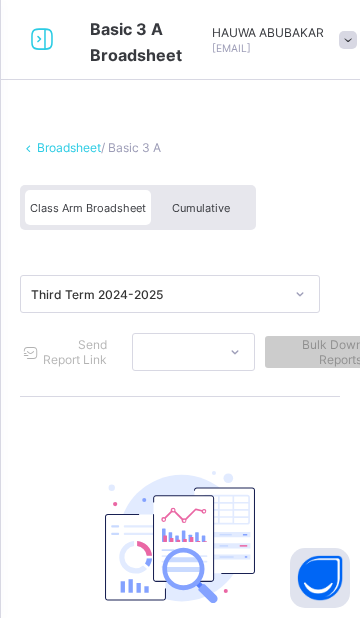 click at bounding box center [42, 39] 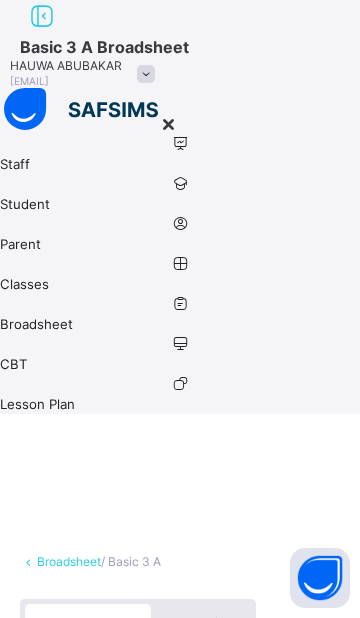 click on "Classes" at bounding box center [180, 284] 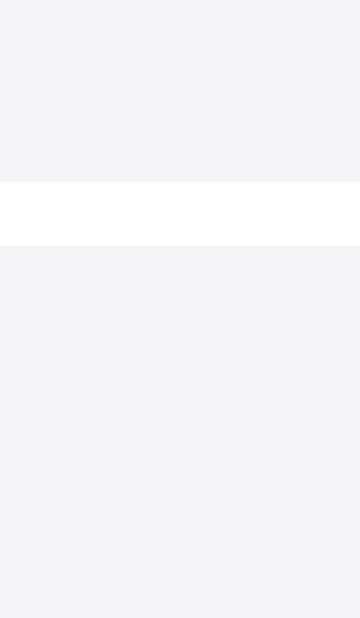 scroll, scrollTop: 0, scrollLeft: 0, axis: both 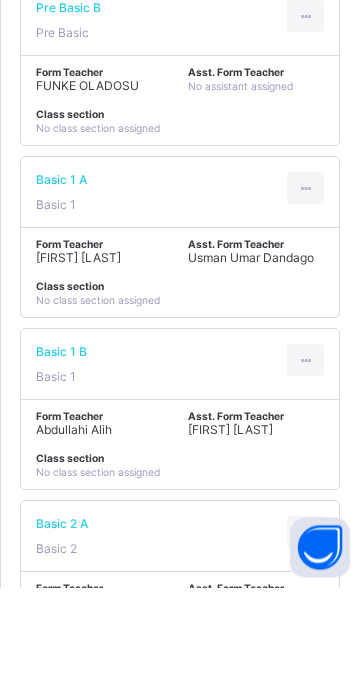 click on "Basic  1   B" at bounding box center [61, 450] 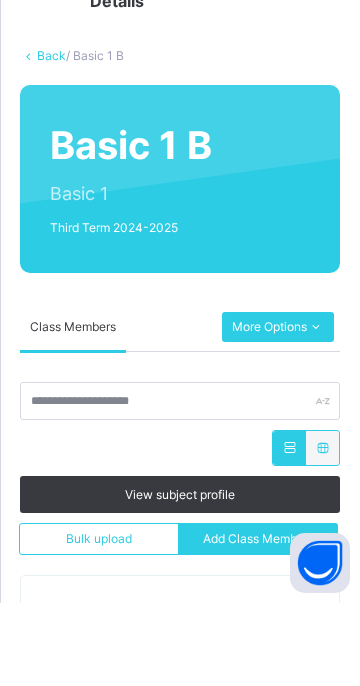 scroll, scrollTop: 273, scrollLeft: 0, axis: vertical 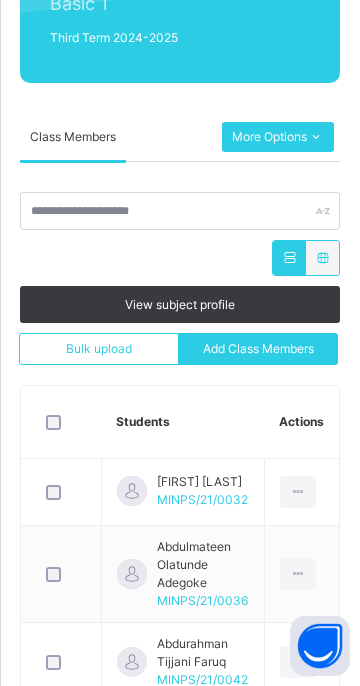 click on "More Options" at bounding box center (278, 137) 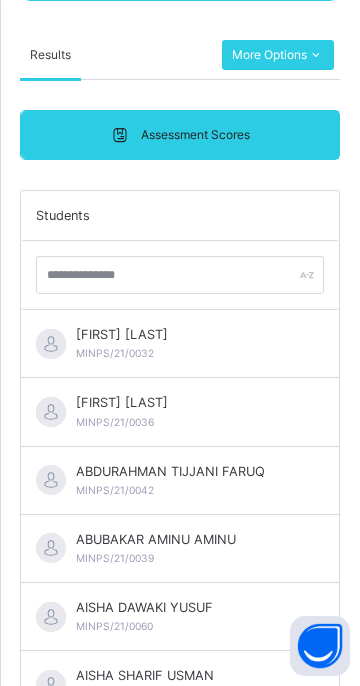 scroll, scrollTop: 324, scrollLeft: 0, axis: vertical 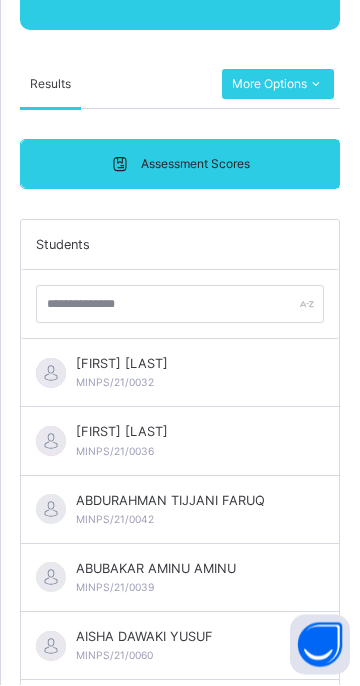 click on "[FIRST] [LAST] [LAST]" at bounding box center (122, 365) 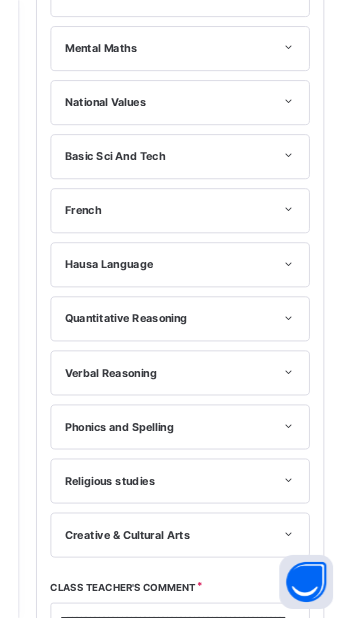 scroll, scrollTop: 405, scrollLeft: 0, axis: vertical 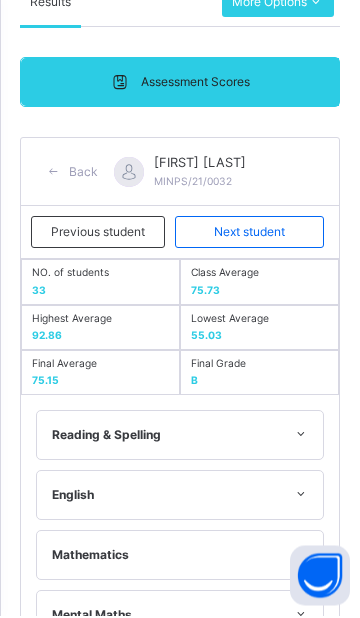click on "Next student" at bounding box center (249, 235) 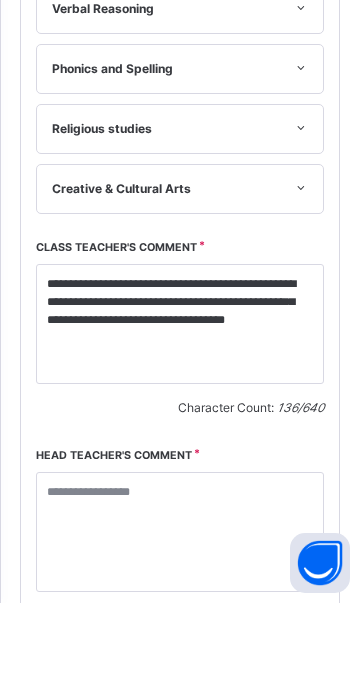 scroll, scrollTop: 1300, scrollLeft: 0, axis: vertical 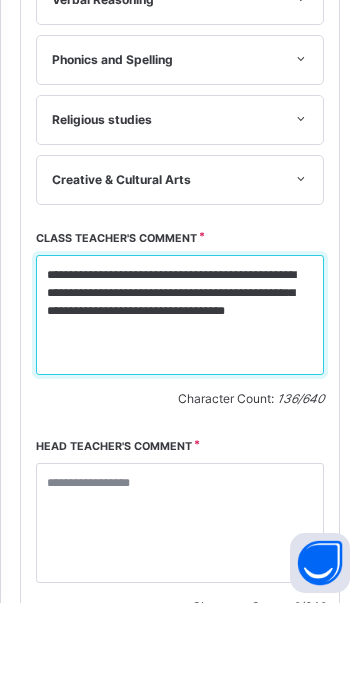 click on "**********" at bounding box center (180, 398) 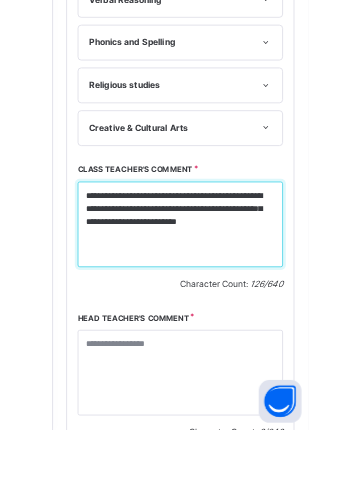 scroll, scrollTop: 1323, scrollLeft: 0, axis: vertical 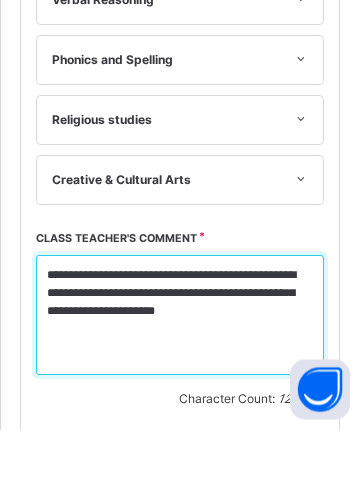 click on "**********" at bounding box center (180, 375) 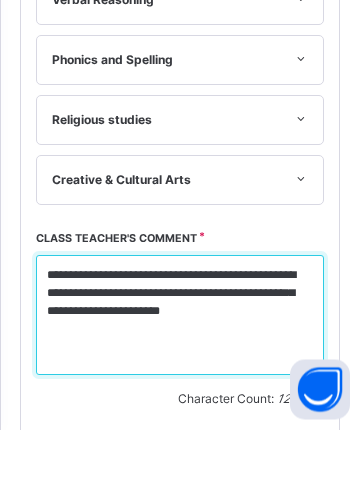 click on "**********" at bounding box center [180, 375] 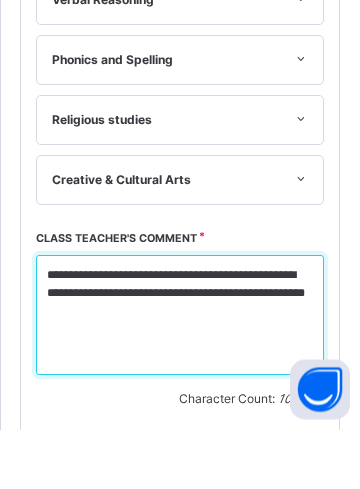 click on "**********" at bounding box center (180, 375) 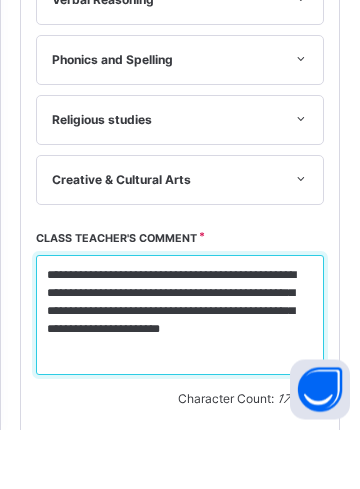 type on "**********" 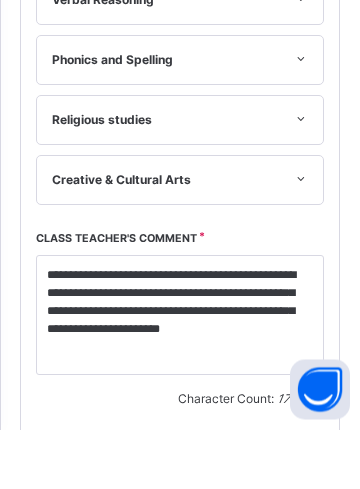 click on "Save Comment" at bounding box center (94, 707) 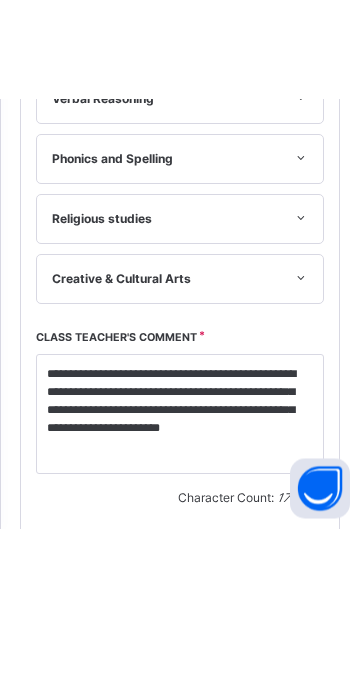 scroll, scrollTop: 1286, scrollLeft: 0, axis: vertical 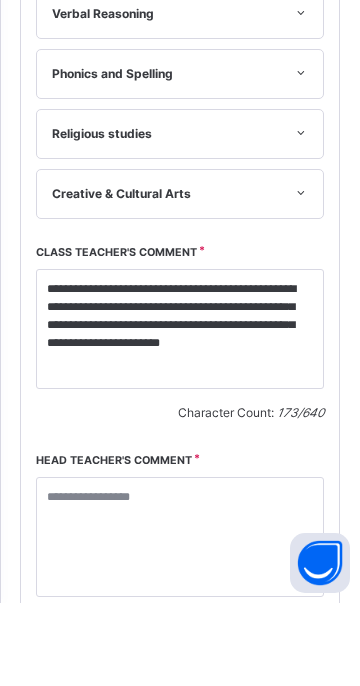 click on "Save Comment" at bounding box center [94, 744] 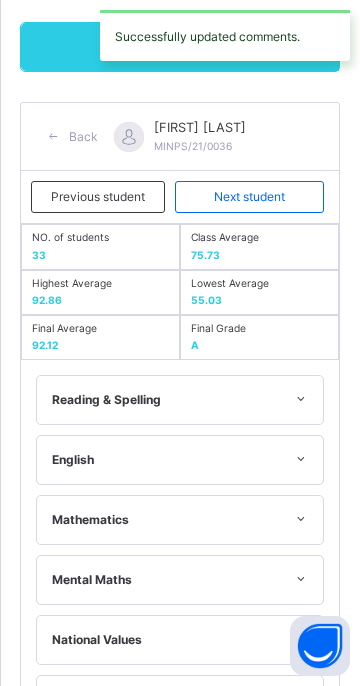 scroll, scrollTop: 397, scrollLeft: 0, axis: vertical 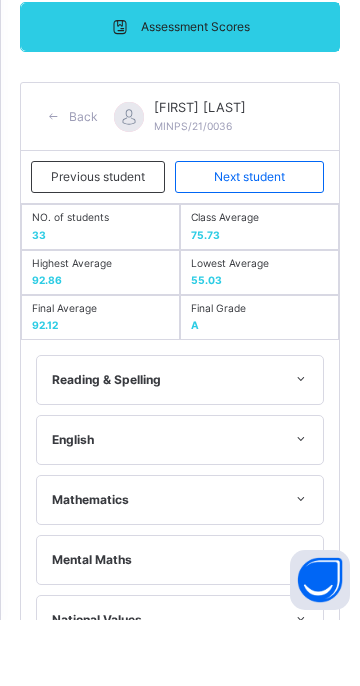 click on "Next student" at bounding box center (249, 243) 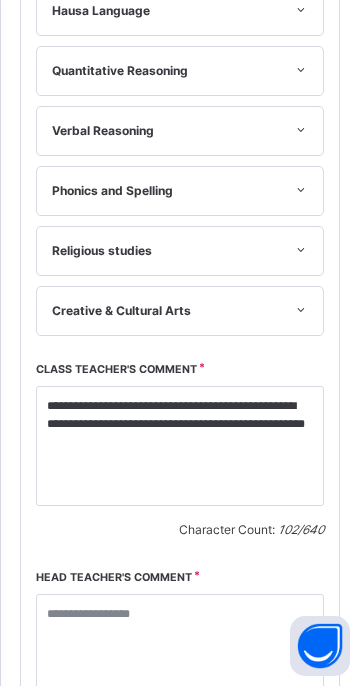 scroll, scrollTop: 1264, scrollLeft: 0, axis: vertical 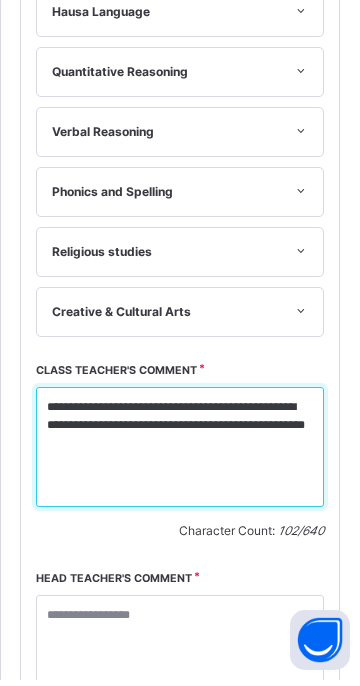 click on "**********" at bounding box center (180, 453) 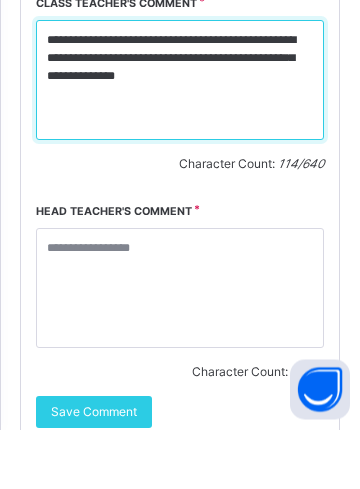 scroll, scrollTop: 1593, scrollLeft: 0, axis: vertical 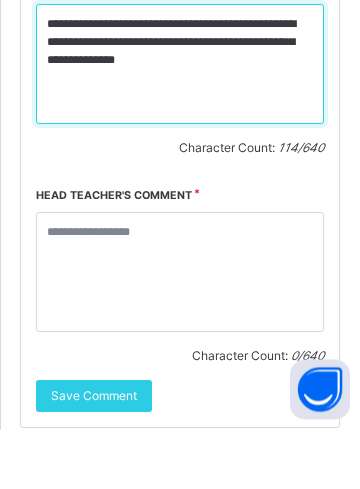 type on "**********" 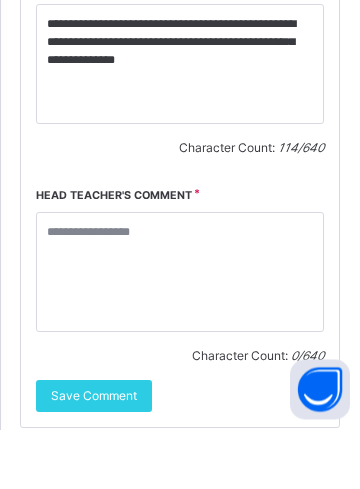 click on "Save Comment" at bounding box center (94, 456) 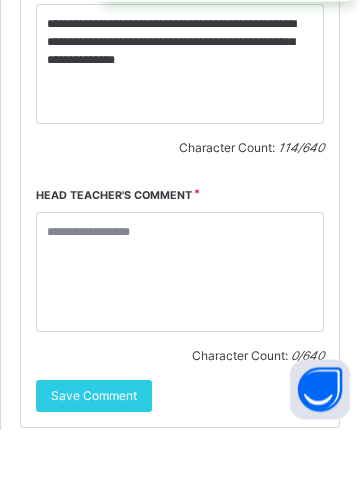 click on "Save Comment" at bounding box center [94, 456] 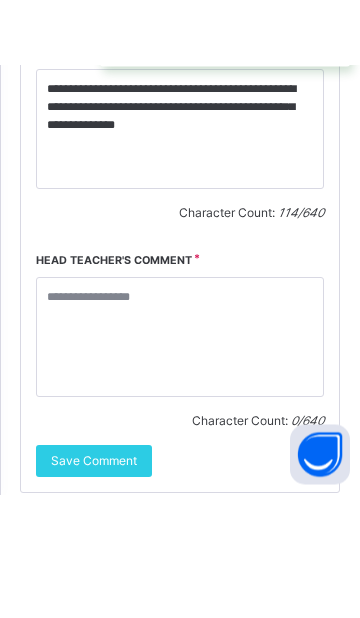 scroll, scrollTop: 1380, scrollLeft: 0, axis: vertical 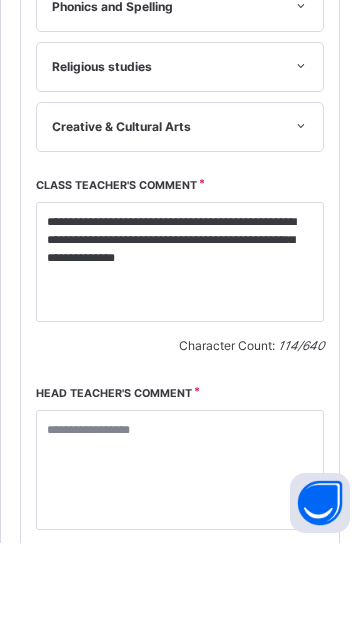 click on "ABDURAHMAN TIJJANI FARUQ MINPS/21/0042" at bounding box center (211, -791) 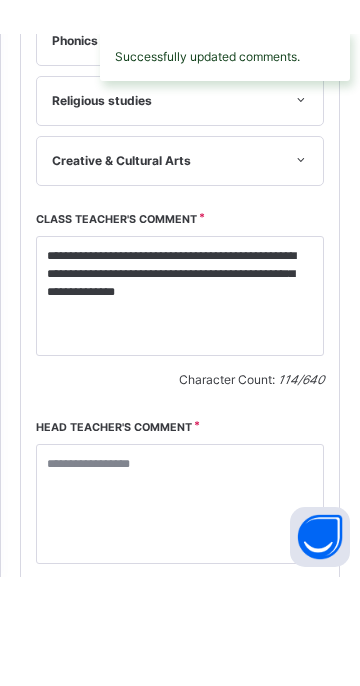 scroll, scrollTop: 174, scrollLeft: 0, axis: vertical 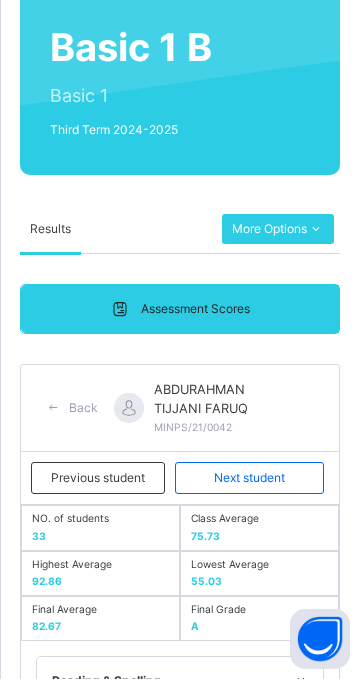 click on "Next student" at bounding box center (249, 485) 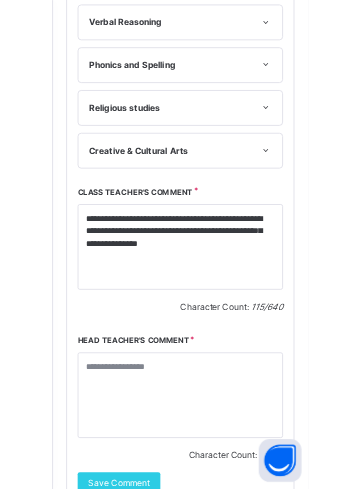 scroll, scrollTop: 1349, scrollLeft: 0, axis: vertical 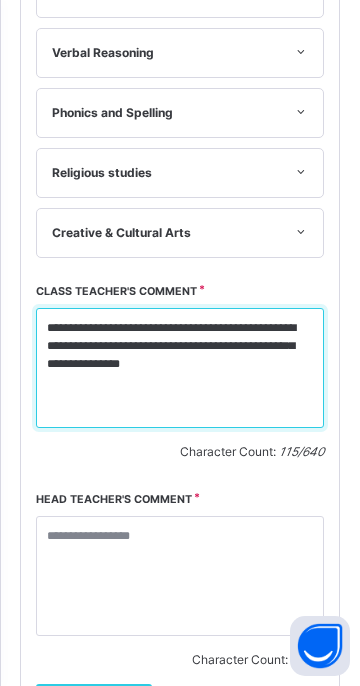 click on "**********" at bounding box center (180, 368) 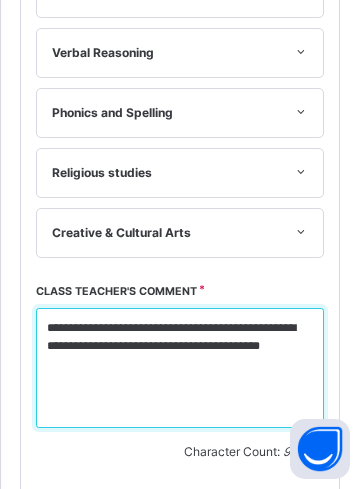 click on "**********" at bounding box center [180, 368] 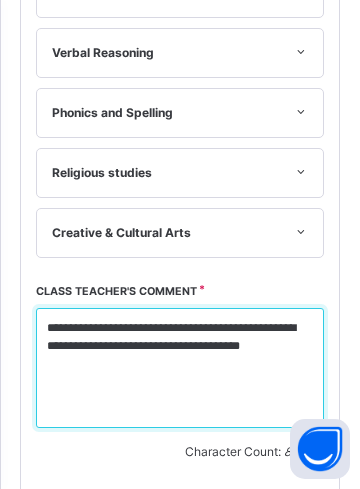 click on "**********" at bounding box center [180, 368] 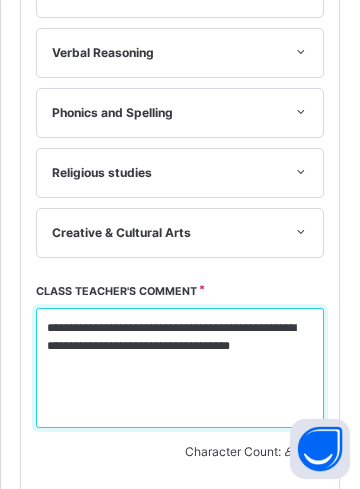click on "**********" at bounding box center (180, 368) 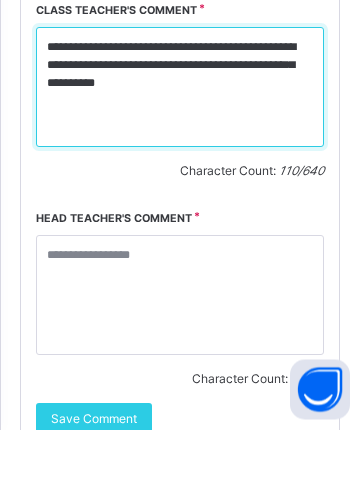 scroll, scrollTop: 1593, scrollLeft: 0, axis: vertical 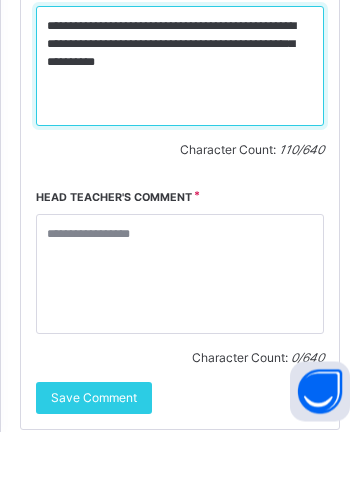 type on "**********" 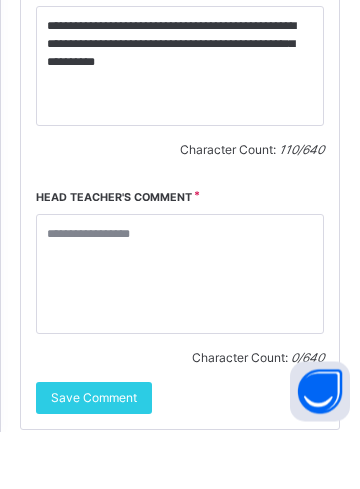 click on "Save Comment" at bounding box center [94, 456] 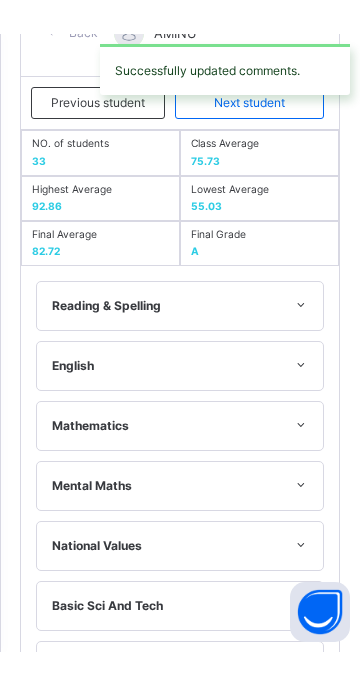 scroll, scrollTop: 343, scrollLeft: 0, axis: vertical 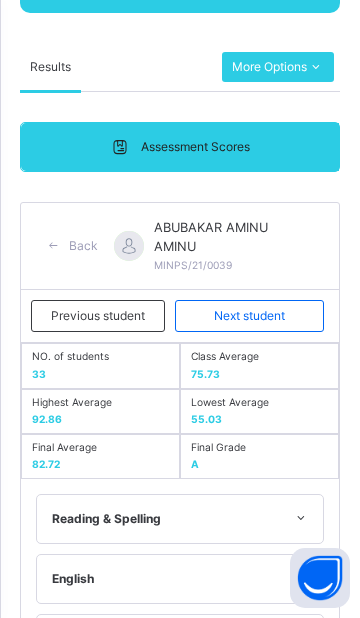 click on "Next student" at bounding box center [249, 316] 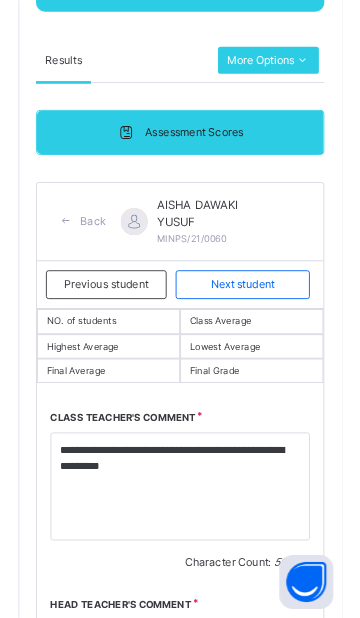 scroll, scrollTop: 243, scrollLeft: 0, axis: vertical 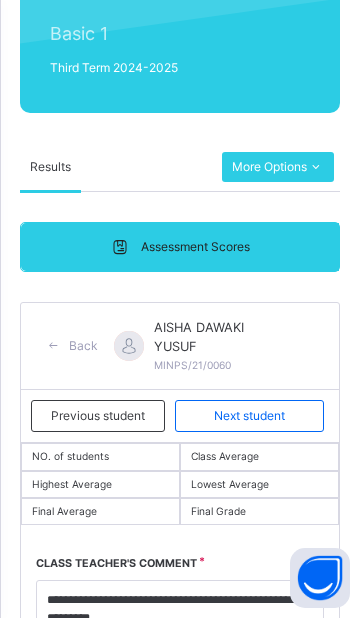 click on "Previous student" at bounding box center (98, 416) 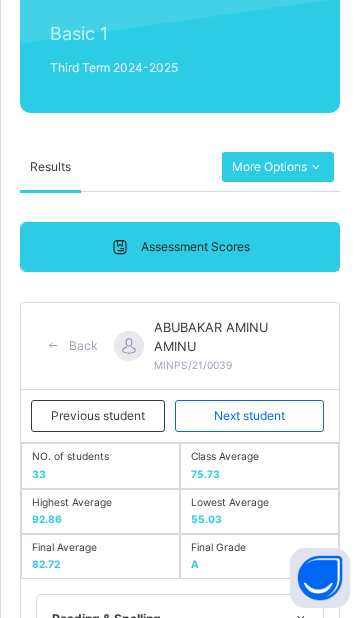 click on "Next student" at bounding box center [249, 416] 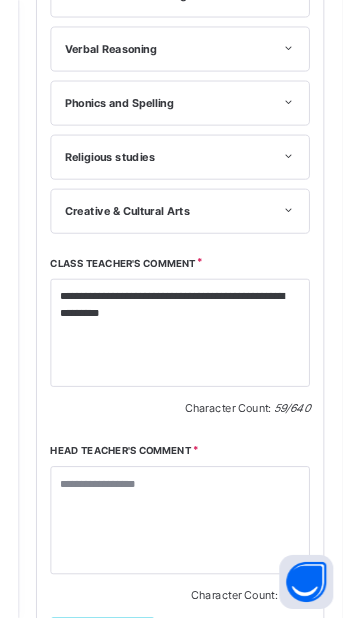 scroll, scrollTop: 1342, scrollLeft: 0, axis: vertical 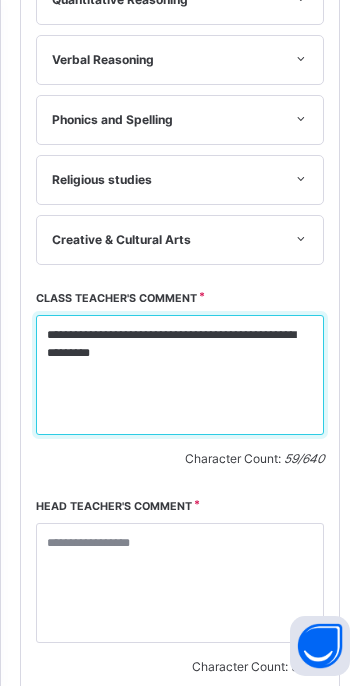 click on "**********" at bounding box center [180, 375] 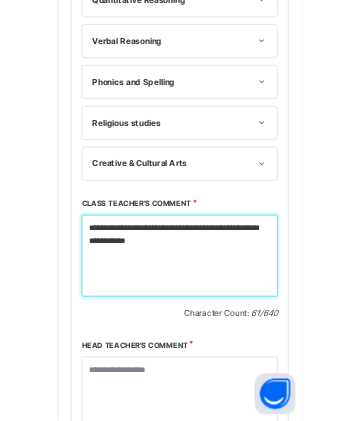 scroll, scrollTop: 1455, scrollLeft: 0, axis: vertical 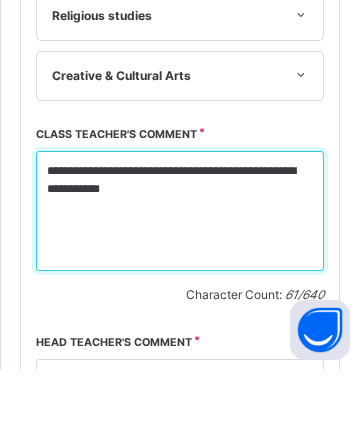 click on "**********" at bounding box center [180, 262] 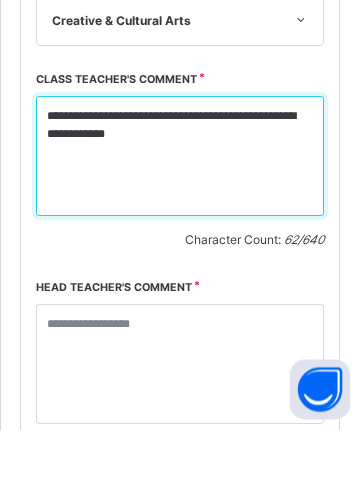scroll, scrollTop: 1593, scrollLeft: 0, axis: vertical 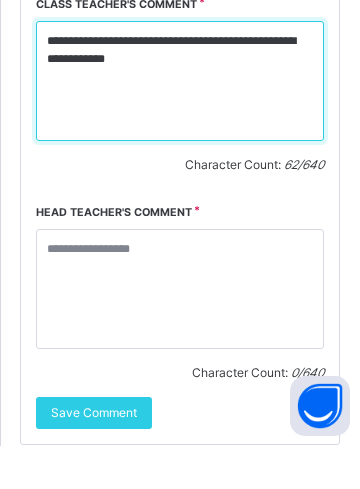 type on "**********" 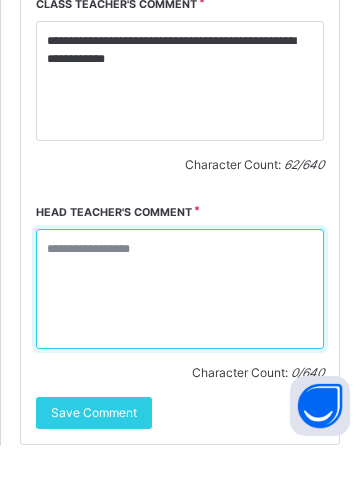 click at bounding box center (180, 332) 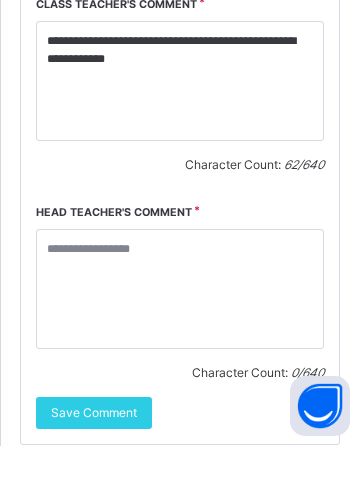 click on "Character Count:   0 / 640" at bounding box center (180, 416) 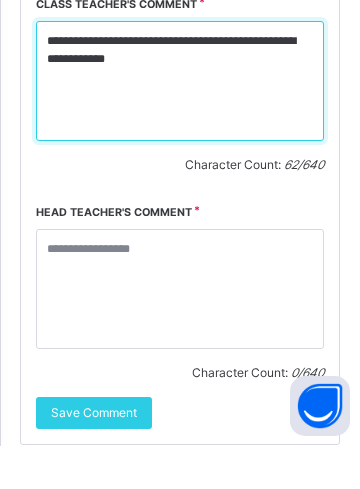 click on "**********" at bounding box center [180, 124] 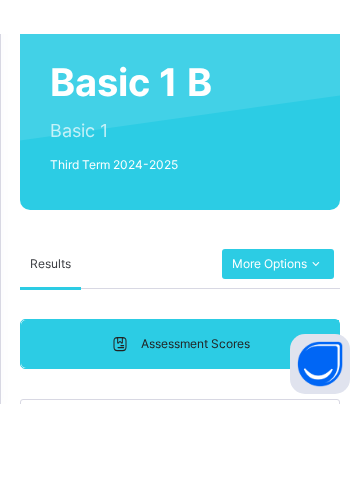 scroll, scrollTop: 1593, scrollLeft: 0, axis: vertical 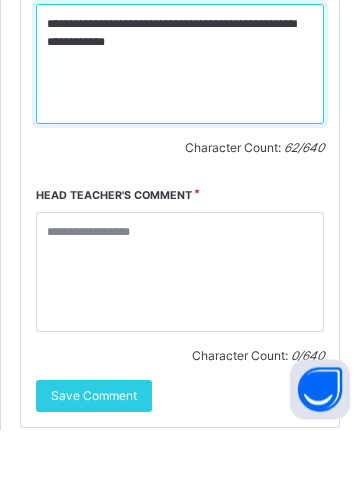 click on "**********" at bounding box center [180, 124] 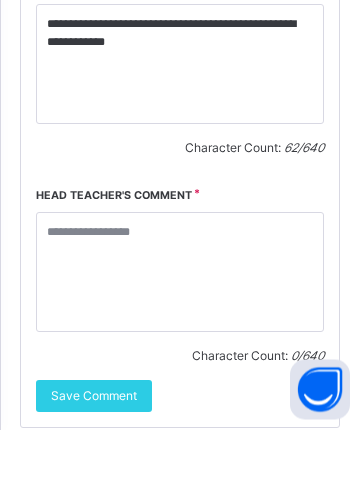 click on "Save Comment" at bounding box center (94, 456) 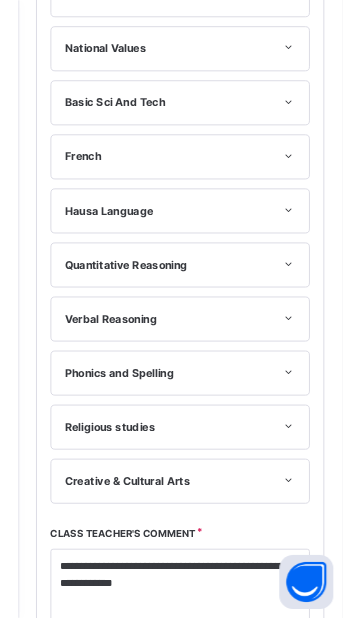 scroll, scrollTop: 413, scrollLeft: 0, axis: vertical 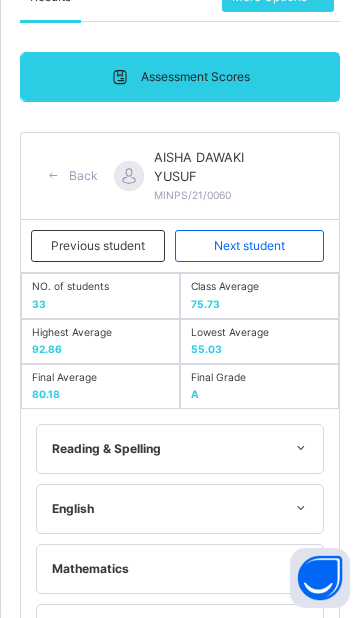 click on "Next student" at bounding box center [249, 246] 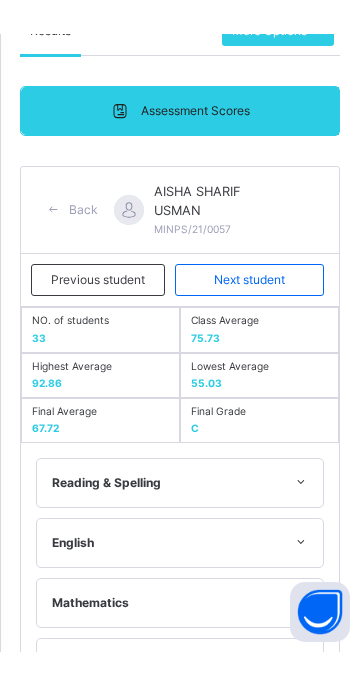 scroll, scrollTop: 1321, scrollLeft: 0, axis: vertical 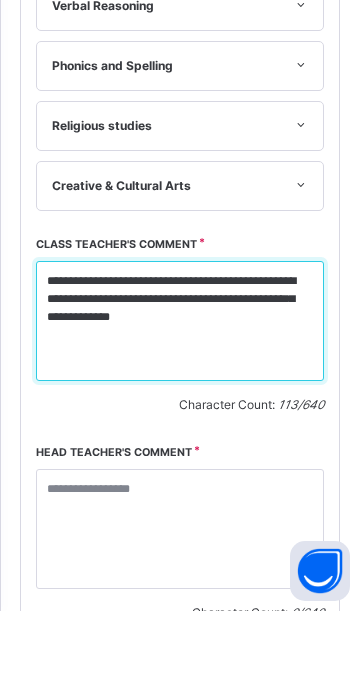 click on "**********" at bounding box center (180, 396) 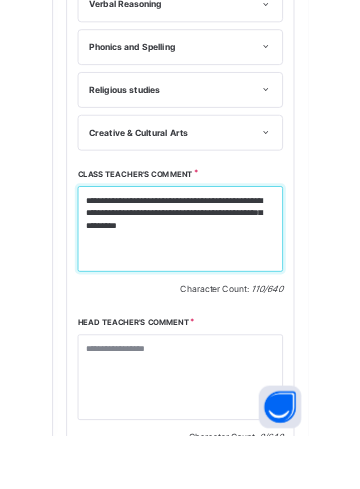 scroll, scrollTop: 1336, scrollLeft: 0, axis: vertical 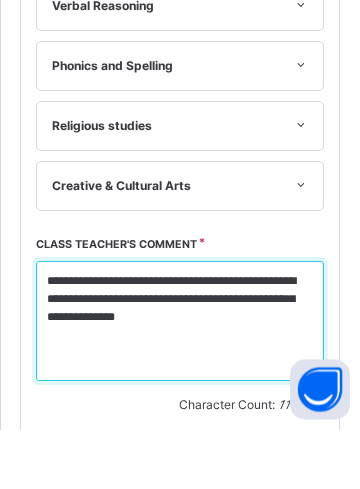 click on "**********" at bounding box center (180, 381) 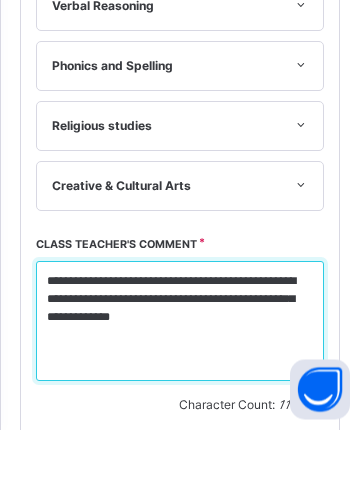 click on "**********" at bounding box center [180, 381] 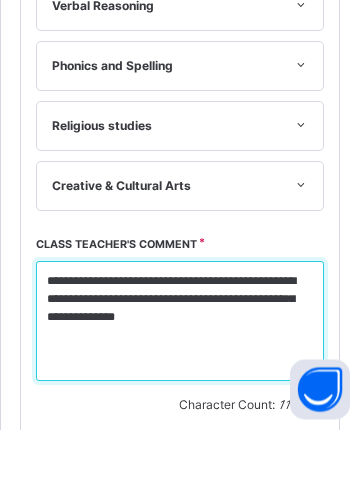 click on "**********" at bounding box center [180, 381] 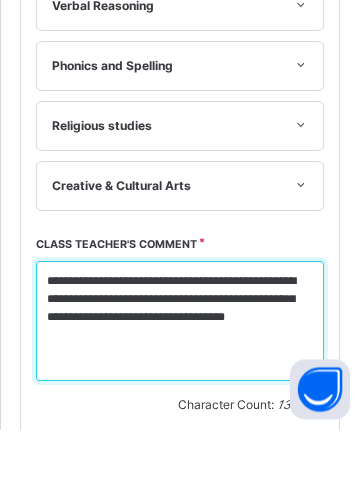 click on "**********" at bounding box center (180, 381) 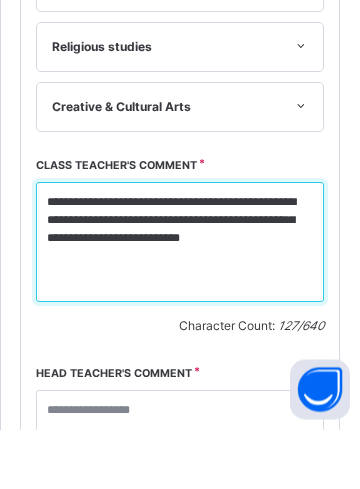 scroll, scrollTop: 1418, scrollLeft: 0, axis: vertical 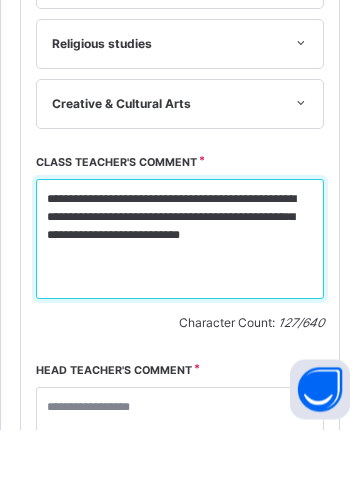 click on "**********" at bounding box center [180, 299] 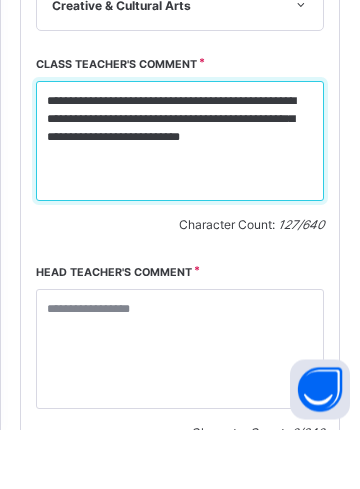 scroll, scrollTop: 1573, scrollLeft: 0, axis: vertical 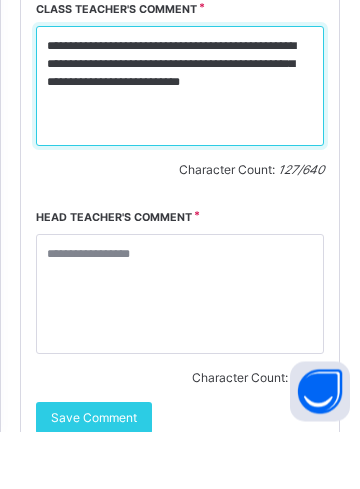 type on "**********" 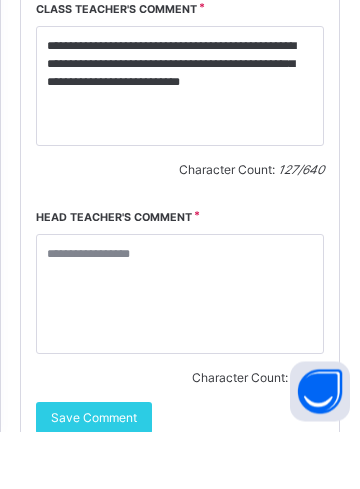 click on "Save Comment" at bounding box center (94, 476) 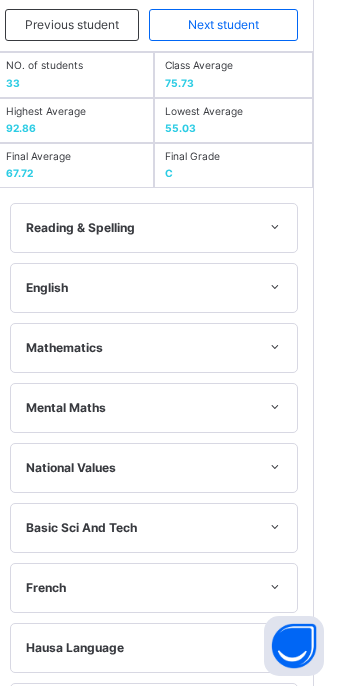 scroll, scrollTop: 1296, scrollLeft: 0, axis: vertical 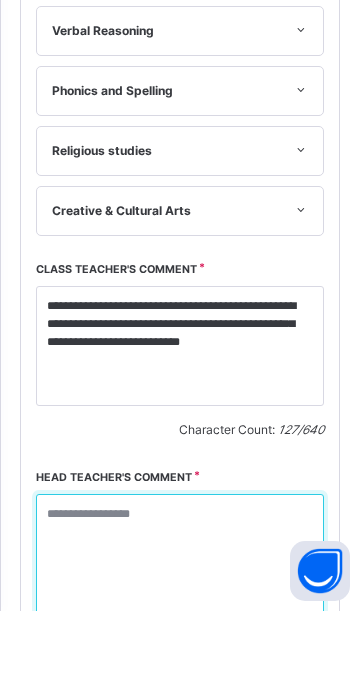 click at bounding box center (180, 629) 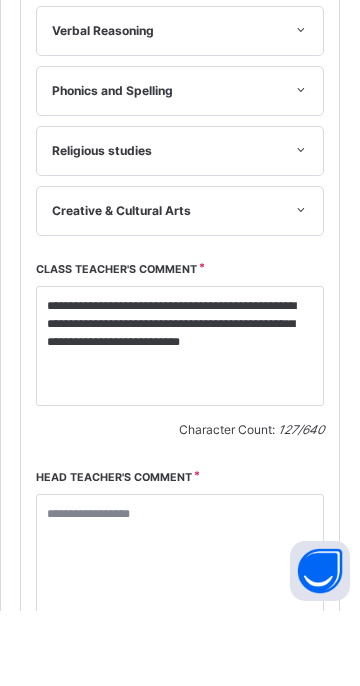 click on "Save Comment" at bounding box center (94, 753) 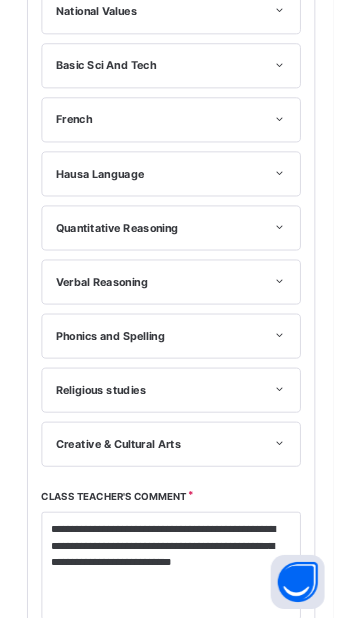 scroll, scrollTop: 515, scrollLeft: 0, axis: vertical 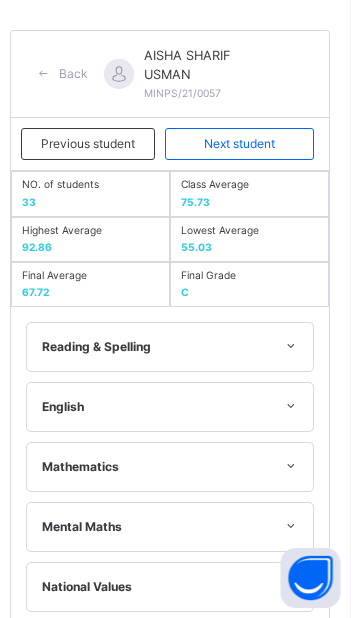 click on "Next student" at bounding box center [249, 144] 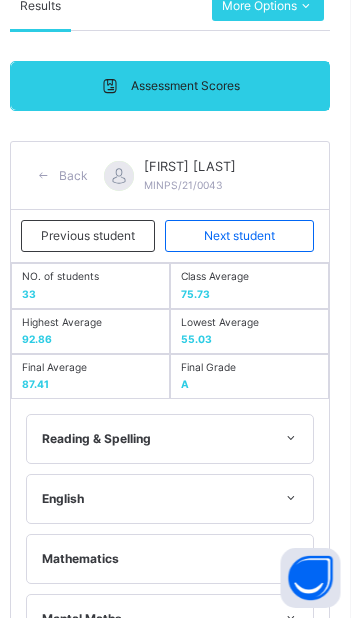 scroll, scrollTop: 401, scrollLeft: 0, axis: vertical 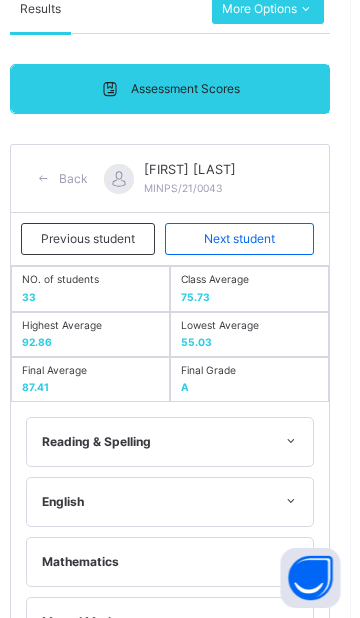 click on "Next student" at bounding box center (249, 239) 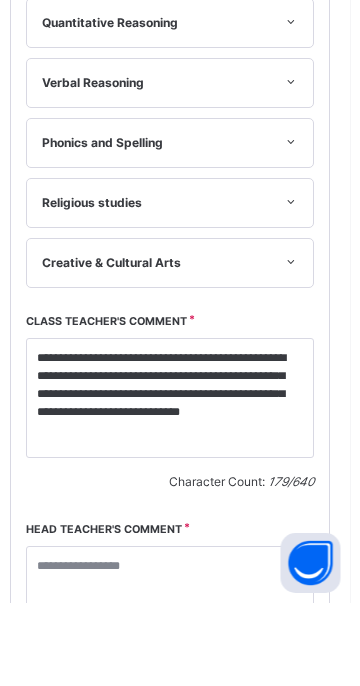 scroll, scrollTop: 1254, scrollLeft: 0, axis: vertical 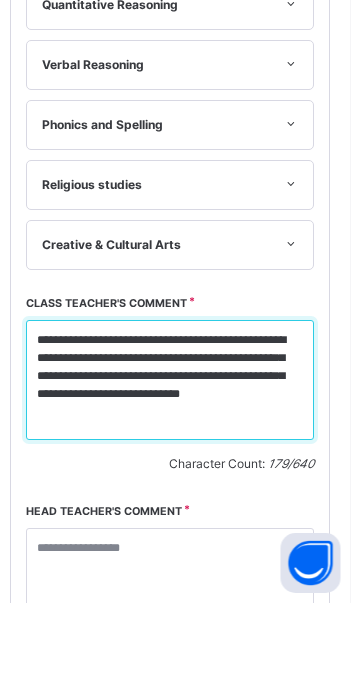 click on "**********" at bounding box center [180, 463] 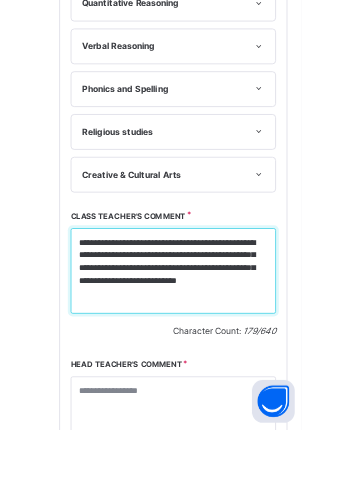 scroll, scrollTop: 1278, scrollLeft: 0, axis: vertical 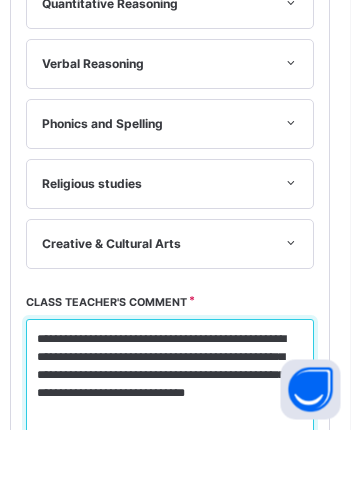 click on "**********" at bounding box center [180, 439] 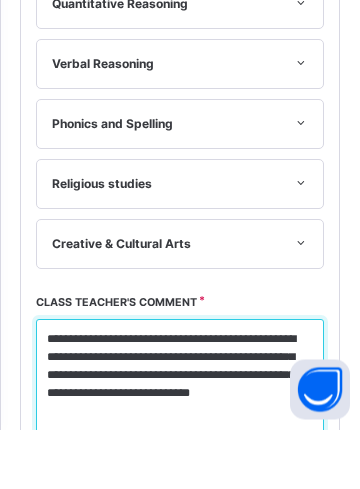 click on "**********" at bounding box center (180, 439) 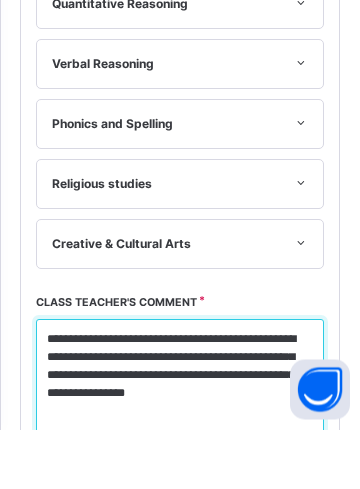 click on "**********" at bounding box center (180, 439) 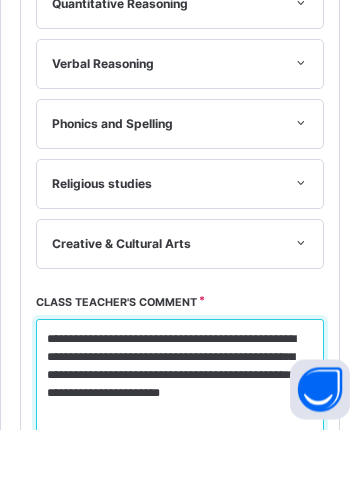 type on "**********" 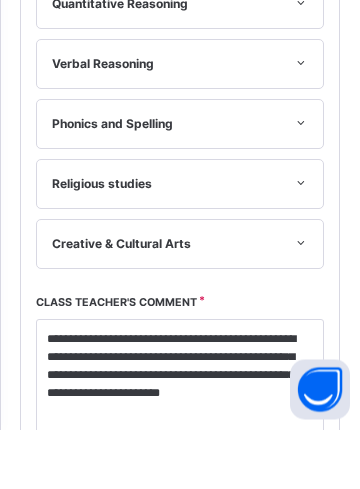 click on "Save Comment" at bounding box center [94, 771] 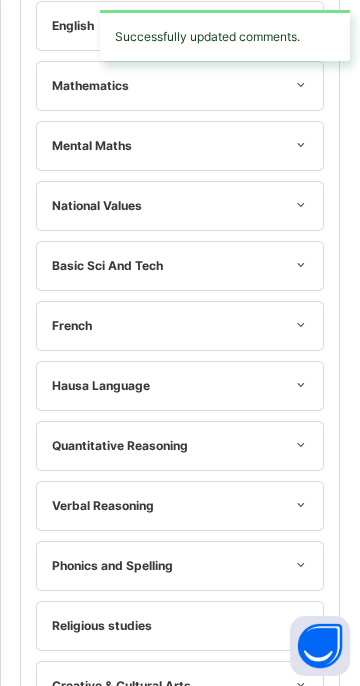 scroll, scrollTop: 421, scrollLeft: 0, axis: vertical 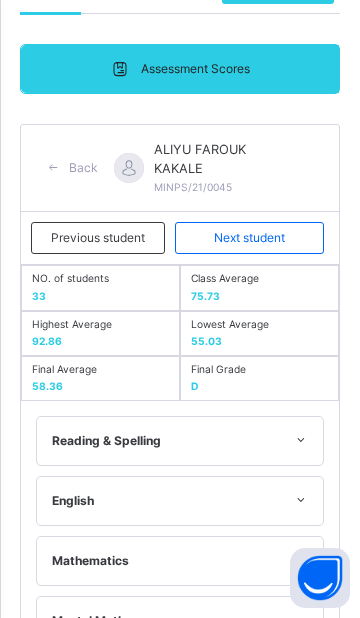 click on "Next student" at bounding box center (249, 238) 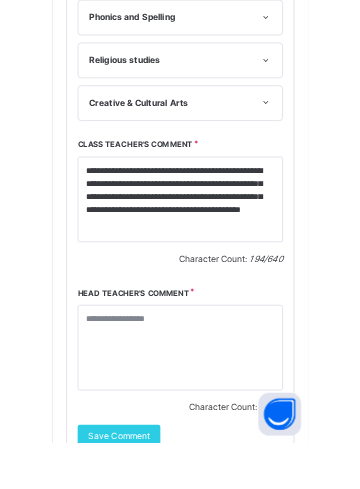 scroll, scrollTop: 1372, scrollLeft: 0, axis: vertical 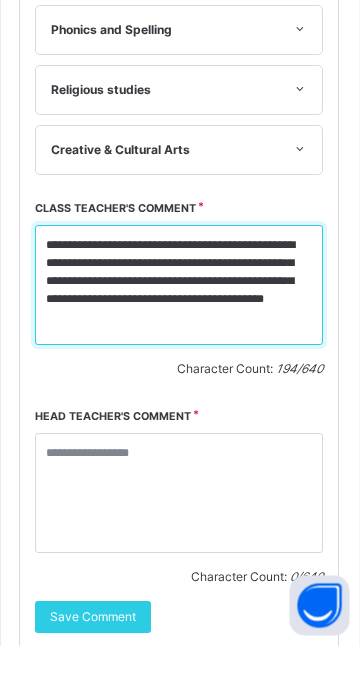 click on "**********" at bounding box center [180, 326] 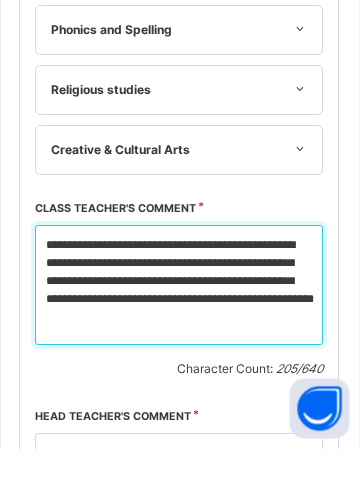 click on "**********" at bounding box center (180, 326) 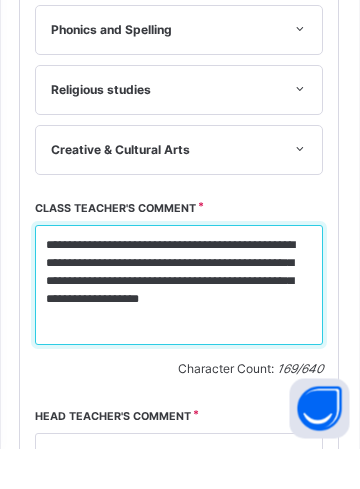 click on "**********" at bounding box center [180, 326] 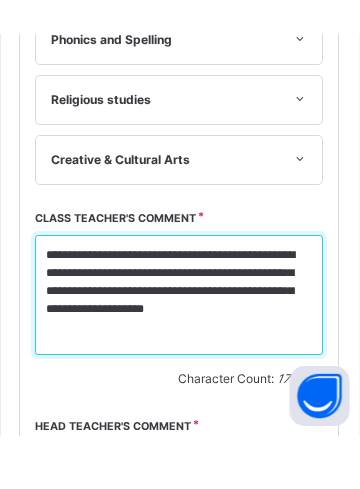 scroll, scrollTop: 1487, scrollLeft: 0, axis: vertical 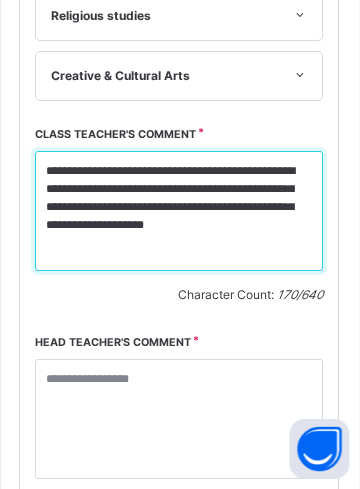 click on "**********" at bounding box center [180, 211] 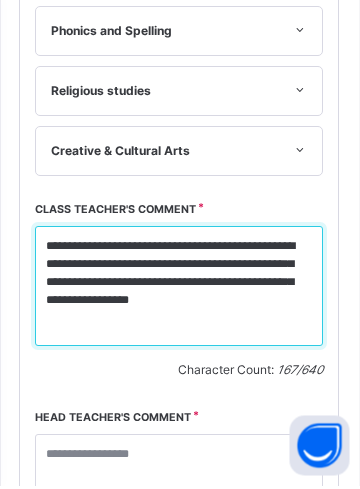 scroll, scrollTop: 1465, scrollLeft: 0, axis: vertical 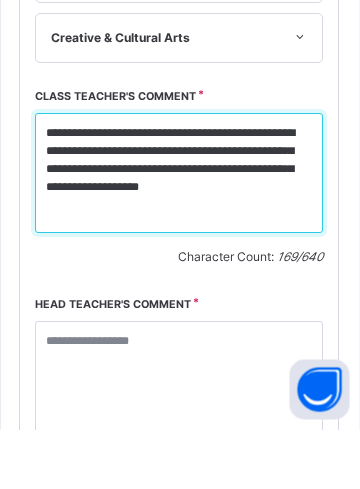 click on "**********" at bounding box center [180, 233] 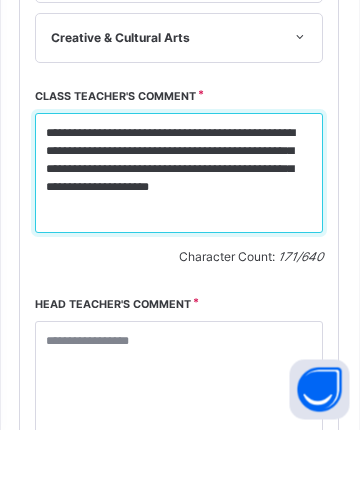 click on "**********" at bounding box center (180, 233) 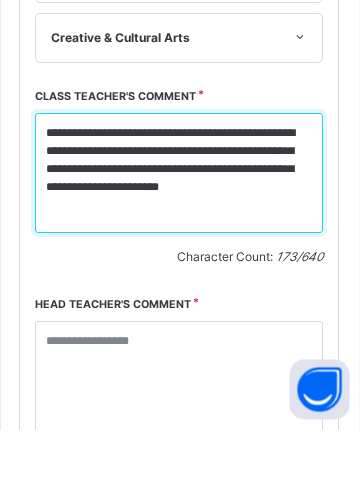click on "**********" at bounding box center [180, 233] 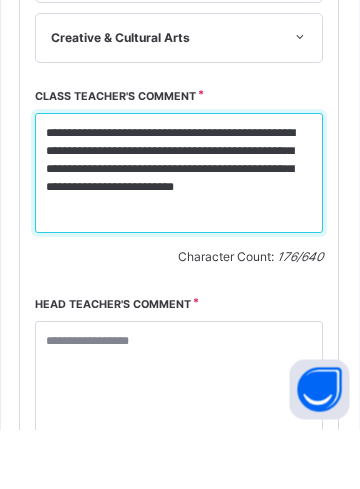 click on "**********" at bounding box center (180, 233) 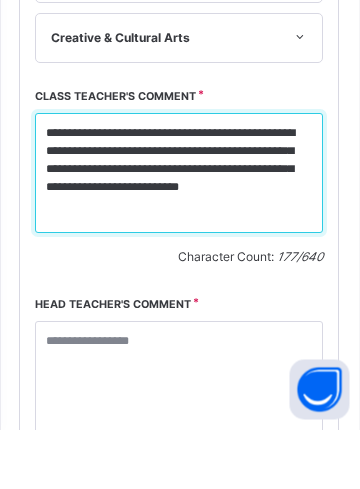 click on "**********" at bounding box center [180, 233] 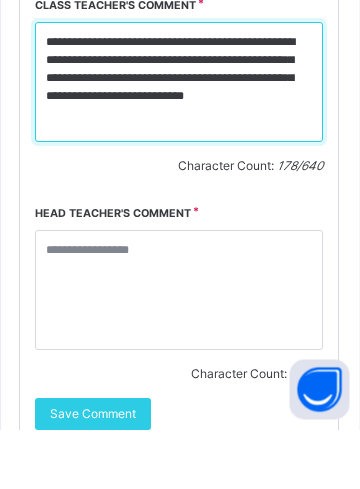 scroll, scrollTop: 1593, scrollLeft: 0, axis: vertical 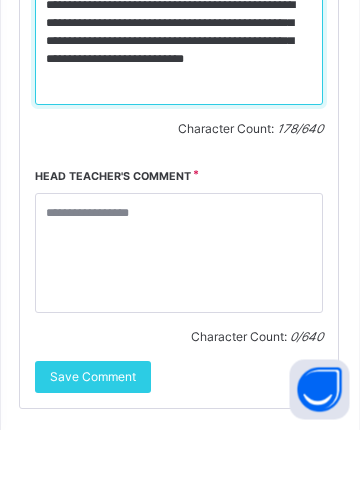 type on "**********" 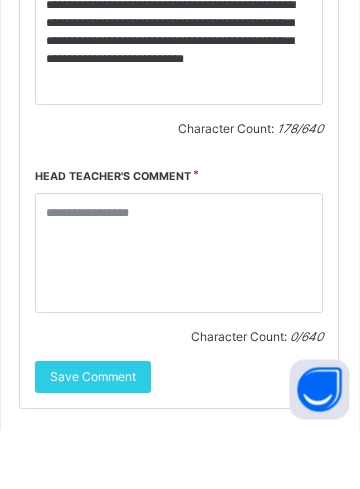 click on "Save Comment" at bounding box center [94, 437] 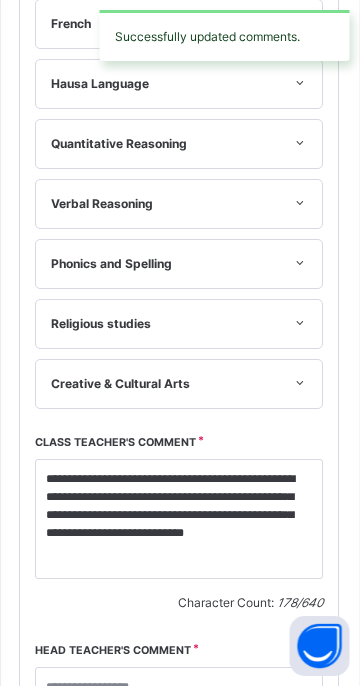 scroll, scrollTop: 1123, scrollLeft: 0, axis: vertical 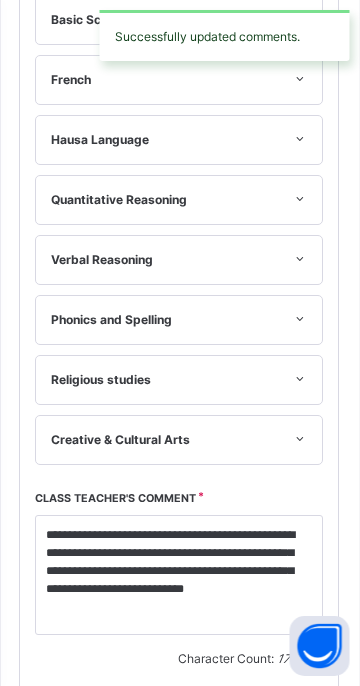 click on "Next student" at bounding box center [249, -483] 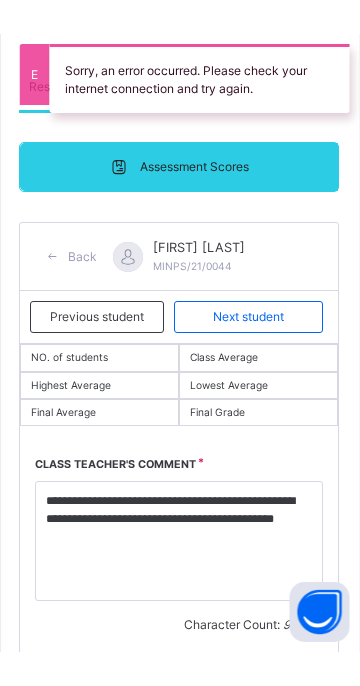 scroll, scrollTop: 328, scrollLeft: 0, axis: vertical 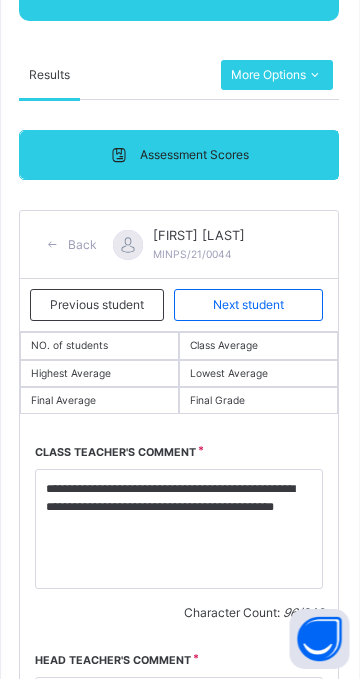 click on "Previous student" at bounding box center [98, 312] 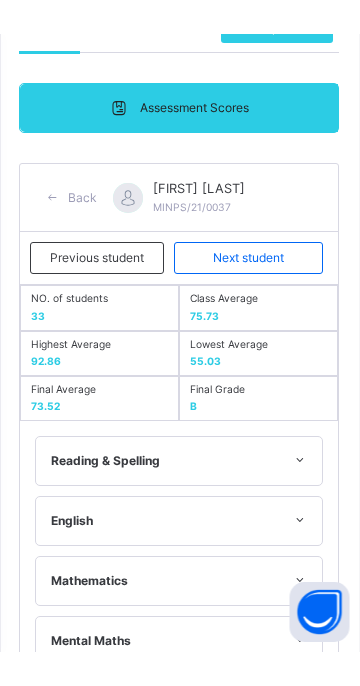 scroll, scrollTop: 862, scrollLeft: 0, axis: vertical 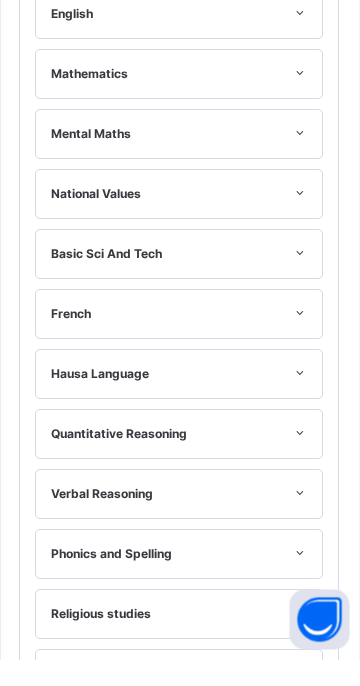 click at bounding box center [180, 1044] 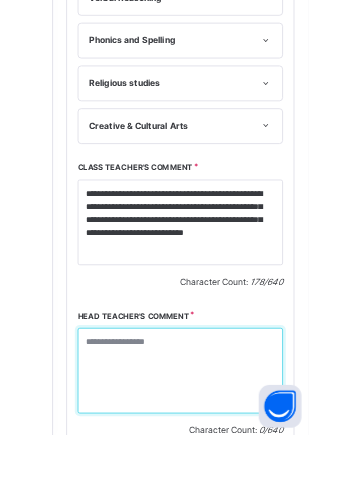 scroll, scrollTop: 1326, scrollLeft: 0, axis: vertical 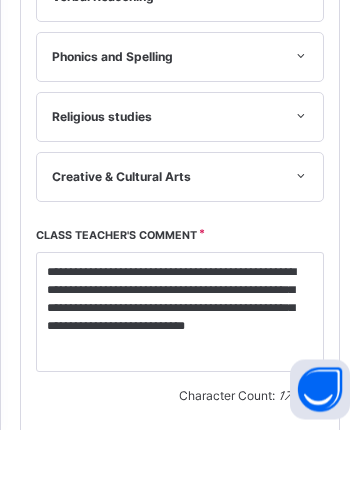 click on "Next student" at bounding box center [249, -686] 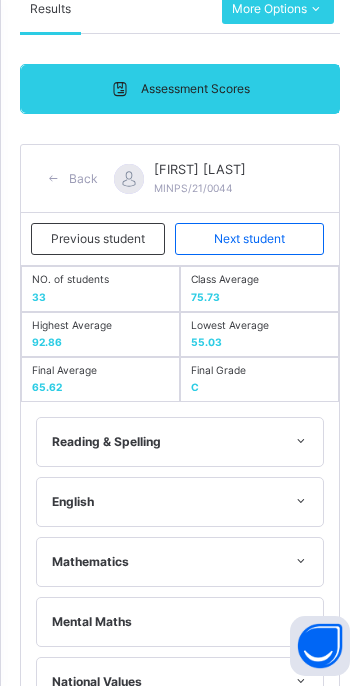 scroll, scrollTop: 1268, scrollLeft: 0, axis: vertical 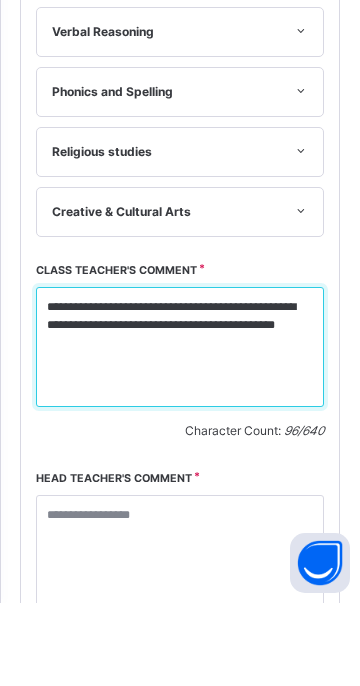 click on "**********" at bounding box center [180, 430] 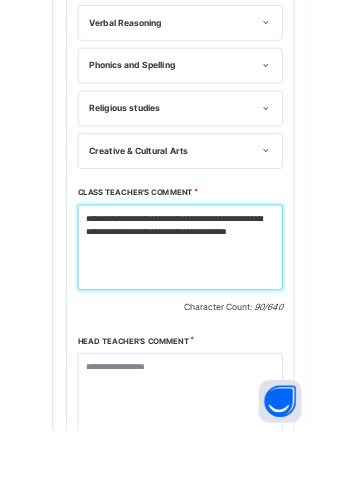 scroll, scrollTop: 1292, scrollLeft: 0, axis: vertical 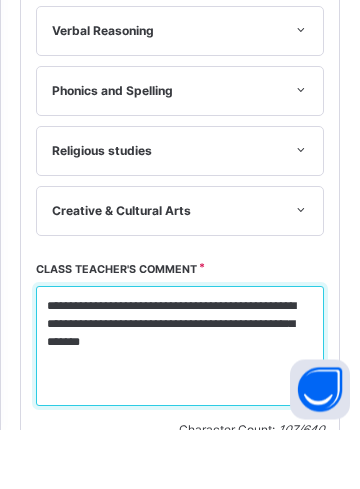 click on "**********" at bounding box center (180, 406) 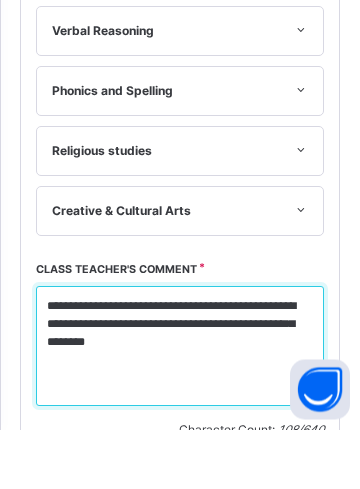 click on "**********" at bounding box center [180, 406] 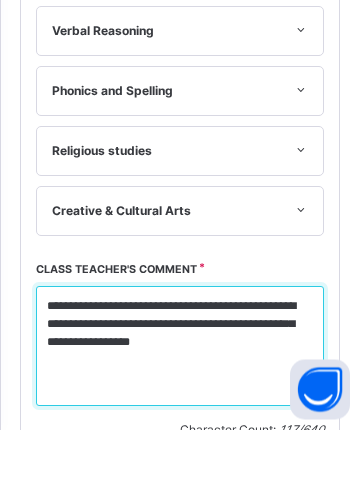 scroll, scrollTop: 1351, scrollLeft: 0, axis: vertical 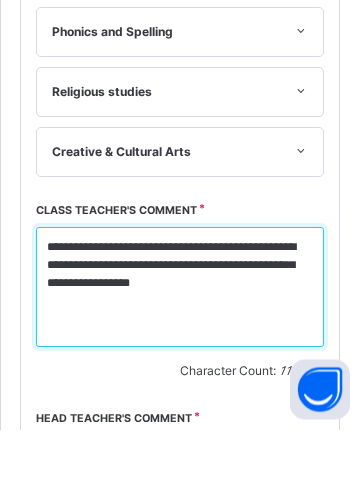 click on "**********" at bounding box center [180, 347] 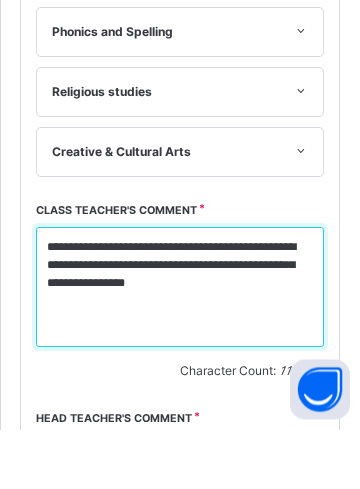 click on "**********" at bounding box center (180, 347) 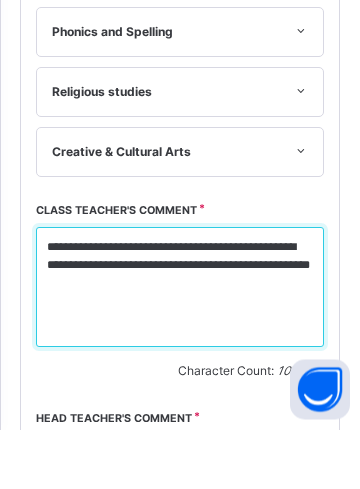click on "**********" at bounding box center [180, 347] 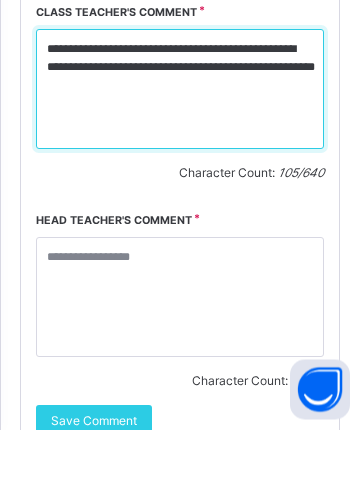 scroll, scrollTop: 1556, scrollLeft: 0, axis: vertical 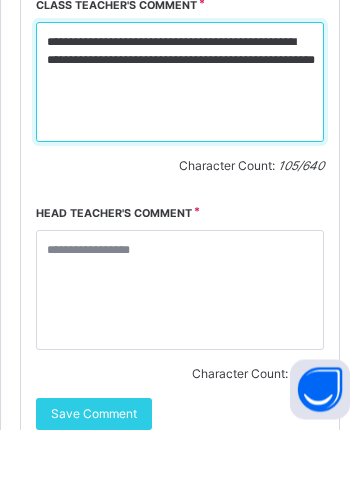 type on "**********" 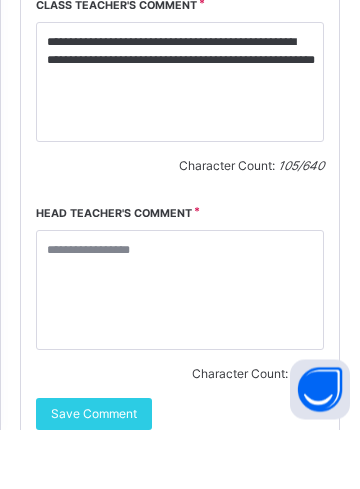 click on "Save Comment" at bounding box center [94, 474] 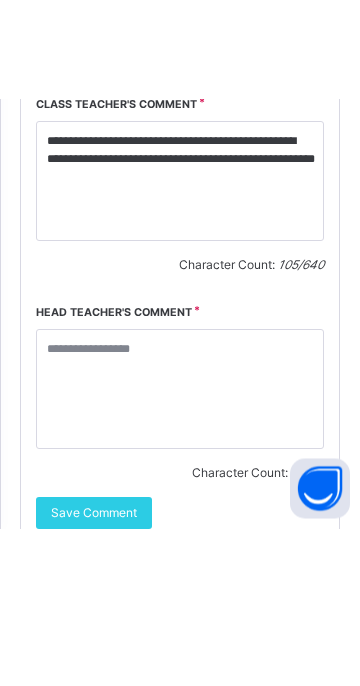 scroll, scrollTop: 1267, scrollLeft: 0, axis: vertical 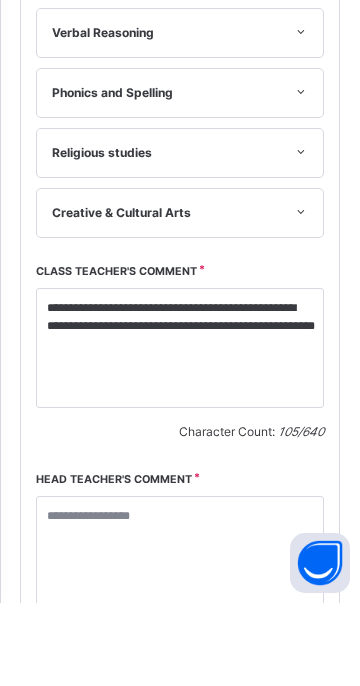 click on "Religious studies" at bounding box center (180, 236) 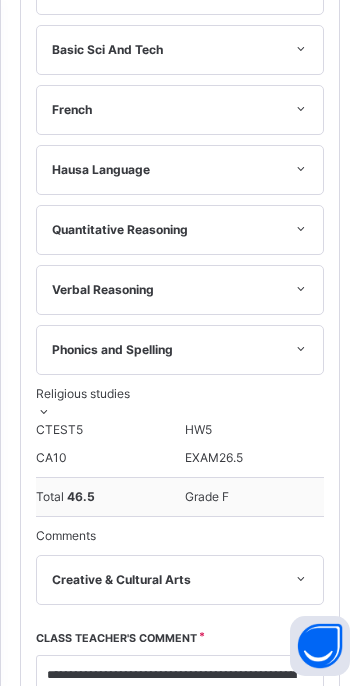 scroll, scrollTop: 990, scrollLeft: 0, axis: vertical 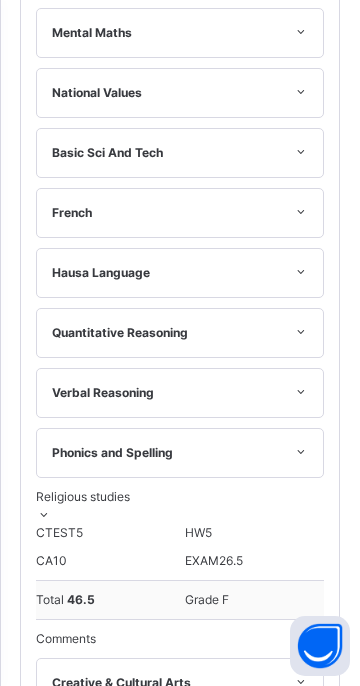 click at bounding box center [300, 152] 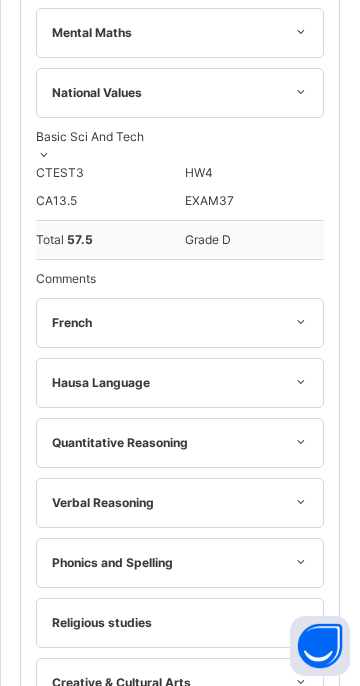 click at bounding box center (300, -28) 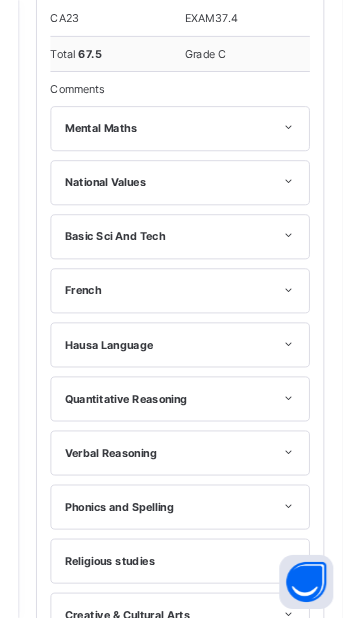 scroll, scrollTop: 606, scrollLeft: 0, axis: vertical 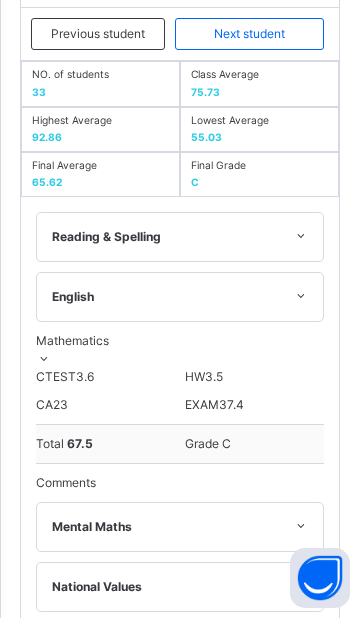 click at bounding box center (300, 296) 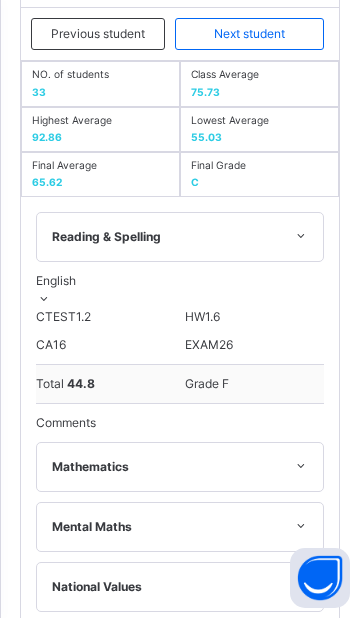 click at bounding box center [300, 236] 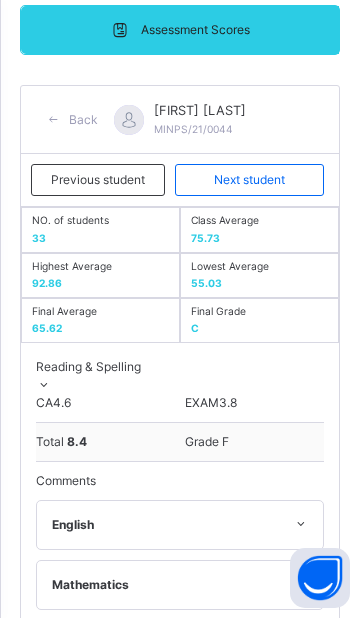scroll, scrollTop: 438, scrollLeft: 0, axis: vertical 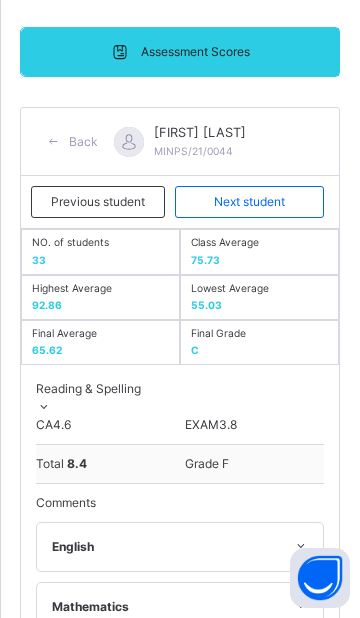 click on "Next student" at bounding box center [249, 202] 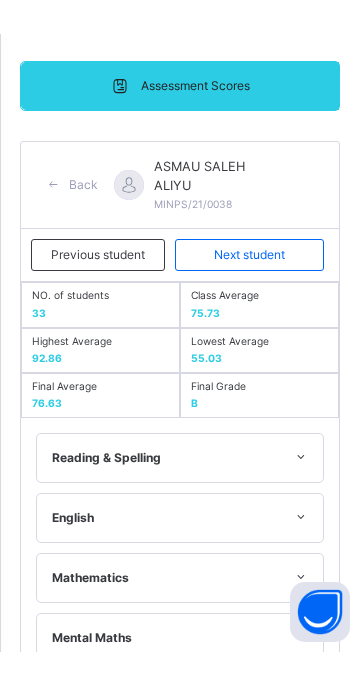 scroll, scrollTop: 1269, scrollLeft: 0, axis: vertical 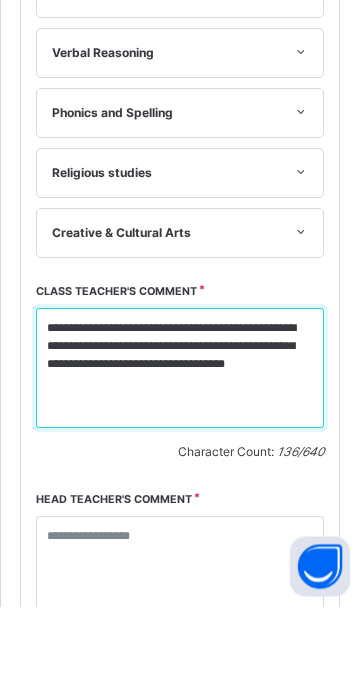 click on "**********" at bounding box center [180, 448] 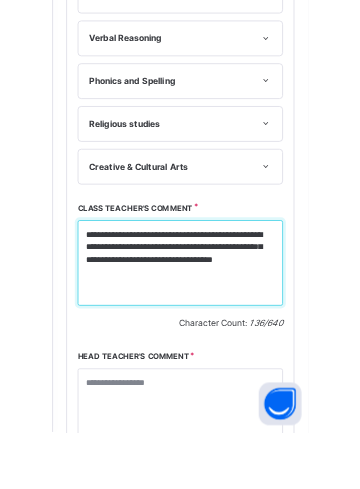 scroll, scrollTop: 1289, scrollLeft: 0, axis: vertical 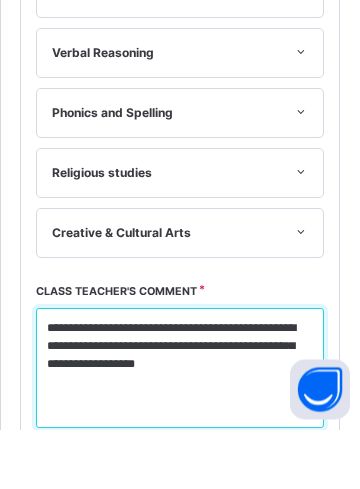 click on "**********" at bounding box center [180, 428] 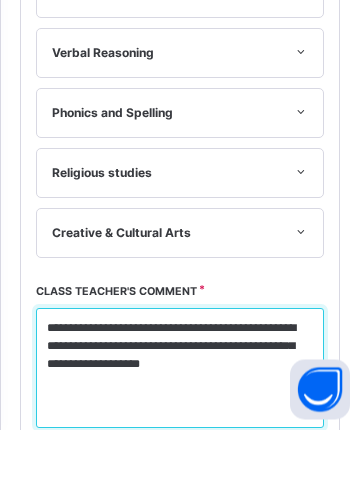 click on "**********" at bounding box center [180, 428] 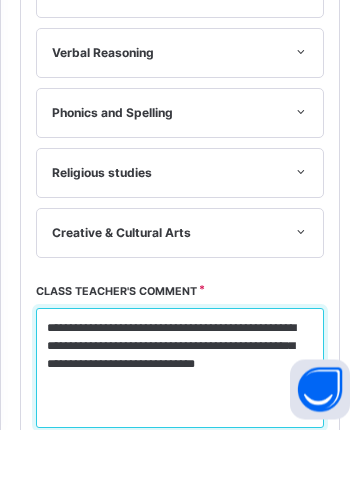 click on "**********" at bounding box center (180, 428) 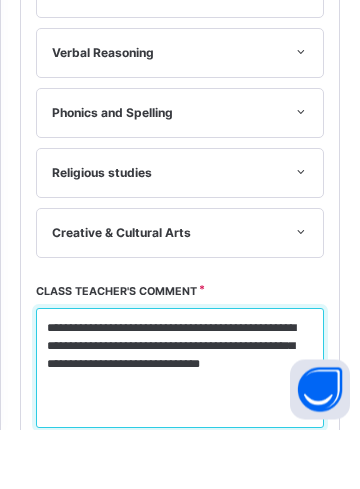 click on "**********" at bounding box center [180, 428] 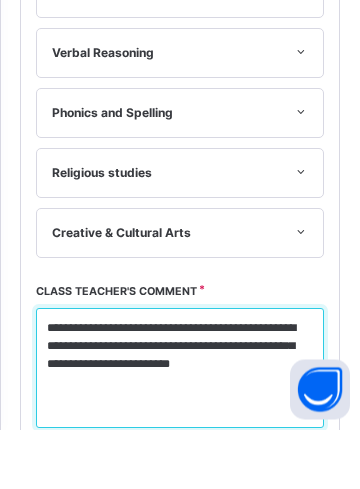 click on "**********" at bounding box center (180, 428) 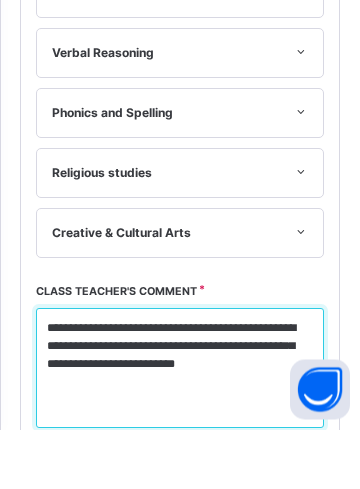 scroll, scrollTop: 1593, scrollLeft: 0, axis: vertical 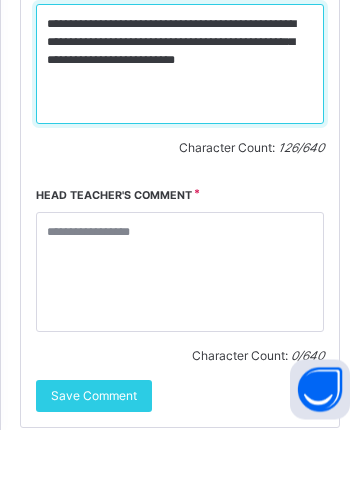 type on "**********" 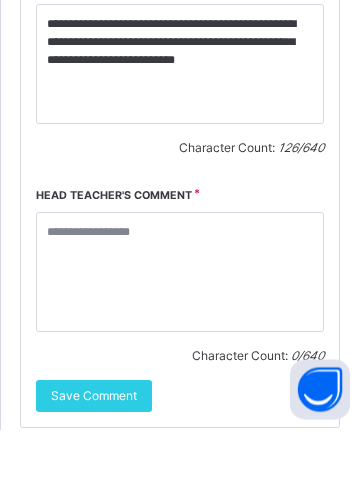 click on "Save Comment" at bounding box center [94, 456] 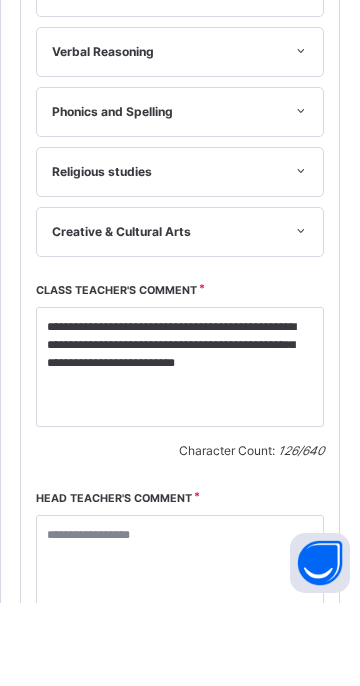 scroll, scrollTop: 304, scrollLeft: 0, axis: vertical 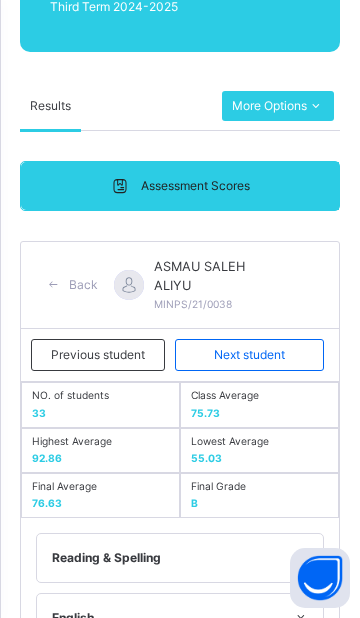 click on "Next student" at bounding box center (249, 355) 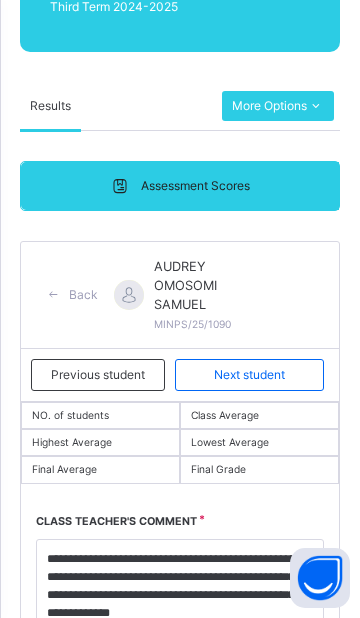 click on "Previous student" at bounding box center [98, 375] 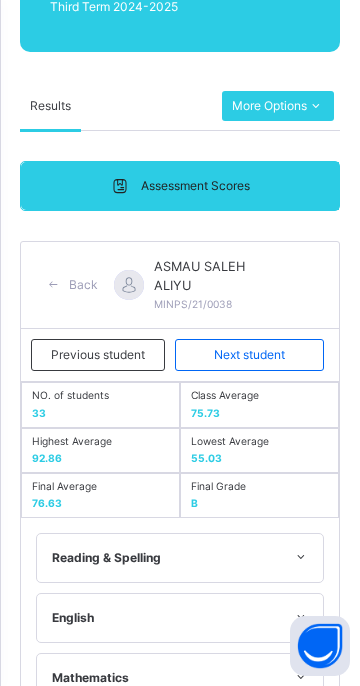 click on "Next student" at bounding box center [249, 355] 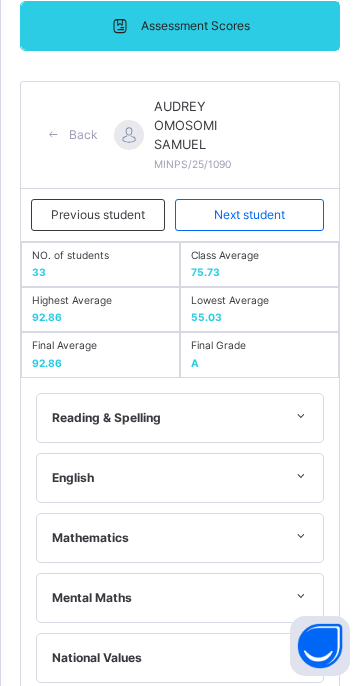 scroll, scrollTop: 463, scrollLeft: 0, axis: vertical 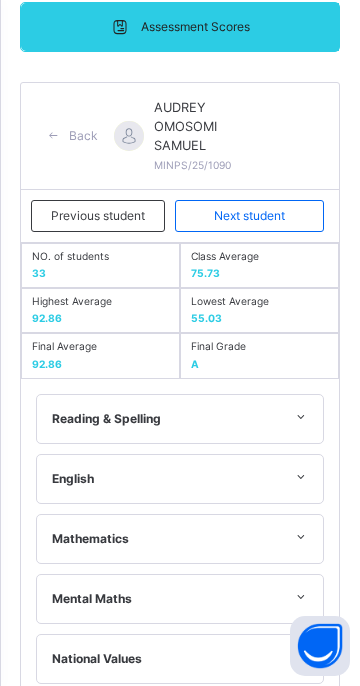 click at bounding box center [300, 417] 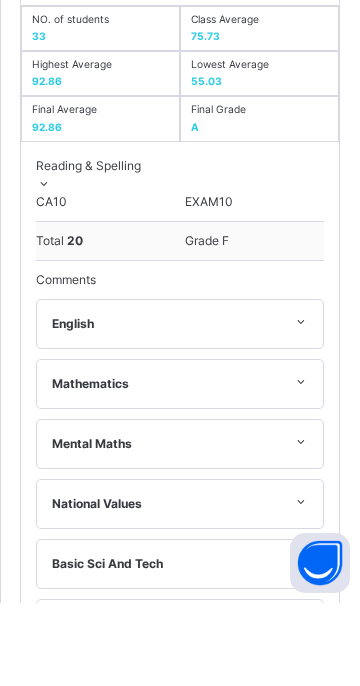 scroll, scrollTop: 618, scrollLeft: 0, axis: vertical 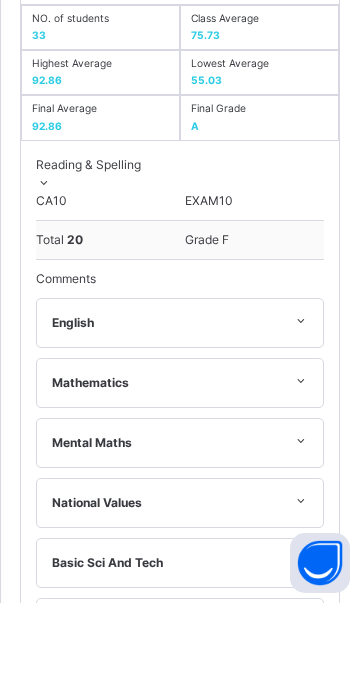 click at bounding box center (300, 404) 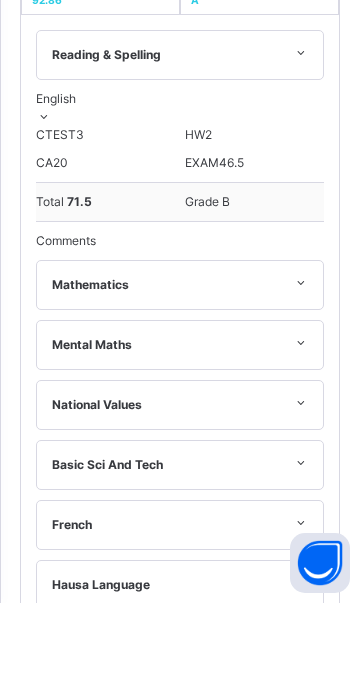 scroll, scrollTop: 767, scrollLeft: 0, axis: vertical 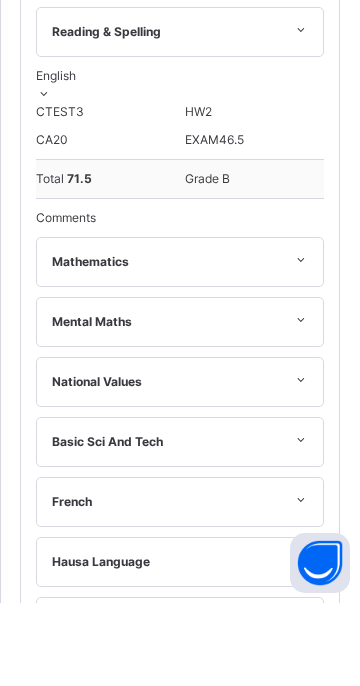 click at bounding box center (300, 343) 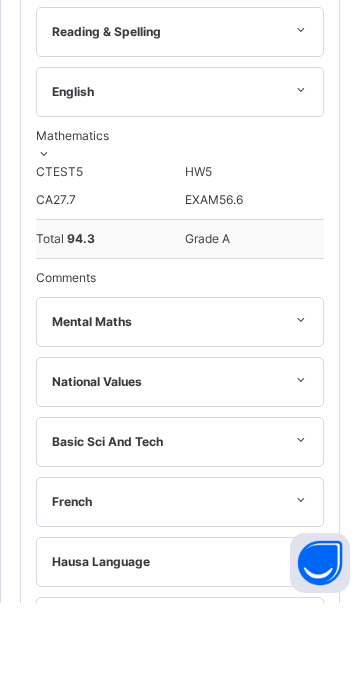 click on "Mental Maths" at bounding box center (180, 405) 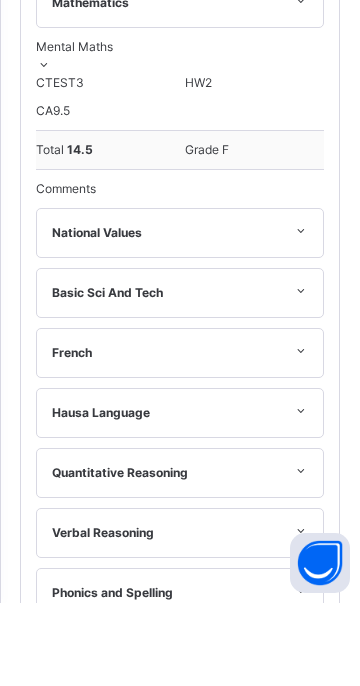 scroll, scrollTop: 925, scrollLeft: 0, axis: vertical 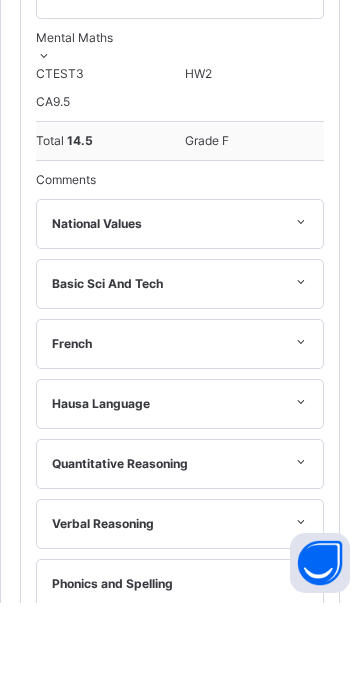 click at bounding box center (300, 305) 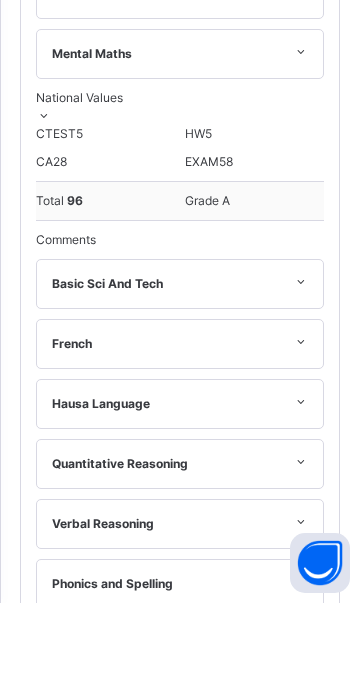 click at bounding box center [300, 365] 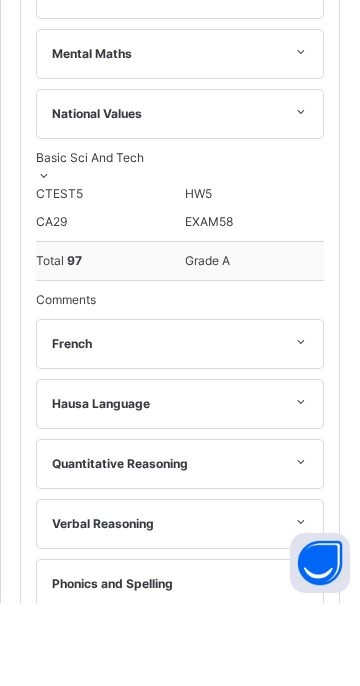 click at bounding box center (300, 425) 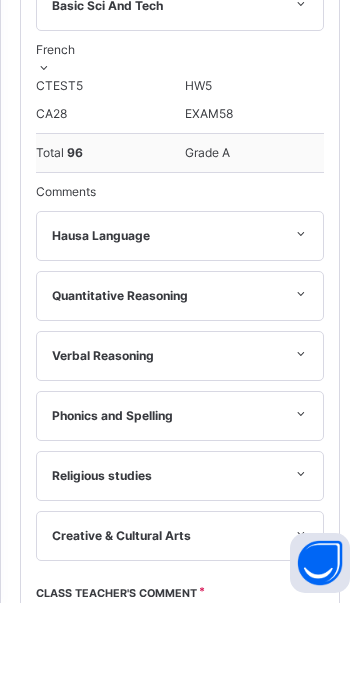 scroll, scrollTop: 1105, scrollLeft: 0, axis: vertical 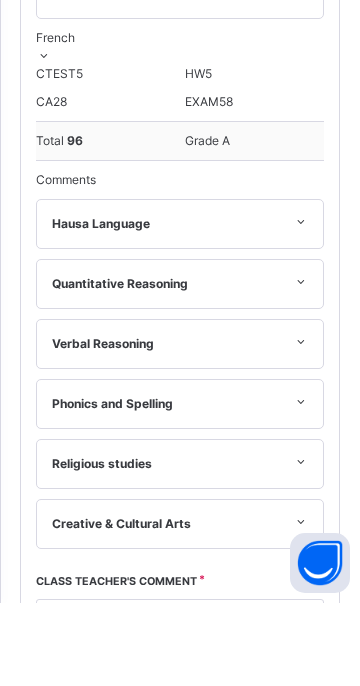 click at bounding box center [300, 305] 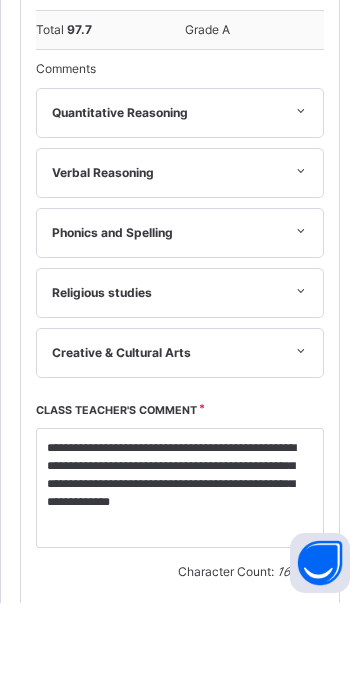 scroll, scrollTop: 1312, scrollLeft: 0, axis: vertical 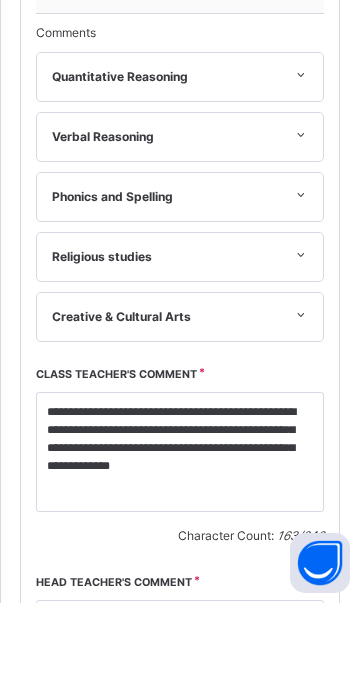 click on "Quantitative Reasoning" at bounding box center (180, 160) 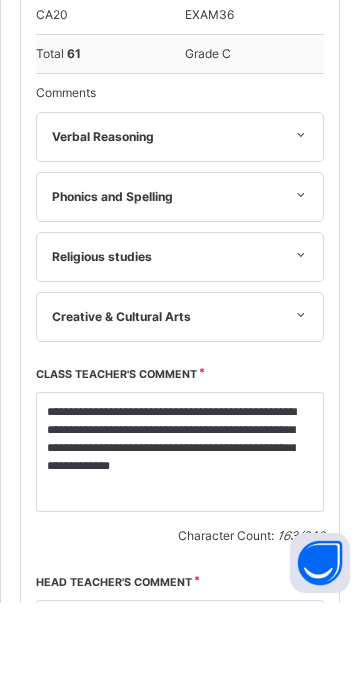 click on "Verbal Reasoning" at bounding box center [180, 220] 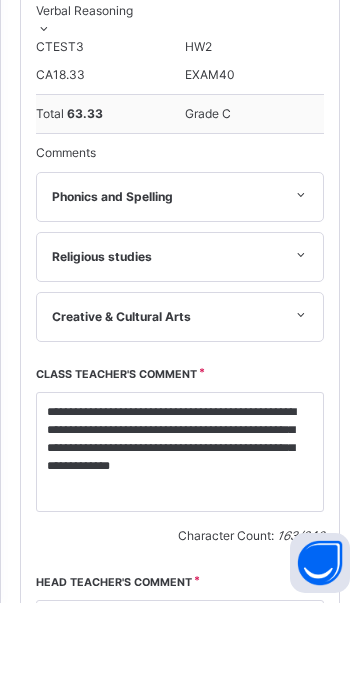 scroll, scrollTop: 1374, scrollLeft: 0, axis: vertical 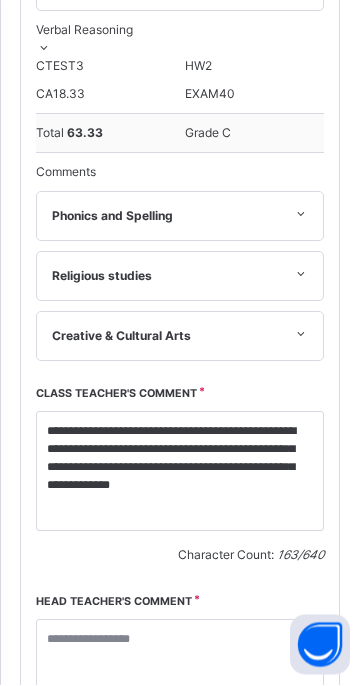 click at bounding box center (300, 216) 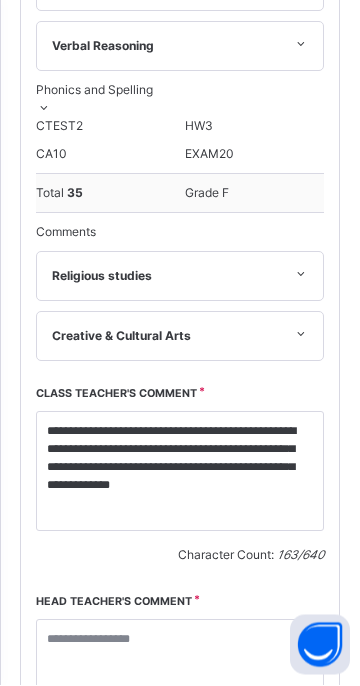 click at bounding box center [300, 276] 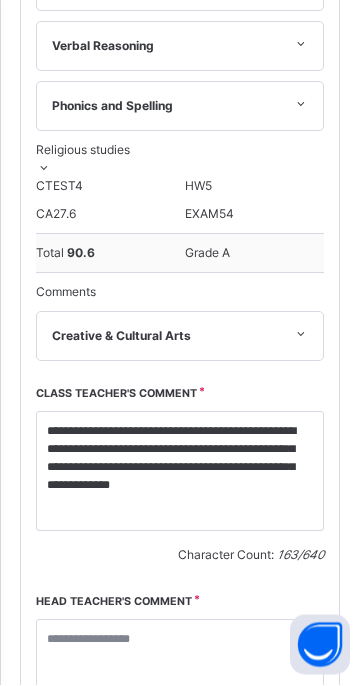 click at bounding box center (300, 336) 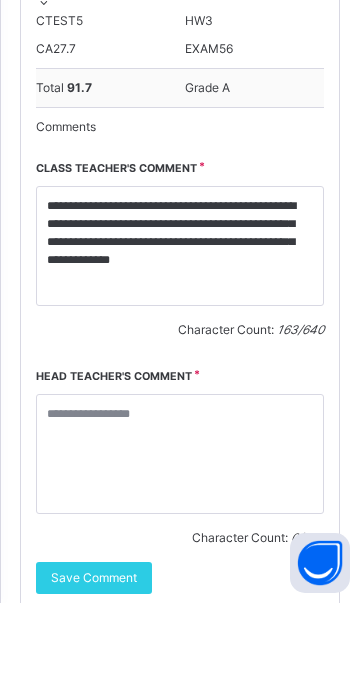 scroll, scrollTop: 1524, scrollLeft: 0, axis: vertical 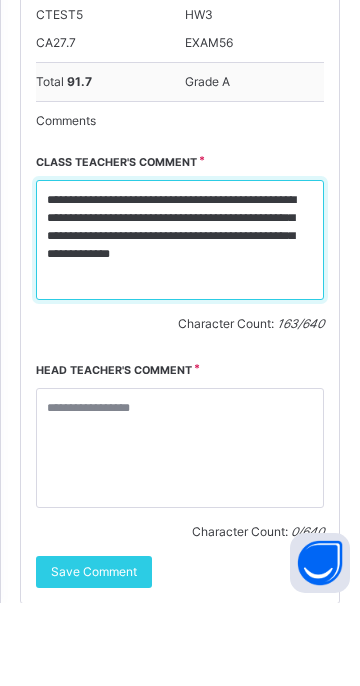 click on "**********" at bounding box center (180, 323) 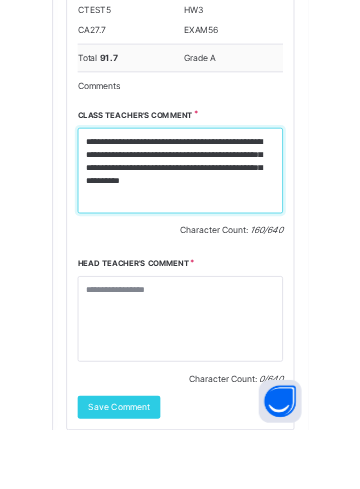 scroll, scrollTop: 1548, scrollLeft: 0, axis: vertical 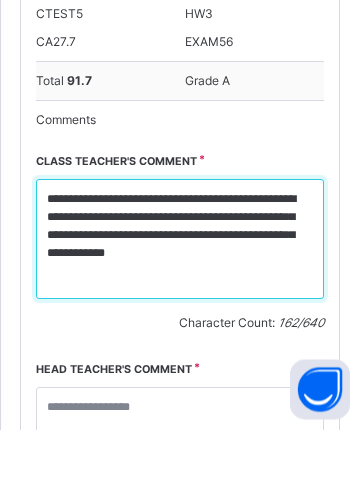 click on "**********" at bounding box center [180, 299] 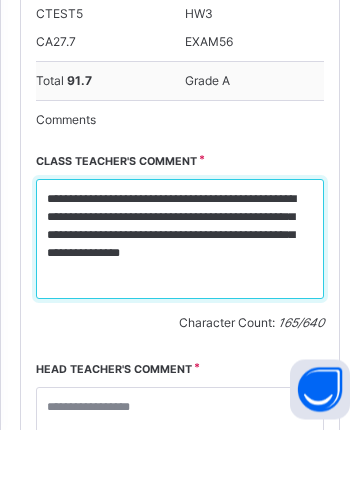 click on "**********" at bounding box center [180, 299] 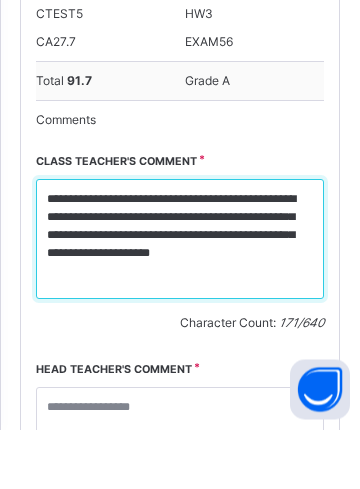 click on "**********" at bounding box center [180, 299] 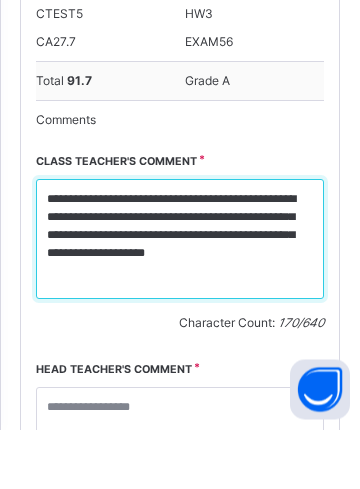 click on "**********" at bounding box center [180, 299] 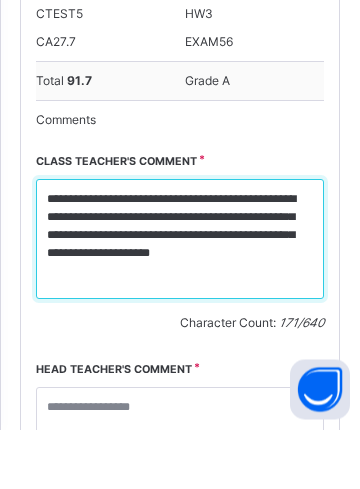 scroll, scrollTop: 1814, scrollLeft: 0, axis: vertical 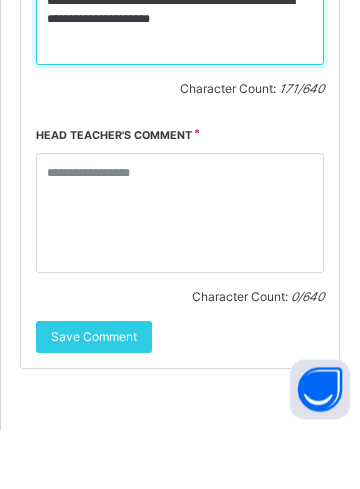 type on "**********" 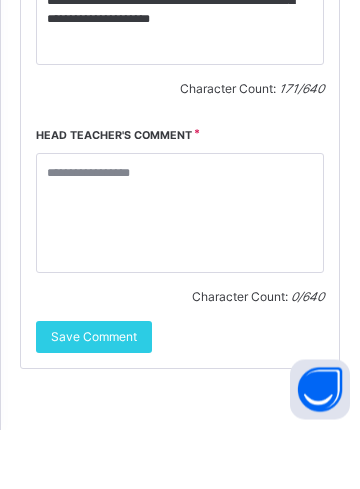 click on "Save Comment" at bounding box center (94, 397) 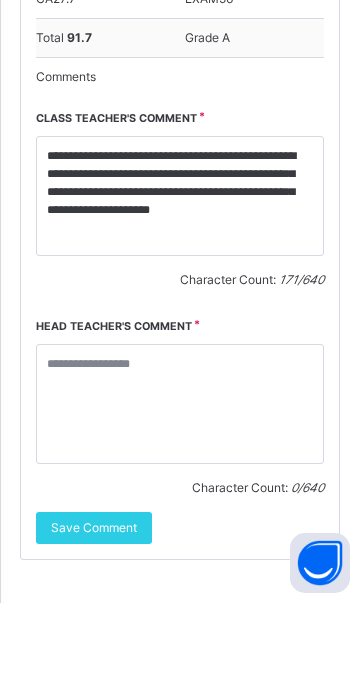 scroll, scrollTop: 1630, scrollLeft: 0, axis: vertical 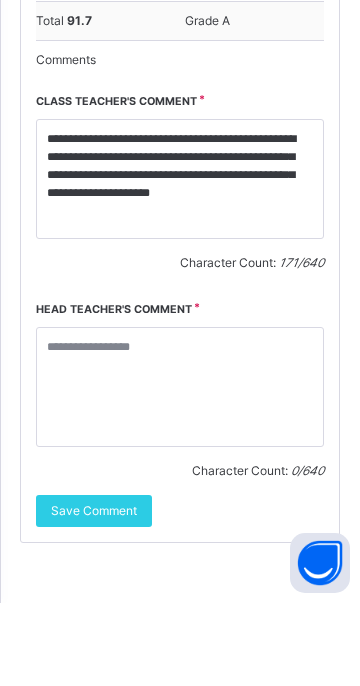 click on "Save Comment" at bounding box center [94, 594] 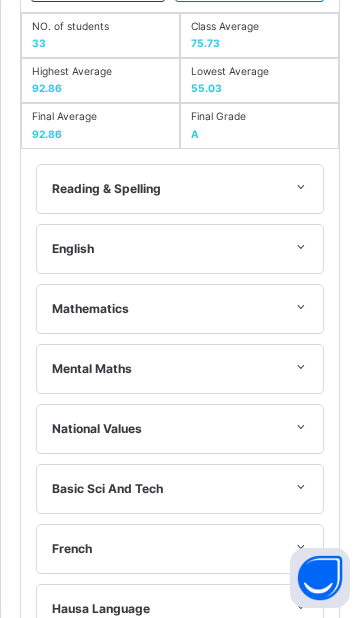 scroll, scrollTop: 662, scrollLeft: 0, axis: vertical 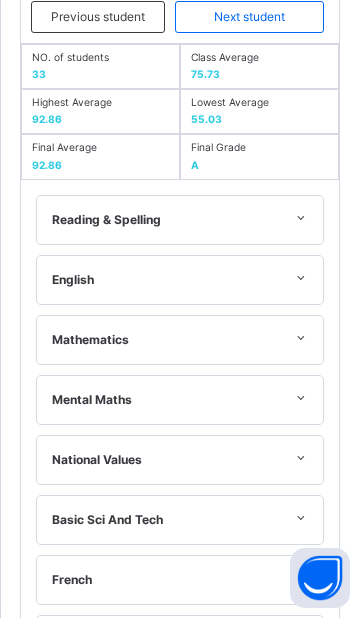 click on "Back  / Basic  1 B Basic  1 B Basic 1 Third Term 2024-2025 Class Members Subjects Results Skills Attendance Timetable Form Teacher Results More Options   View subject profile Bulk upload Add Class Members MUSA ILIASU COLLEGE Date: 7th Aug 2025, 6:00:06 am Class Members Class:  Basic  1 B Total no. of Students:  33 Term:  Third Term Session:  2024-2025 S/NO Admission No. Last Name First Name Other Name 1 MINPS/21/0032 ABDALLAH ABDULLAZIZ 2 MINPS/21/0036 ADEGOKE  ABDULMATEEN OLATUNDE 3 MINPS/21/0042 FARUQ ABDURAHMAN TIJJANI 4 MINPS/21/0039 AMINU  ABUBAKAR AMINU 5 MINPS/21/0060 YUSUF  AISHA DAWAKI 6 MINPS/21/0057 USMAN AISHA SHARIF 7 MINPS/21/0043 IBRAHIM  AISHA SHUAIBU 8 MINPS/21/0045 KAKALE  ALIYU FAROUK 9 MINPS/21/0037 AHMAD  ALIYU RUFAI 10 MINPS/21/0044 JIBRIN  AMINA WADA 11 MINPS/21/0038 ALIYU  ASMAU SALEH 12 MINPS/25/1090 SAMUEL AUDREY OMOSOMI 13 MINPS/21/0050 NAFIU  FATIMA 14 MINPS/21/0041 DANDAWAKI  FATIMA AMINU 15 MINPS/21/0055 TANKO  FATIMA HABIB 16 MINPS/21/0059 YUSUF FATIMA IBRAHIM 17 MINPS/21/0047" at bounding box center (180, 523) 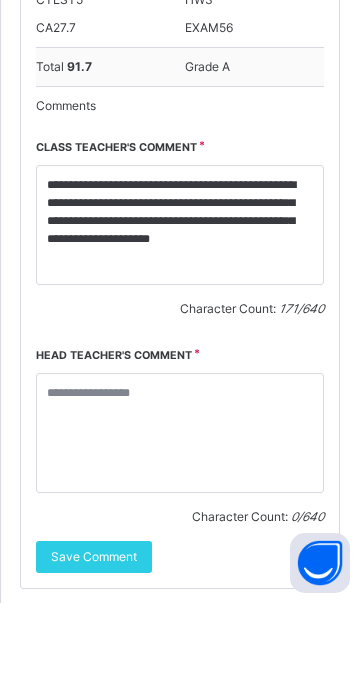 scroll, scrollTop: 1630, scrollLeft: 0, axis: vertical 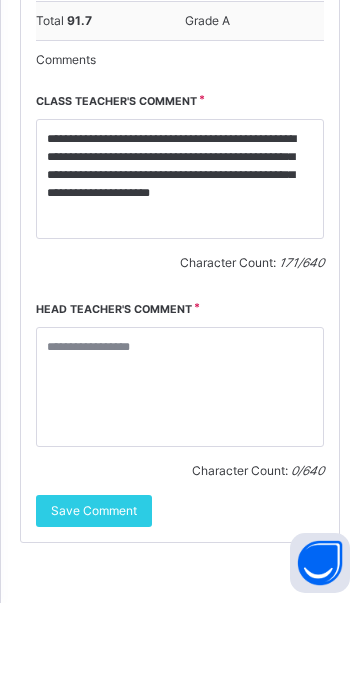click on "Save Comment" at bounding box center (94, 594) 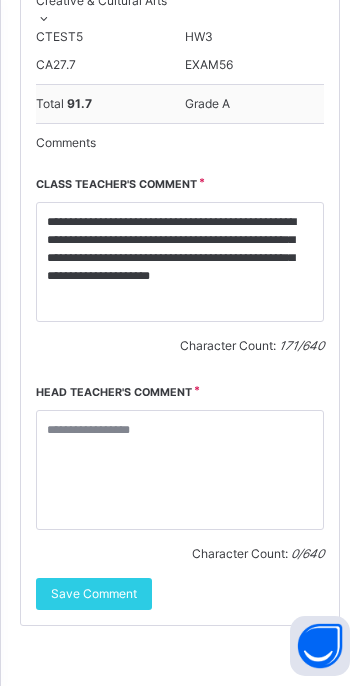 scroll, scrollTop: 1426, scrollLeft: 0, axis: vertical 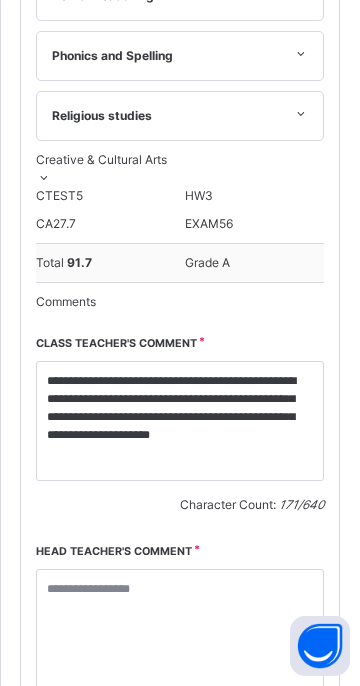 click on "Back  / Basic  1 B Basic  1 B Basic 1 Third Term 2024-2025 Class Members Subjects Results Skills Attendance Timetable Form Teacher Results More Options   View subject profile Bulk upload Add Class Members MUSA ILIASU COLLEGE Date: 7th Aug 2025, 6:00:18 am Class Members Class:  Basic  1 B Total no. of Students:  33 Term:  Third Term Session:  2024-2025 S/NO Admission No. Last Name First Name Other Name 1 MINPS/21/0032 ABDALLAH ABDULLAZIZ 2 MINPS/21/0036 ADEGOKE  ABDULMATEEN OLATUNDE 3 MINPS/21/0042 FARUQ ABDURAHMAN TIJJANI 4 MINPS/21/0039 AMINU  ABUBAKAR AMINU 5 MINPS/21/0060 YUSUF  AISHA DAWAKI 6 MINPS/21/0057 USMAN AISHA SHARIF 7 MINPS/21/0043 IBRAHIM  AISHA SHUAIBU 8 MINPS/21/0045 KAKALE  ALIYU FAROUK 9 MINPS/21/0037 AHMAD  ALIYU RUFAI 10 MINPS/21/0044 JIBRIN  AMINA WADA 11 MINPS/21/0038 ALIYU  ASMAU SALEH 12 MINPS/25/1090 SAMUEL AUDREY OMOSOMI 13 MINPS/21/0050 NAFIU  FATIMA 14 MINPS/21/0041 DANDAWAKI  FATIMA AMINU 15 MINPS/21/0055 TANKO  FATIMA HABIB 16 MINPS/21/0059 YUSUF FATIMA IBRAHIM 17 MINPS/21/0047" at bounding box center [180, -241] 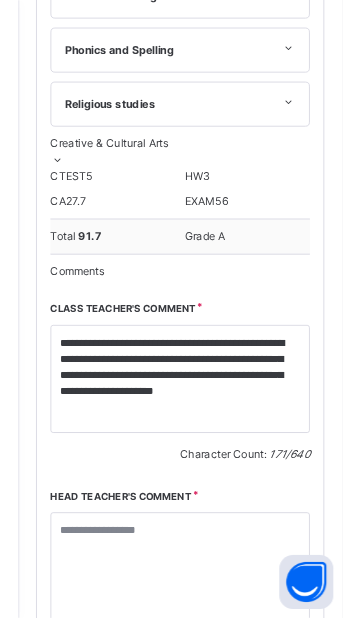 scroll, scrollTop: 0, scrollLeft: 0, axis: both 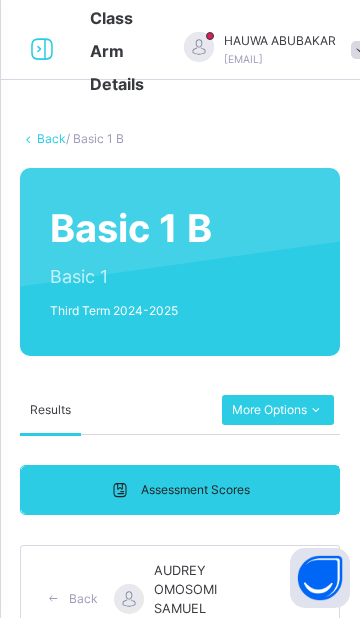 click on "Back  / Basic  1 B Basic  1 B Basic 1 Third Term 2024-2025 Class Members Subjects Results Skills Attendance Timetable Form Teacher Results More Options   View subject profile Bulk upload Add Class Members MUSA ILIASU COLLEGE Date: 7th Aug 2025, 6:00:18 am Class Members Class:  Basic  1 B Total no. of Students:  33 Term:  Third Term Session:  2024-2025 S/NO Admission No. Last Name First Name Other Name 1 MINPS/21/0032 ABDALLAH ABDULLAZIZ 2 MINPS/21/0036 ADEGOKE  ABDULMATEEN OLATUNDE 3 MINPS/21/0042 FARUQ ABDURAHMAN TIJJANI 4 MINPS/21/0039 AMINU  ABUBAKAR AMINU 5 MINPS/21/0060 YUSUF  AISHA DAWAKI 6 MINPS/21/0057 USMAN AISHA SHARIF 7 MINPS/21/0043 IBRAHIM  AISHA SHUAIBU 8 MINPS/21/0045 KAKALE  ALIYU FAROUK 9 MINPS/21/0037 AHMAD  ALIYU RUFAI 10 MINPS/21/0044 JIBRIN  AMINA WADA 11 MINPS/21/0038 ALIYU  ASMAU SALEH 12 MINPS/25/1090 SAMUEL AUDREY OMOSOMI 13 MINPS/21/0050 NAFIU  FATIMA 14 MINPS/21/0041 DANDAWAKI  FATIMA AMINU 15 MINPS/21/0055 TANKO  FATIMA HABIB 16 MINPS/21/0059 YUSUF FATIMA IBRAHIM 17 MINPS/21/0047" at bounding box center (180, 1185) 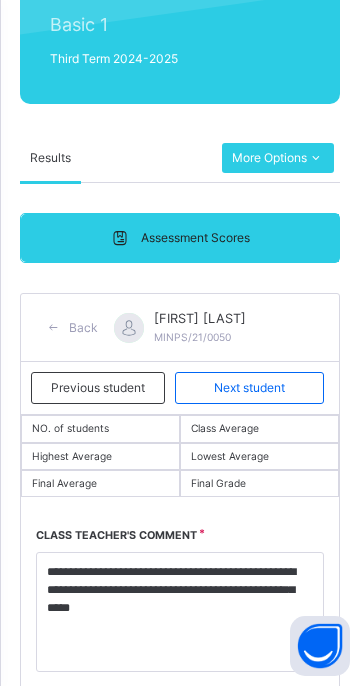scroll, scrollTop: 223, scrollLeft: 0, axis: vertical 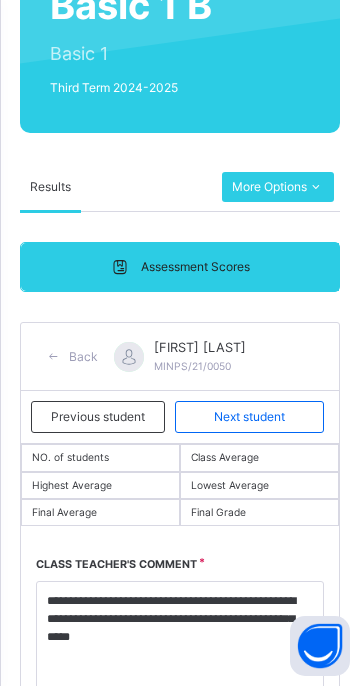 click on "Previous student" at bounding box center [98, 417] 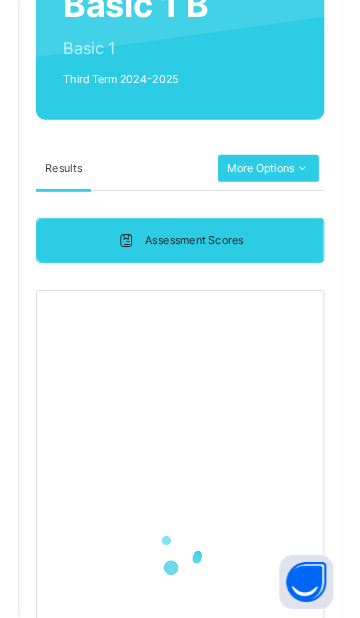 scroll, scrollTop: 218, scrollLeft: 0, axis: vertical 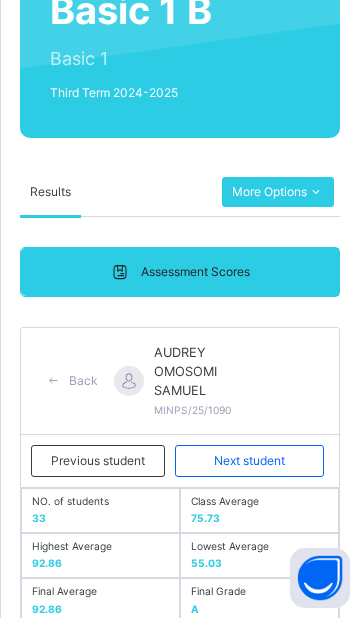 click on "Next student" at bounding box center [249, 461] 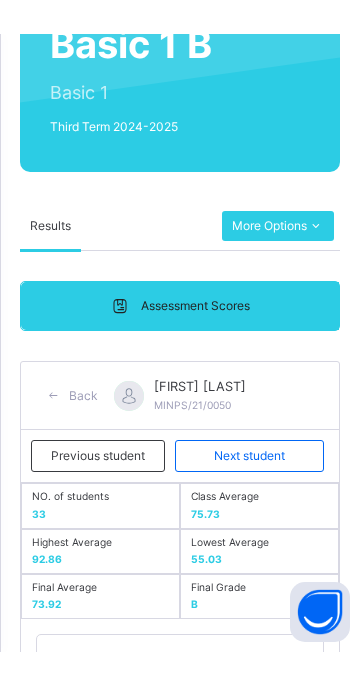 scroll, scrollTop: 1150, scrollLeft: 0, axis: vertical 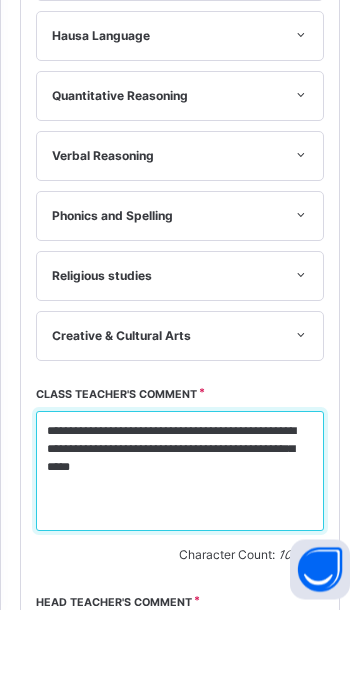 click on "**********" at bounding box center [180, 548] 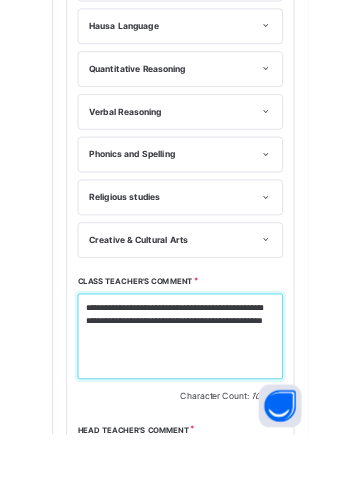 scroll, scrollTop: 1394, scrollLeft: 0, axis: vertical 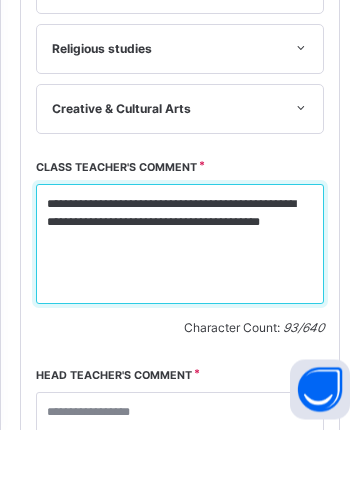 click on "**********" at bounding box center (180, 304) 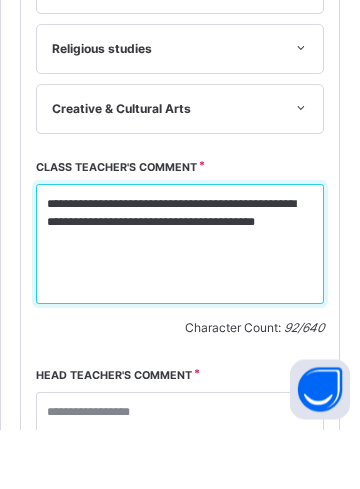 click on "**********" at bounding box center (180, 304) 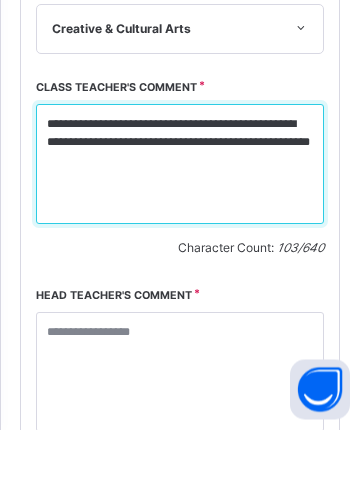 scroll, scrollTop: 1574, scrollLeft: 0, axis: vertical 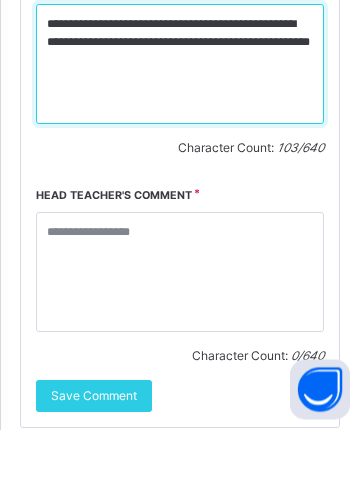 type on "**********" 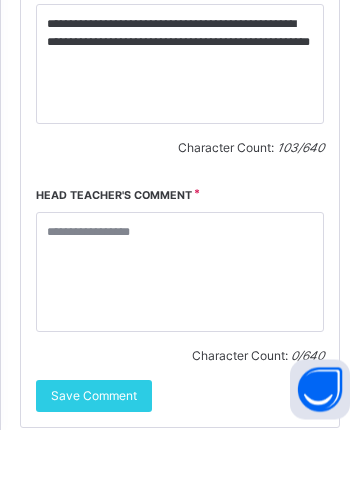 click on "Save Comment" at bounding box center [94, 456] 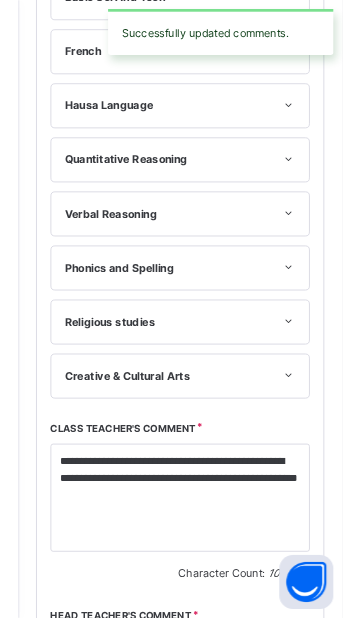 scroll, scrollTop: 352, scrollLeft: 0, axis: vertical 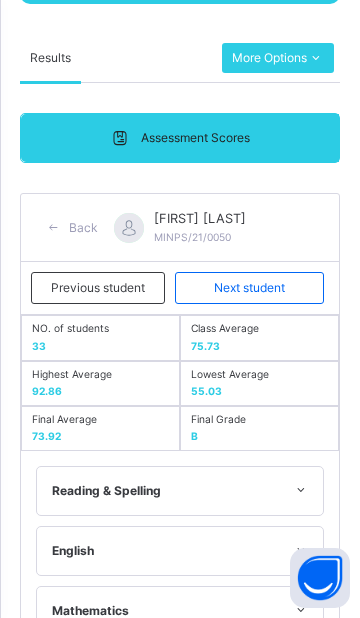 click on "Next student" at bounding box center (249, 288) 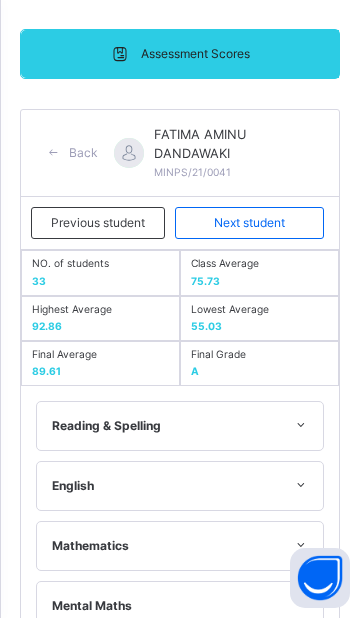 scroll, scrollTop: 433, scrollLeft: 0, axis: vertical 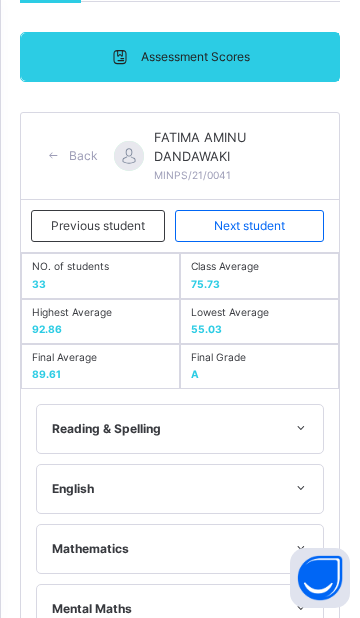 click on "**********" at bounding box center [180, 1284] 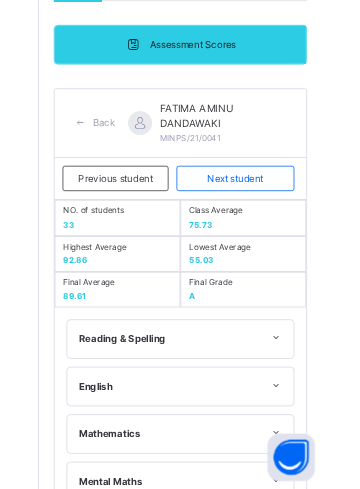 scroll, scrollTop: 1239, scrollLeft: 0, axis: vertical 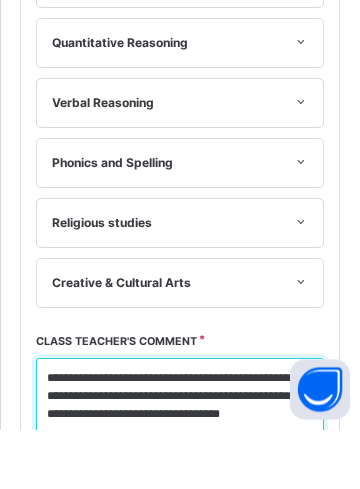click on "**********" at bounding box center [180, 478] 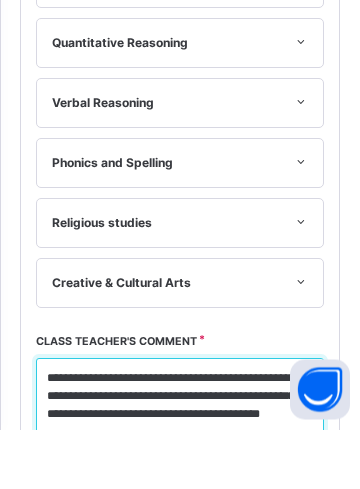 click on "**********" at bounding box center [180, 478] 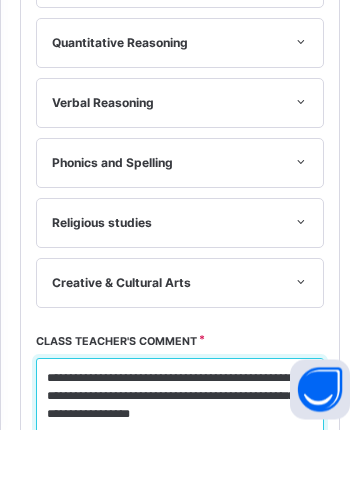 click on "**********" at bounding box center [180, 478] 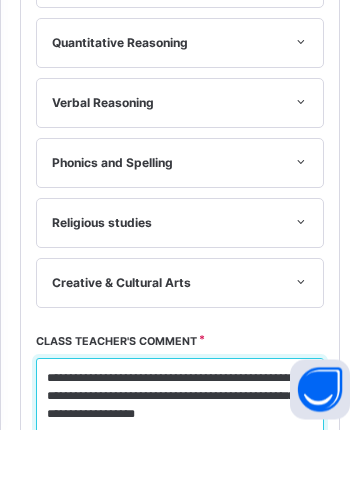 click on "**********" at bounding box center (180, 478) 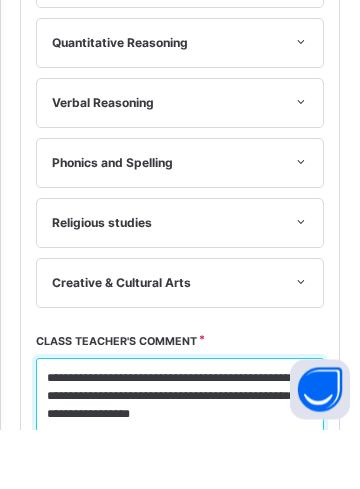 click on "**********" at bounding box center [180, 478] 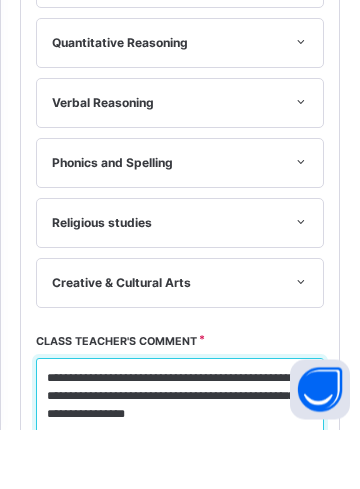 click on "**********" at bounding box center (180, 478) 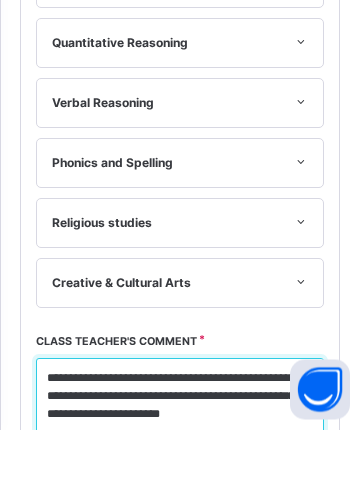 click on "**********" at bounding box center [180, 478] 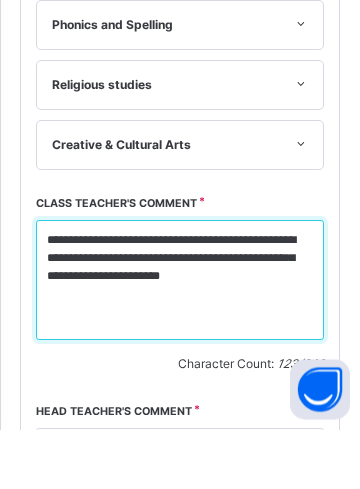 scroll, scrollTop: 1531, scrollLeft: 0, axis: vertical 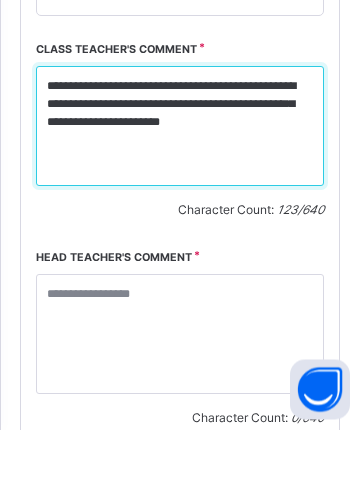 type on "**********" 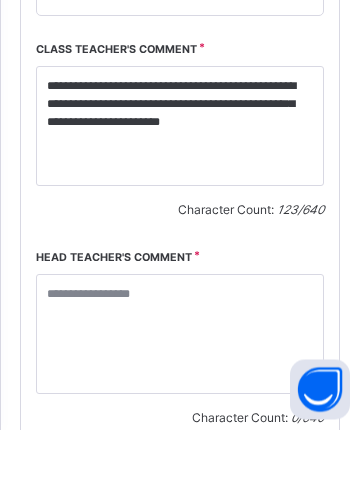 click on "Save Comment" at bounding box center [94, 518] 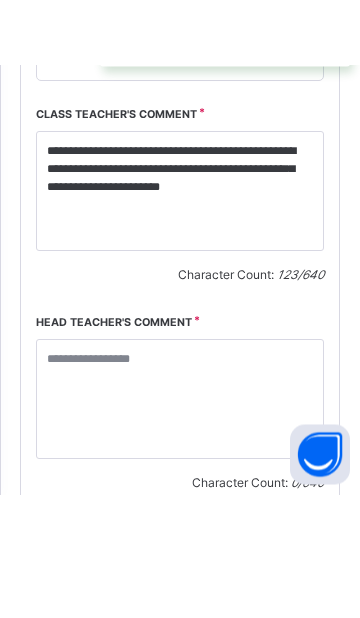scroll, scrollTop: 411, scrollLeft: 0, axis: vertical 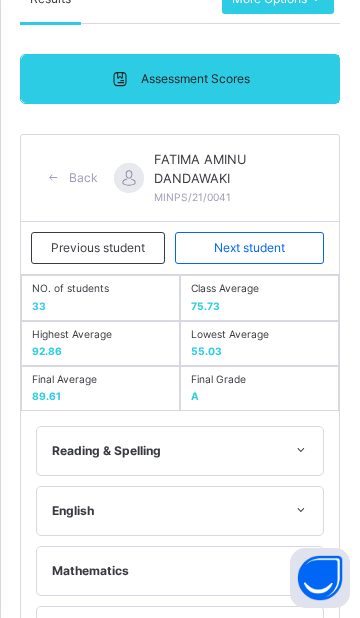 click on "Next student" at bounding box center (249, 248) 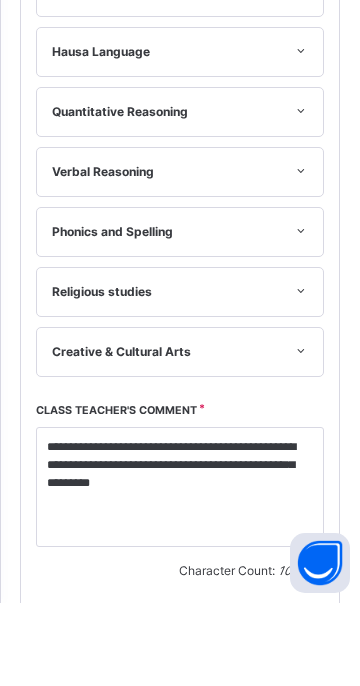 scroll, scrollTop: 1148, scrollLeft: 0, axis: vertical 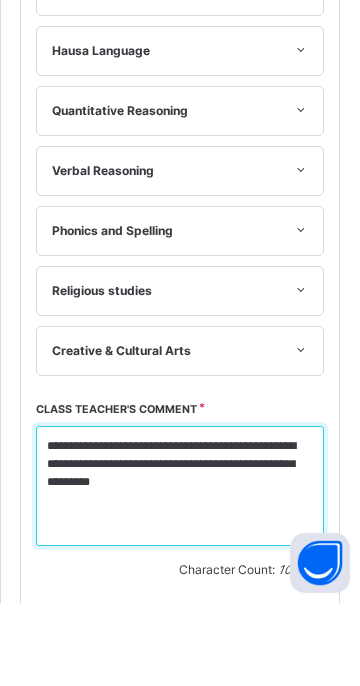 click on "**********" at bounding box center (180, 569) 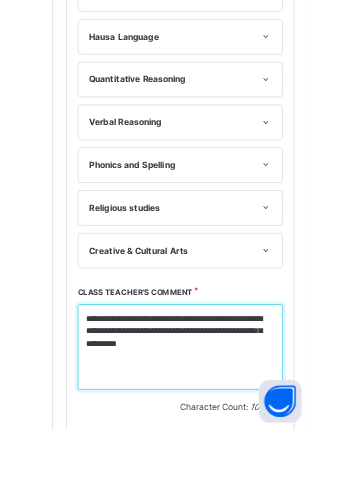 scroll, scrollTop: 1413, scrollLeft: 0, axis: vertical 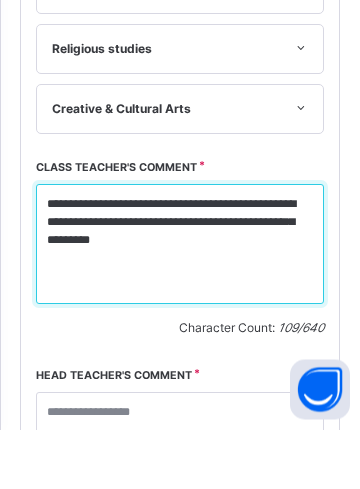 click on "**********" at bounding box center (180, 304) 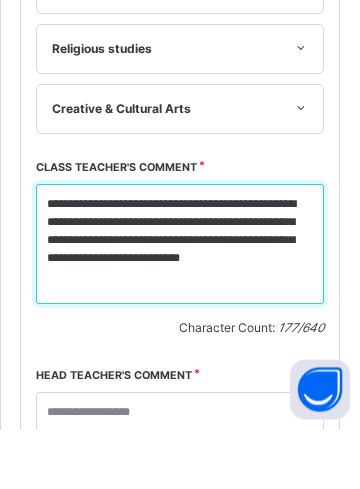 click on "**********" at bounding box center (180, 304) 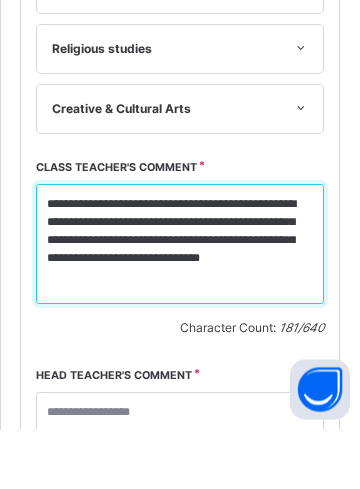 click on "**********" at bounding box center (180, 304) 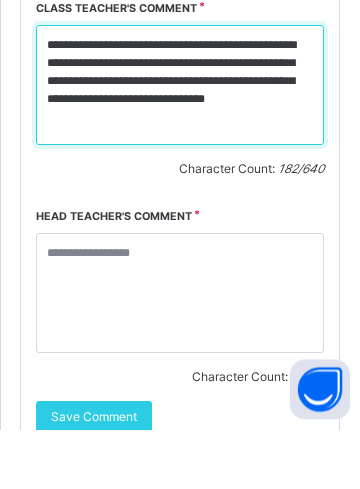 scroll, scrollTop: 1592, scrollLeft: 0, axis: vertical 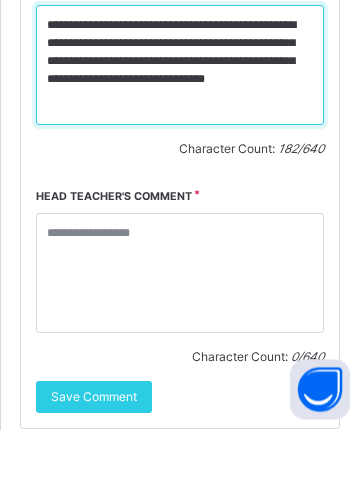 type on "**********" 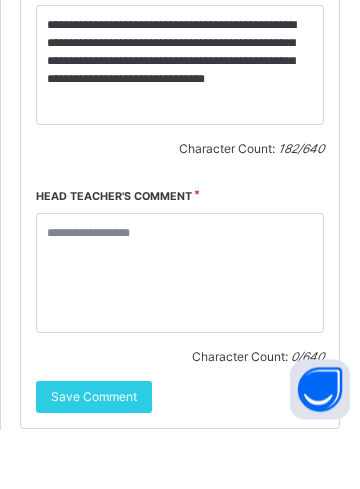 click on "Save Comment" at bounding box center [94, 457] 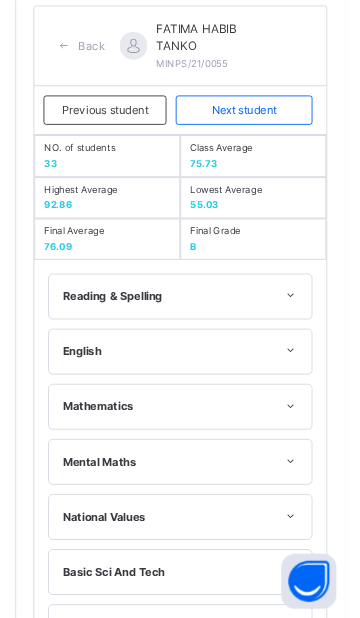 scroll, scrollTop: 419, scrollLeft: 0, axis: vertical 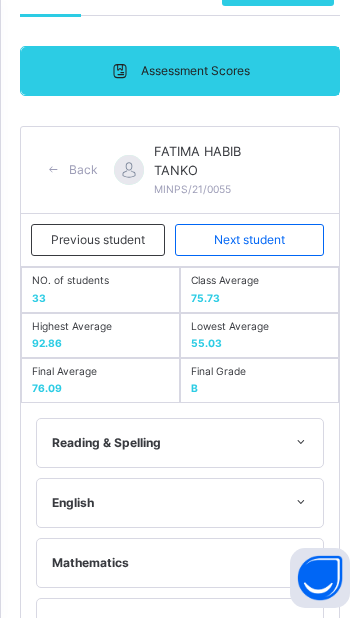 click on "Next student" at bounding box center [249, 240] 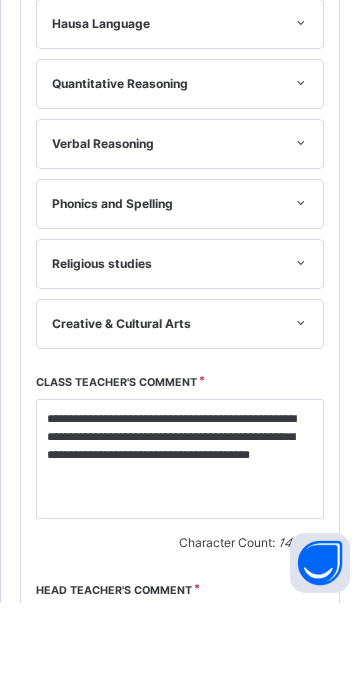 scroll, scrollTop: 1177, scrollLeft: 0, axis: vertical 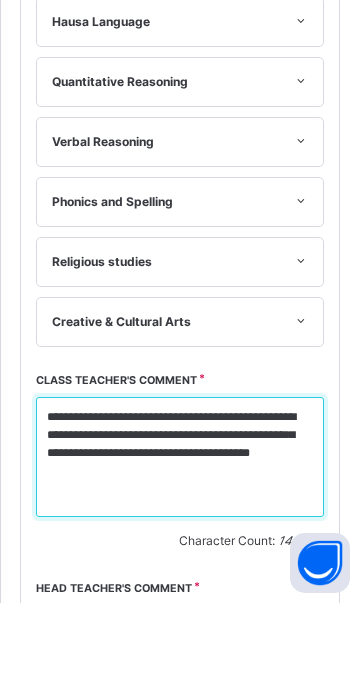 click on "**********" at bounding box center [180, 540] 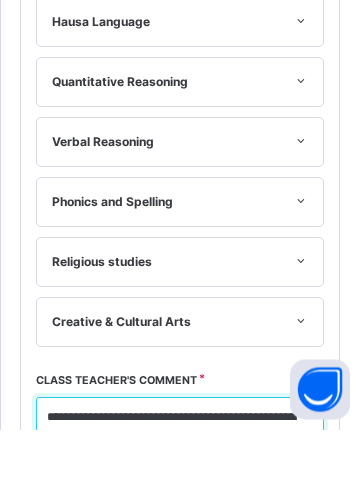 scroll, scrollTop: 1413, scrollLeft: 0, axis: vertical 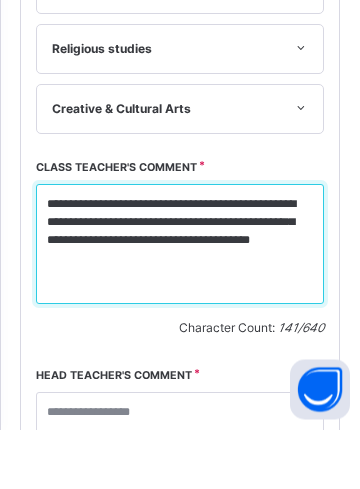 click on "**********" at bounding box center (180, 304) 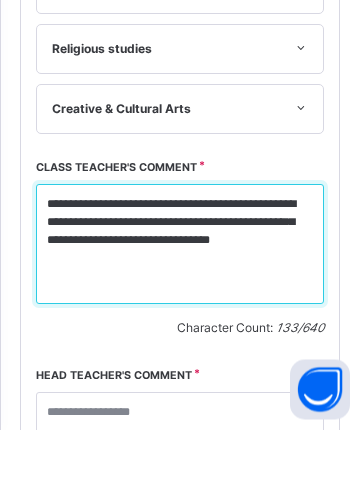 click on "**********" at bounding box center [180, 304] 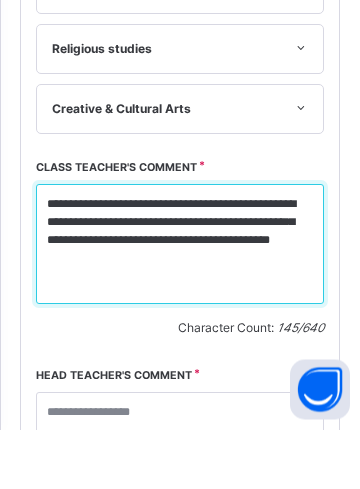 click on "**********" at bounding box center [180, 304] 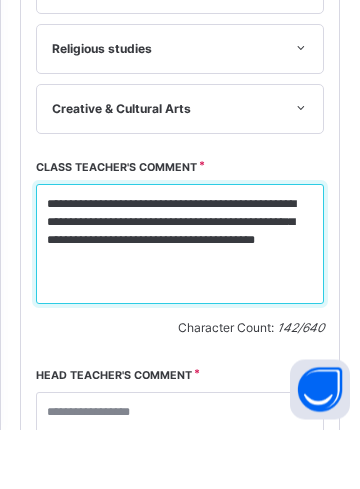 click on "**********" at bounding box center (180, 304) 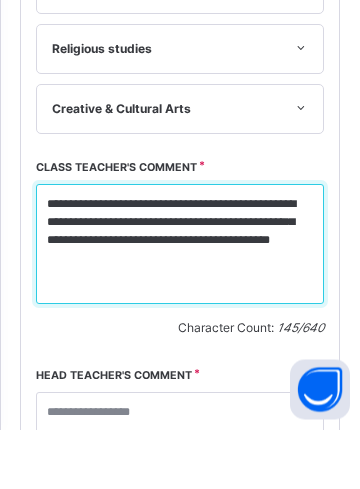 click on "**********" at bounding box center [180, 304] 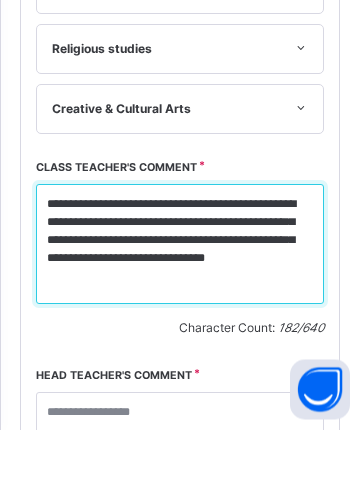 click on "**********" at bounding box center [180, 304] 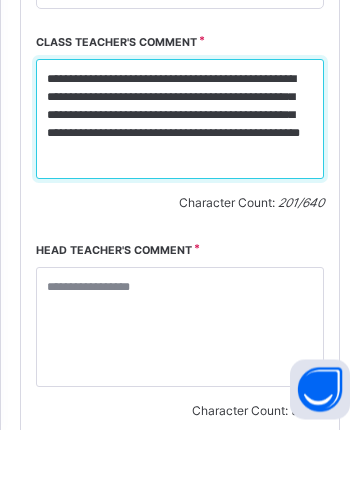 scroll, scrollTop: 1570, scrollLeft: 0, axis: vertical 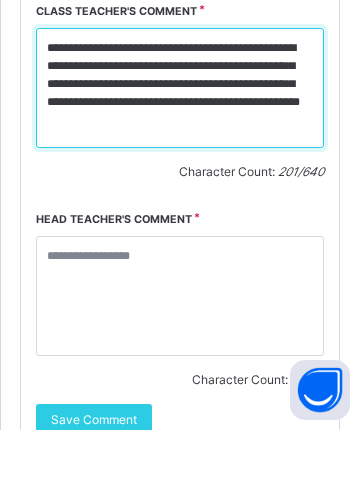 type on "**********" 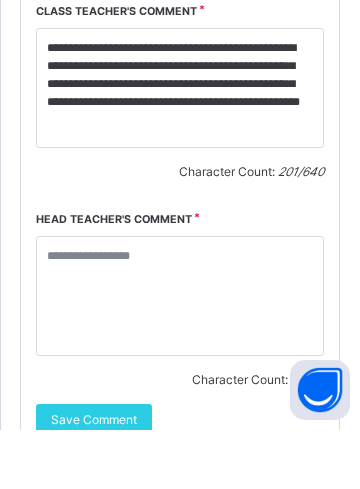 click on "Save Comment" at bounding box center (94, 479) 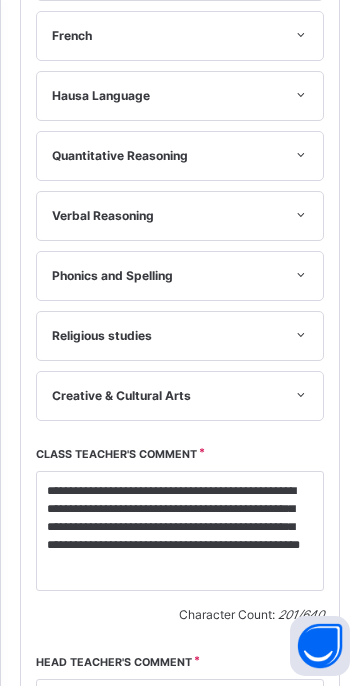 scroll, scrollTop: 1123, scrollLeft: 0, axis: vertical 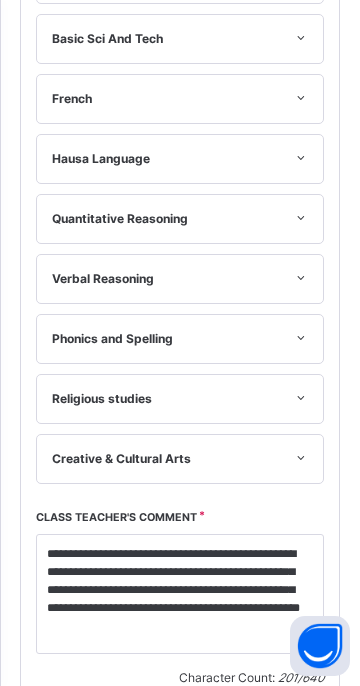 click on "Next student" at bounding box center (249, -464) 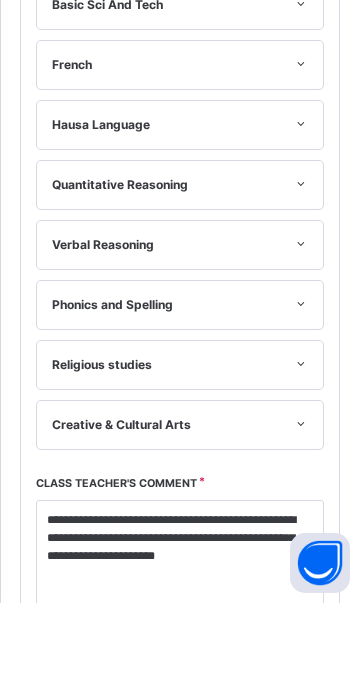 scroll, scrollTop: 1081, scrollLeft: 0, axis: vertical 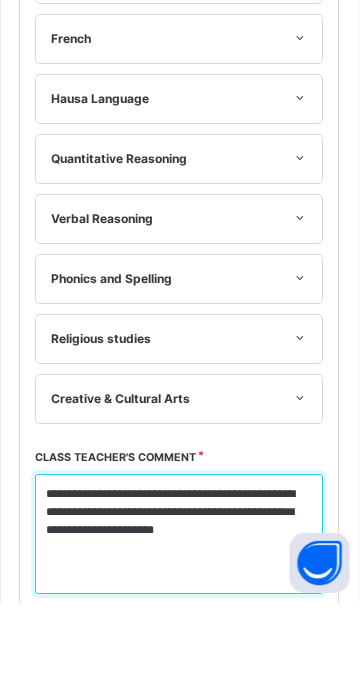 click on "**********" at bounding box center (180, 617) 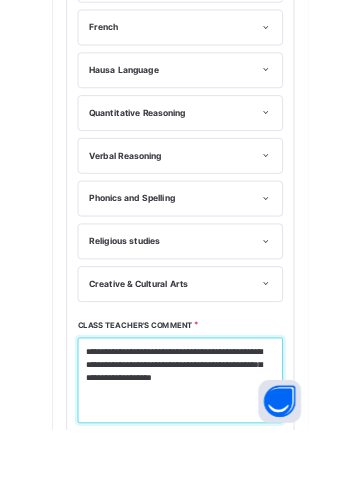 scroll, scrollTop: 1413, scrollLeft: 0, axis: vertical 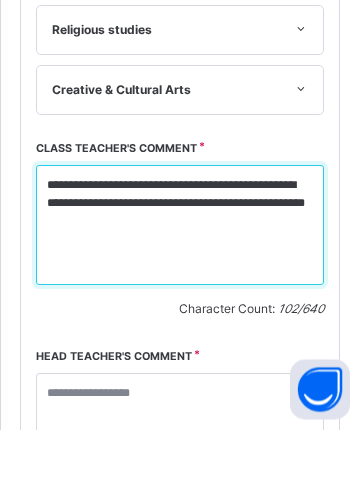 click on "**********" at bounding box center (180, 285) 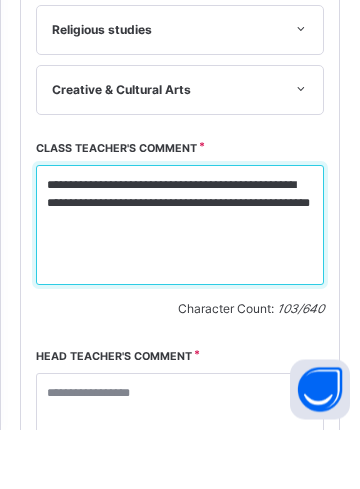 click on "**********" at bounding box center (180, 285) 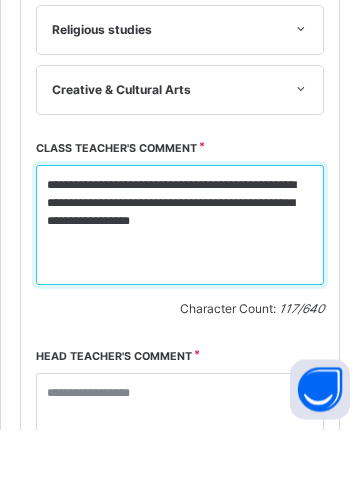 click on "**********" at bounding box center (180, 285) 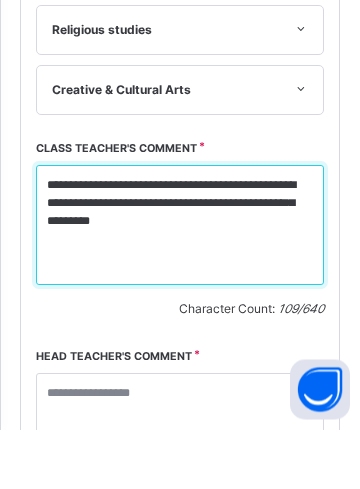 click on "**********" at bounding box center [180, 285] 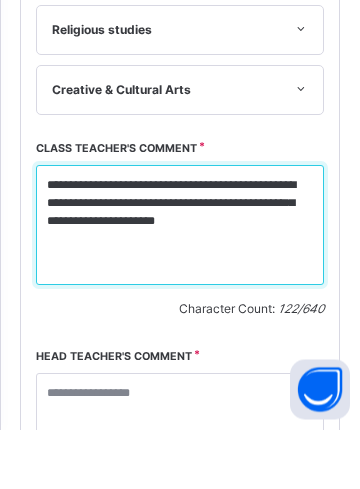 click on "**********" at bounding box center (180, 285) 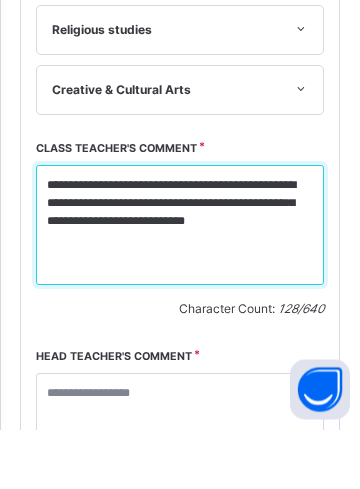 click on "**********" at bounding box center (180, 285) 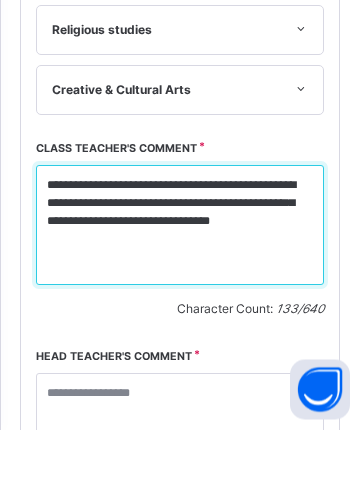 click on "**********" at bounding box center (180, 285) 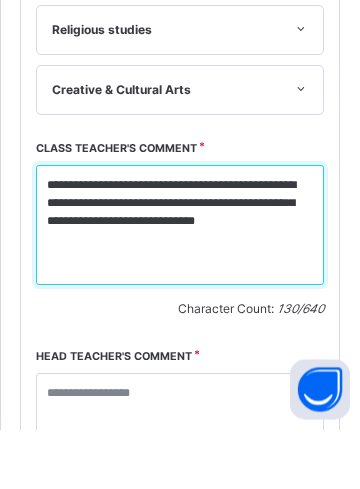 click on "**********" at bounding box center [180, 285] 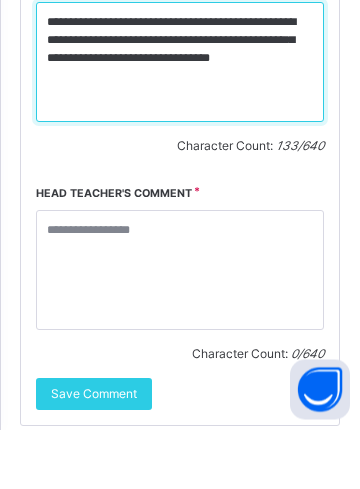 scroll, scrollTop: 1577, scrollLeft: 0, axis: vertical 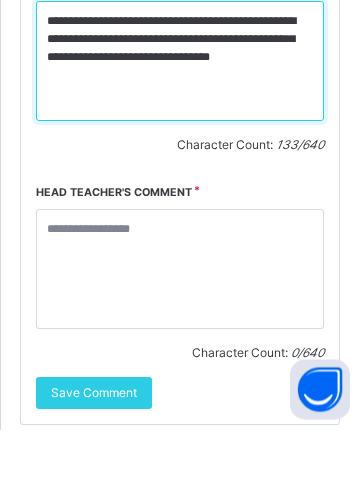 type on "**********" 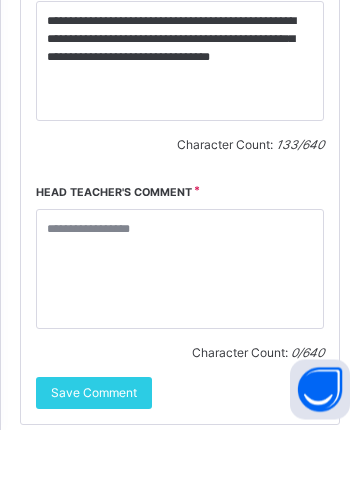 click on "Save Comment" at bounding box center (94, 453) 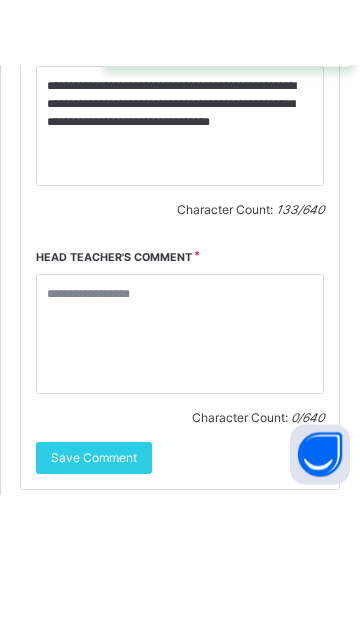 scroll, scrollTop: 391, scrollLeft: 0, axis: vertical 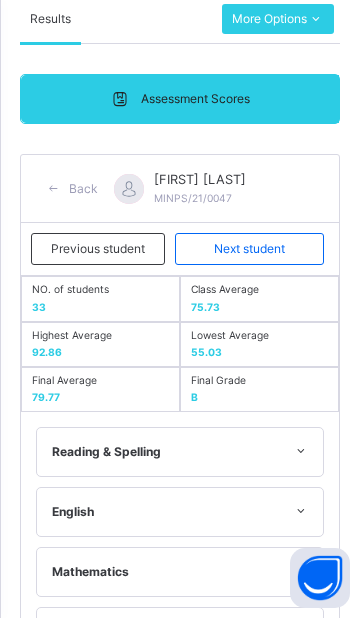 click on "Next student" at bounding box center (249, 249) 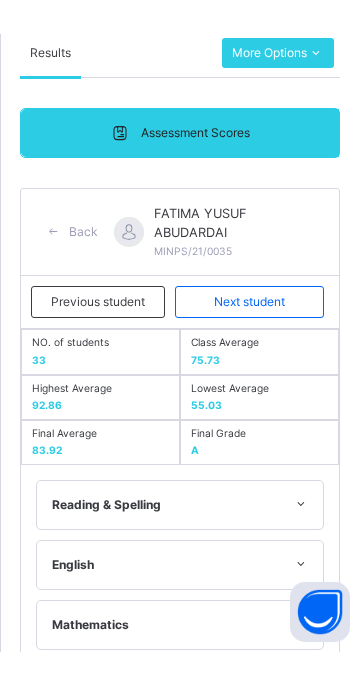scroll, scrollTop: 1164, scrollLeft: 0, axis: vertical 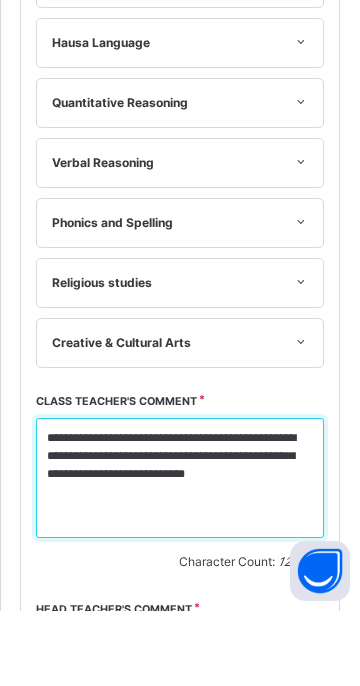 click on "**********" at bounding box center (180, 553) 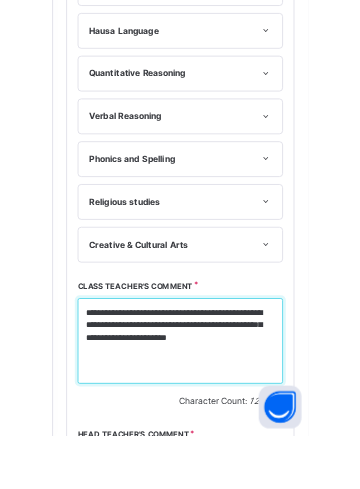 scroll, scrollTop: 1413, scrollLeft: 0, axis: vertical 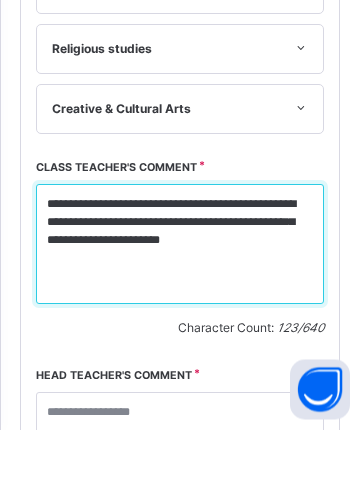 click on "**********" at bounding box center (180, 304) 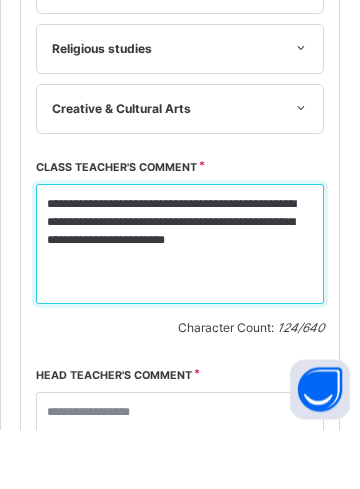 click on "**********" at bounding box center [180, 304] 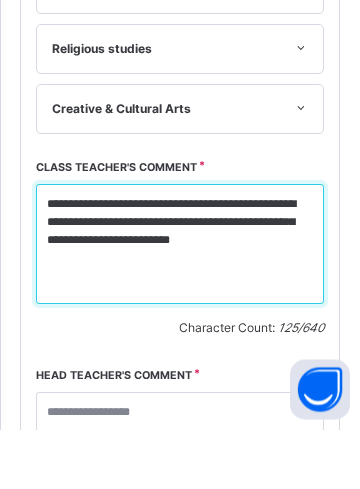 click on "**********" at bounding box center (180, 304) 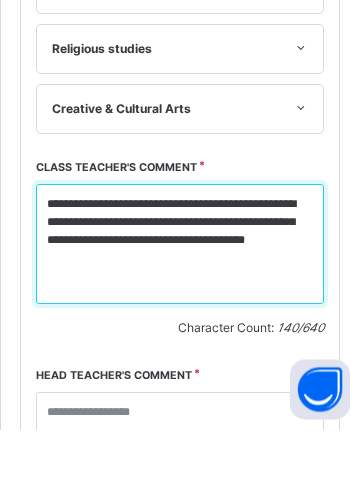 click on "**********" at bounding box center [180, 304] 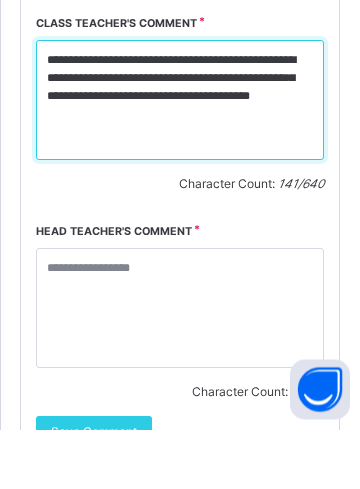 scroll, scrollTop: 1548, scrollLeft: 0, axis: vertical 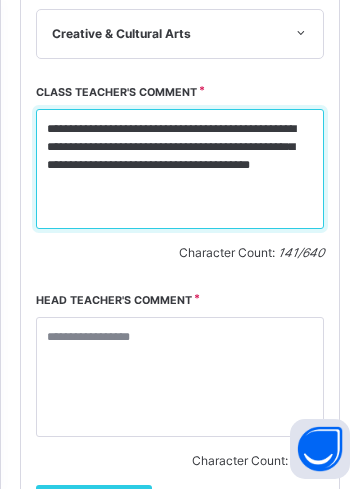 click on "**********" at bounding box center [180, 169] 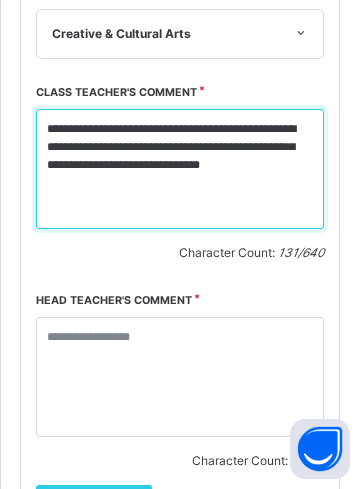 click on "**********" at bounding box center [180, 169] 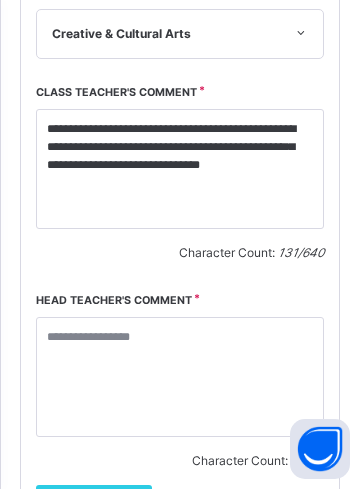 click on "Save Comment" at bounding box center [94, 501] 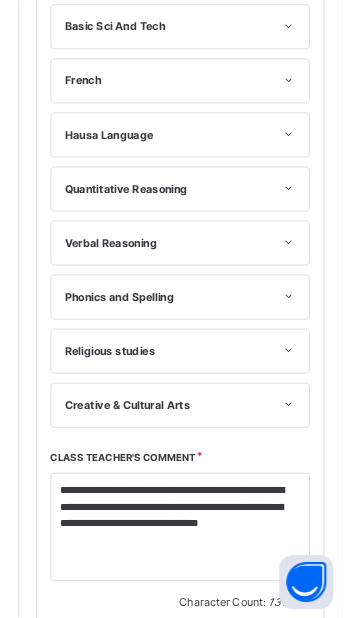 scroll, scrollTop: 376, scrollLeft: 0, axis: vertical 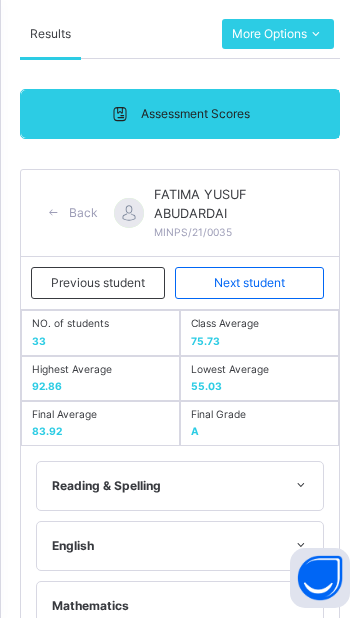 click on "Next student" at bounding box center (249, 283) 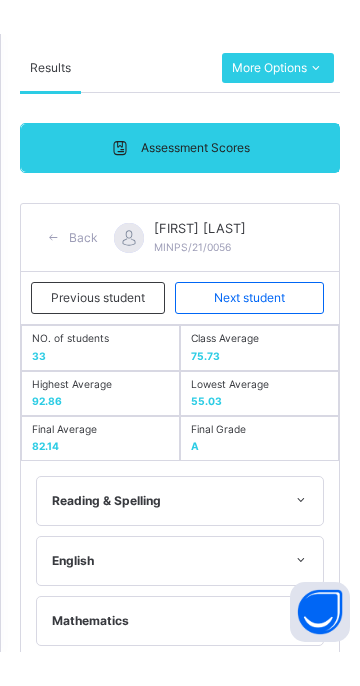 scroll, scrollTop: 1108, scrollLeft: 0, axis: vertical 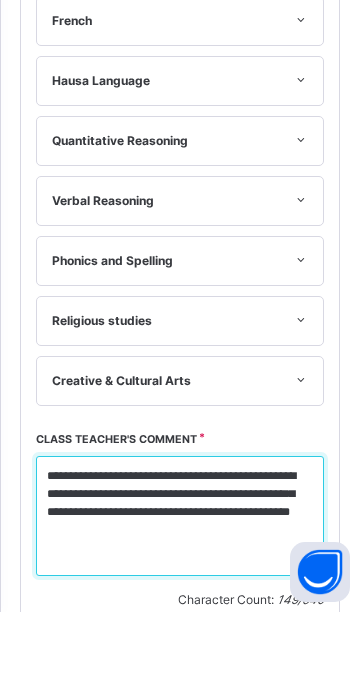 click on "**********" at bounding box center [180, 590] 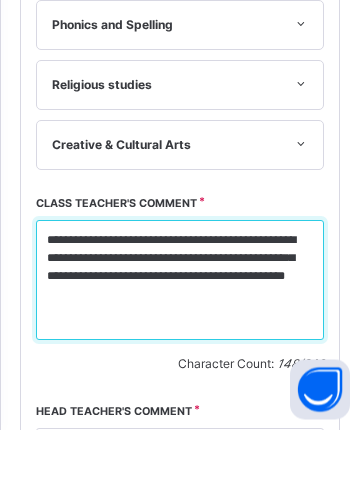 scroll, scrollTop: 1413, scrollLeft: 0, axis: vertical 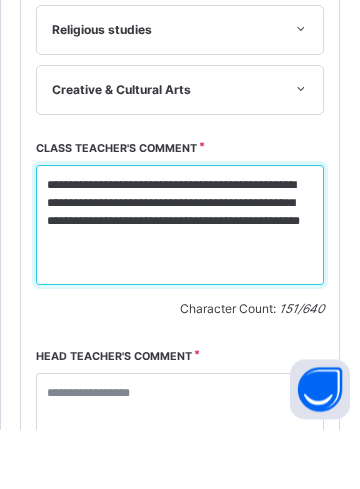 click on "**********" at bounding box center [180, 285] 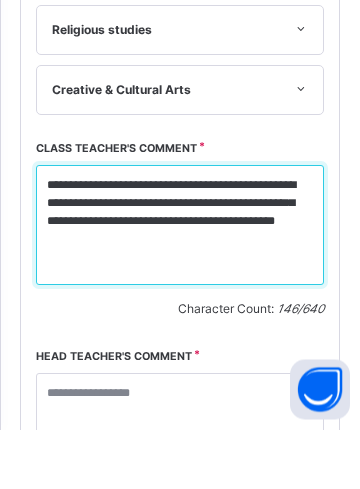 click on "**********" at bounding box center (180, 285) 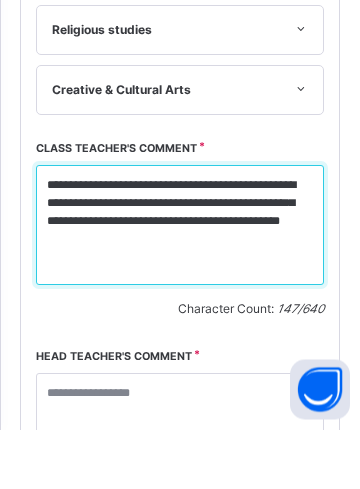 click on "**********" at bounding box center (180, 285) 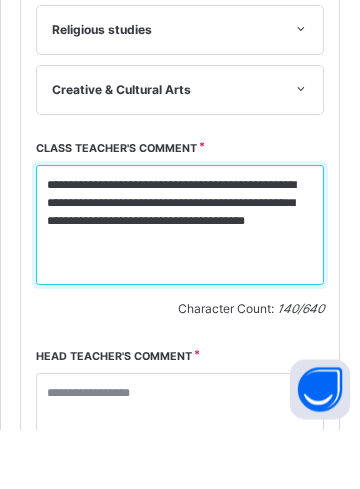 click on "**********" at bounding box center (180, 285) 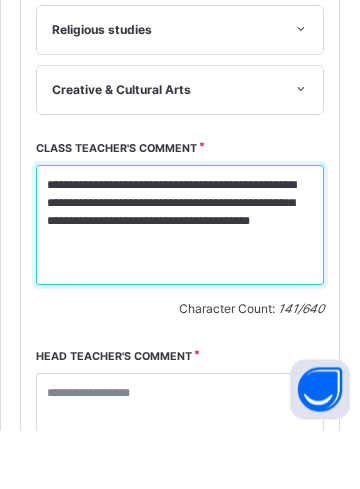 click on "**********" at bounding box center (180, 285) 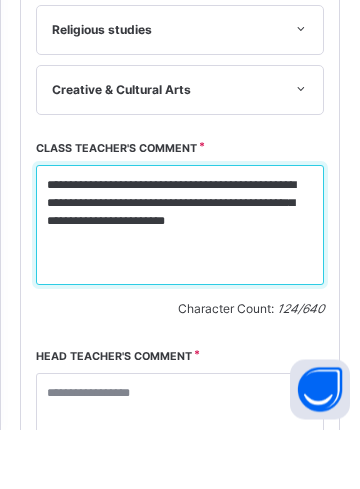 click on "**********" at bounding box center [180, 285] 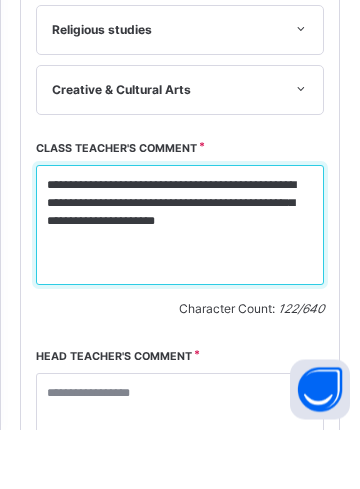 click on "**********" at bounding box center [180, 285] 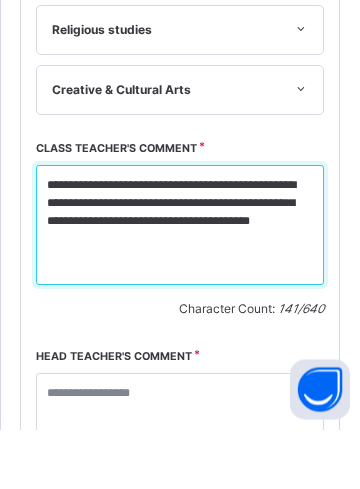 click on "**********" at bounding box center [180, 285] 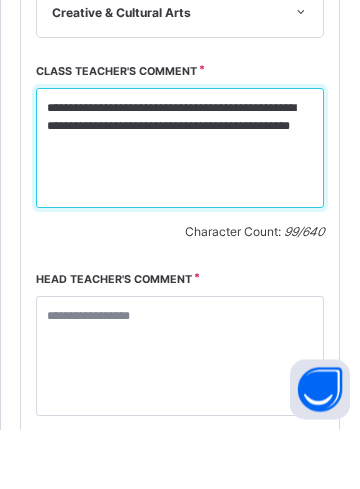 scroll, scrollTop: 1552, scrollLeft: 0, axis: vertical 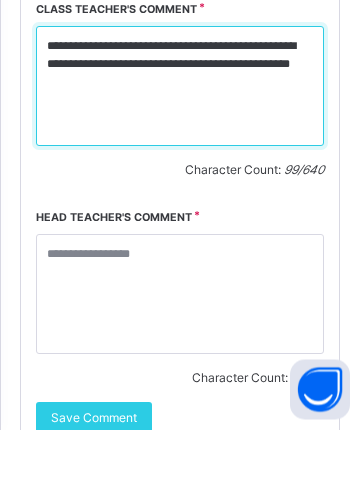 type on "**********" 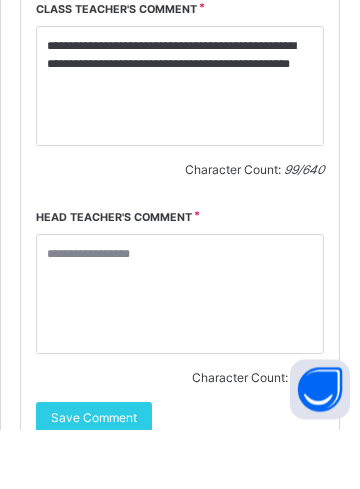 click on "Save Comment" at bounding box center (94, 478) 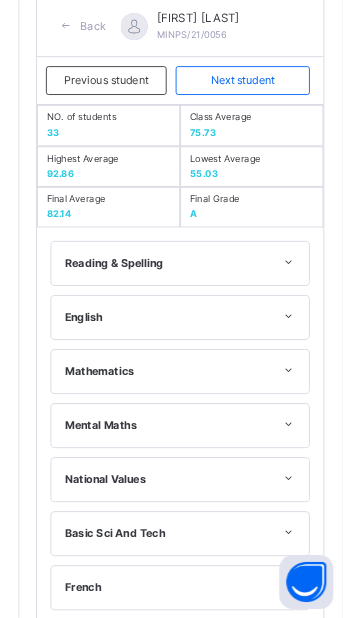 scroll, scrollTop: 531, scrollLeft: 0, axis: vertical 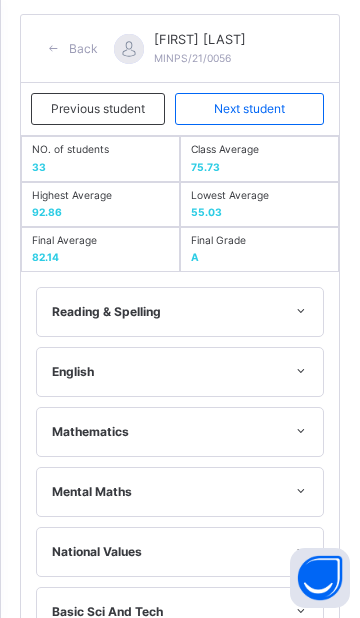 click on "Next student" at bounding box center [249, 109] 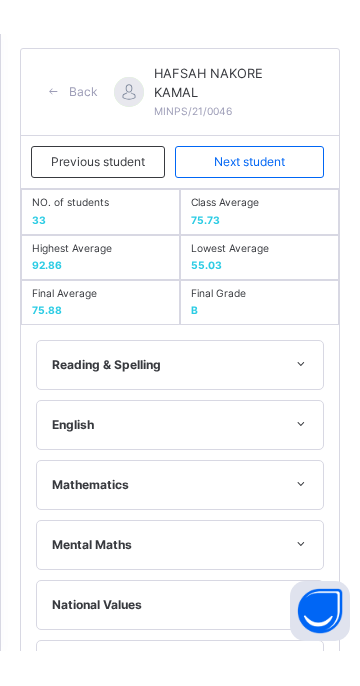 scroll, scrollTop: 1361, scrollLeft: 0, axis: vertical 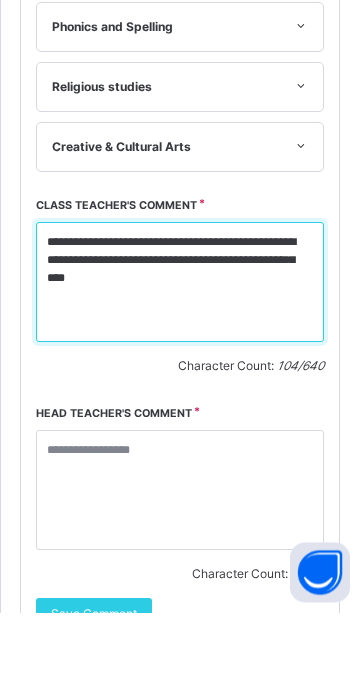 click on "**********" at bounding box center (180, 356) 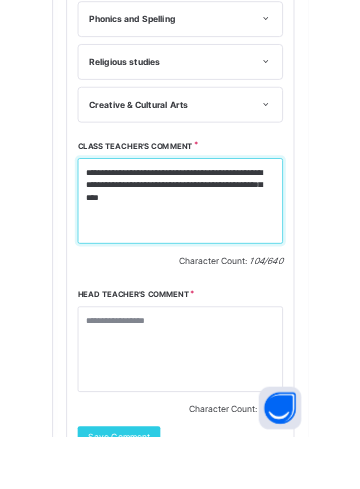 scroll, scrollTop: 1375, scrollLeft: 0, axis: vertical 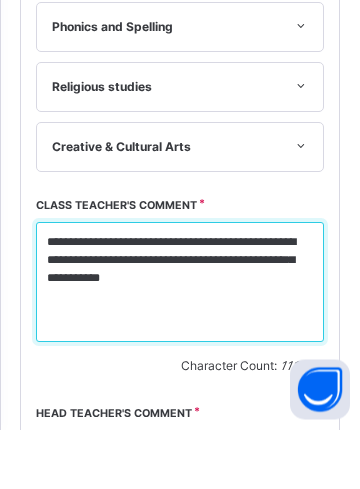 click on "**********" at bounding box center [180, 342] 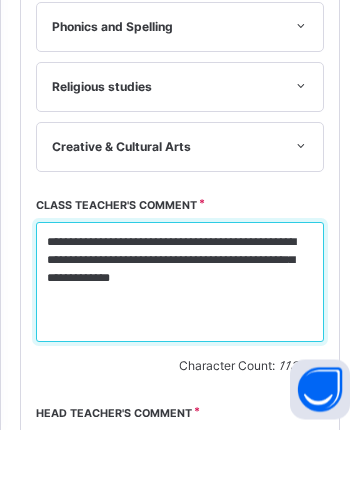 click on "**********" at bounding box center (180, 342) 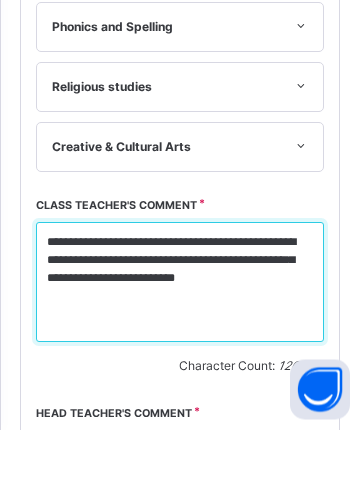 click on "**********" at bounding box center [180, 342] 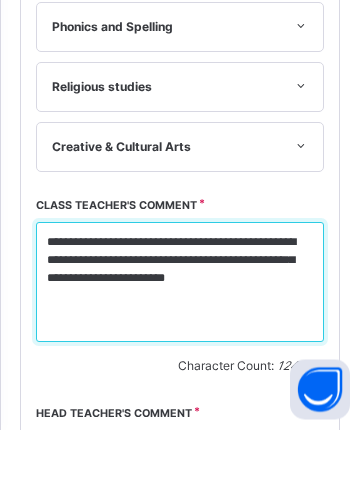 type on "**********" 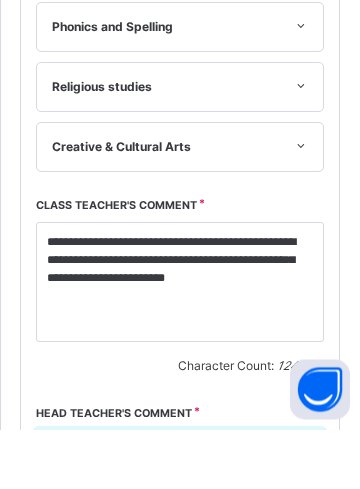 click at bounding box center (180, 550) 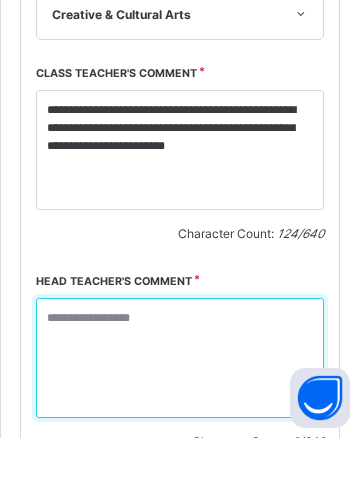scroll, scrollTop: 1593, scrollLeft: 0, axis: vertical 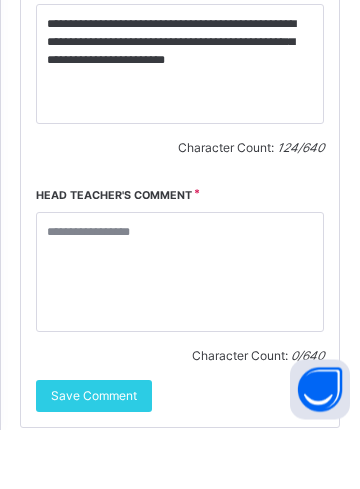 click on "Save Comment" at bounding box center [94, 456] 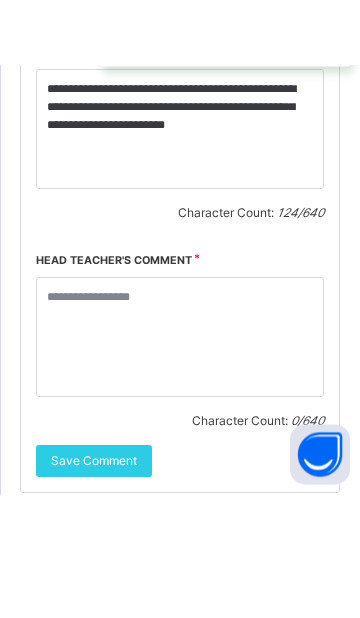 scroll, scrollTop: 305, scrollLeft: 0, axis: vertical 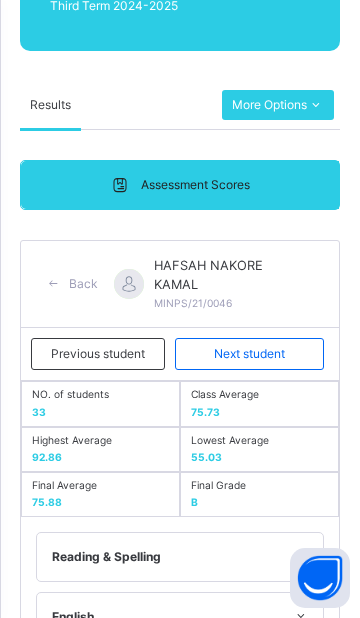 click on "Next student" at bounding box center [249, 354] 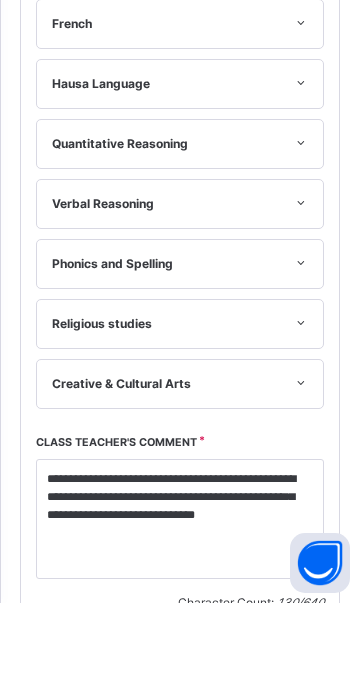 scroll, scrollTop: 1117, scrollLeft: 0, axis: vertical 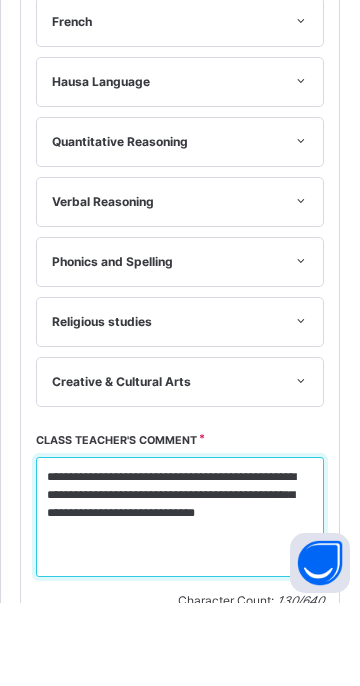 click on "**********" at bounding box center [180, 600] 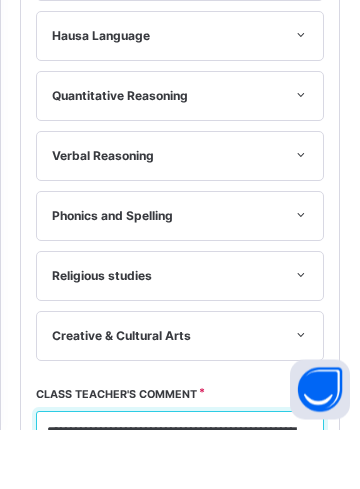 scroll, scrollTop: 1413, scrollLeft: 0, axis: vertical 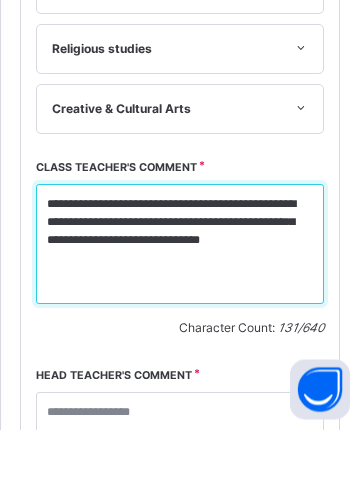 click on "**********" at bounding box center (180, 304) 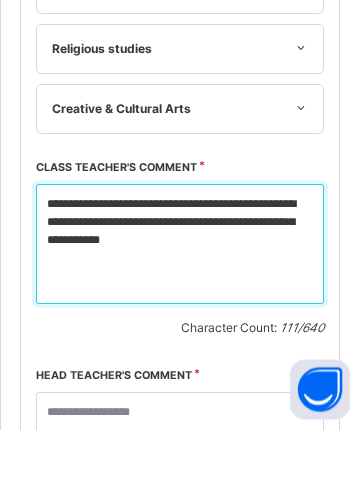 click on "**********" at bounding box center [180, 304] 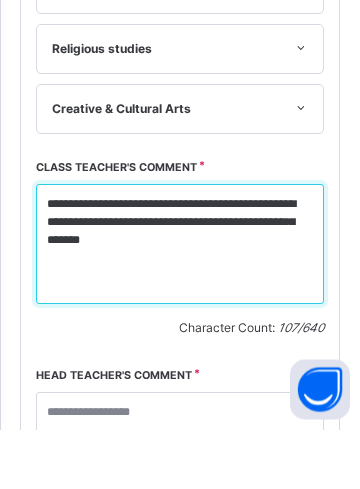 click on "**********" at bounding box center [180, 304] 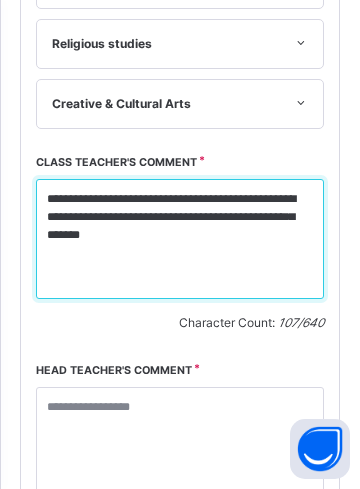 scroll, scrollTop: 1481, scrollLeft: 0, axis: vertical 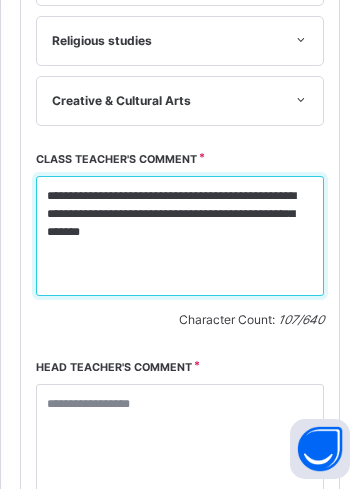 click on "**********" at bounding box center [180, 236] 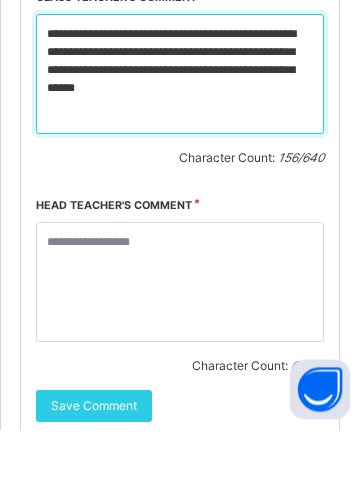 scroll, scrollTop: 1585, scrollLeft: 0, axis: vertical 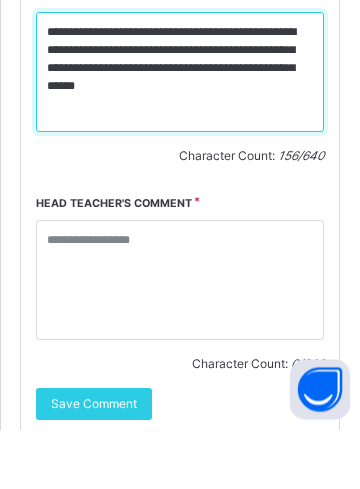 type on "**********" 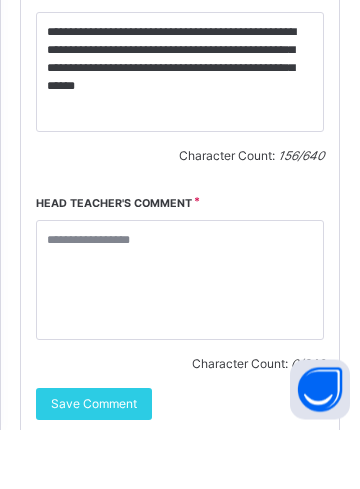 click on "Save Comment" at bounding box center (94, 464) 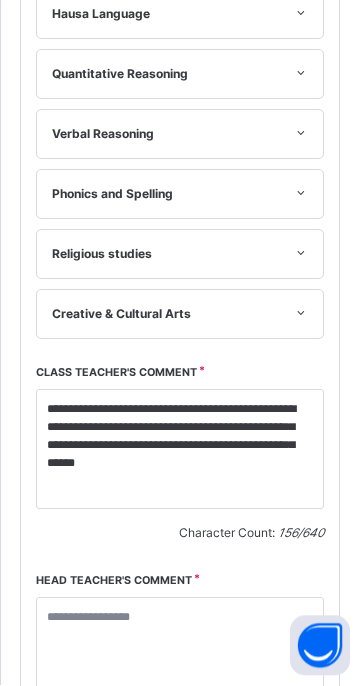 scroll, scrollTop: 1235, scrollLeft: 0, axis: vertical 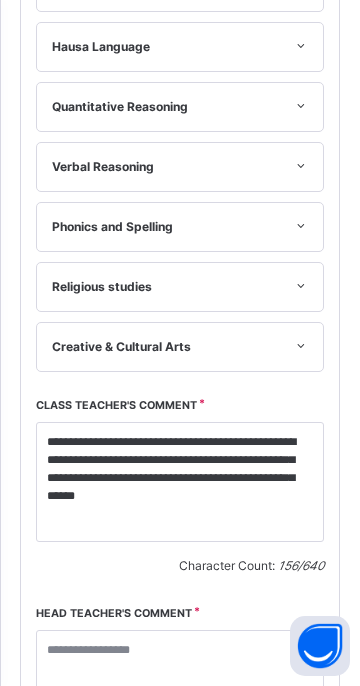click on "Save Comment" at bounding box center (94, 814) 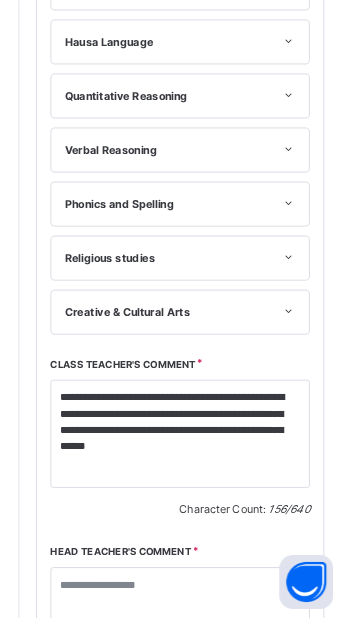 scroll, scrollTop: 353, scrollLeft: 0, axis: vertical 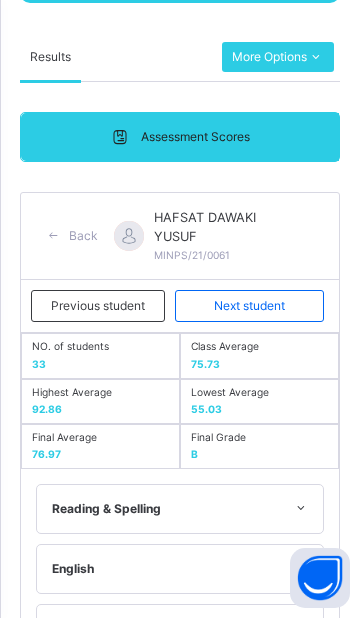 click on "Next student" at bounding box center [249, 306] 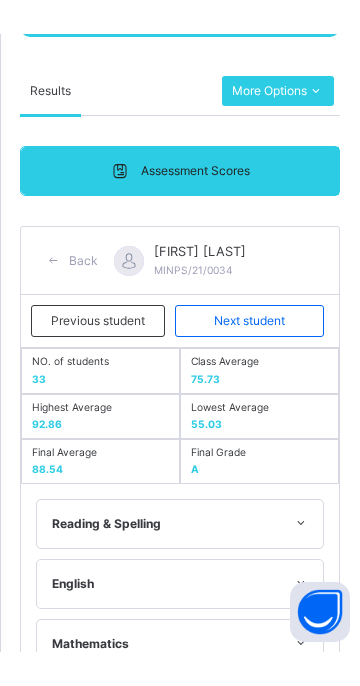 scroll, scrollTop: 1252, scrollLeft: 0, axis: vertical 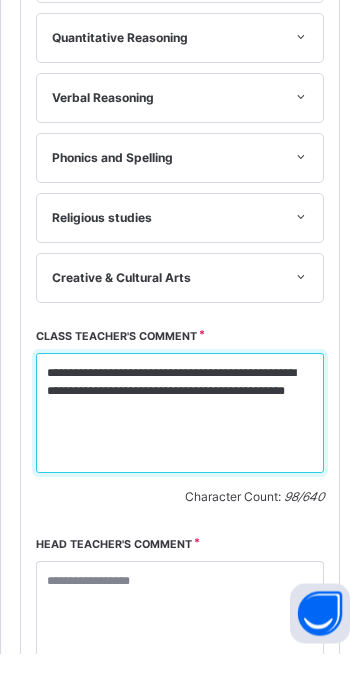 click on "**********" at bounding box center [180, 446] 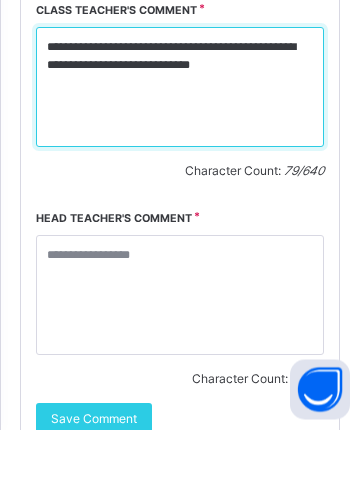 scroll, scrollTop: 1593, scrollLeft: 0, axis: vertical 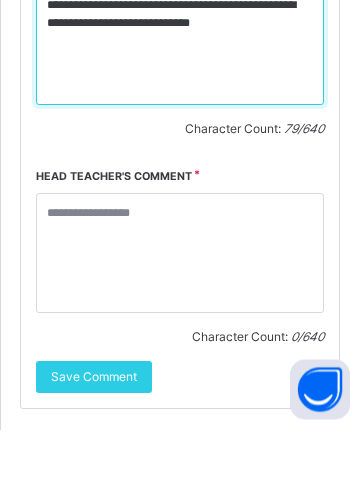type on "**********" 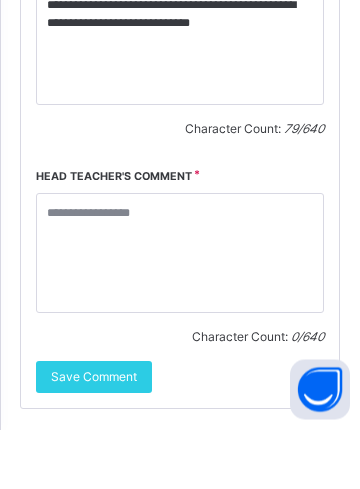click on "Save Comment" at bounding box center [94, 437] 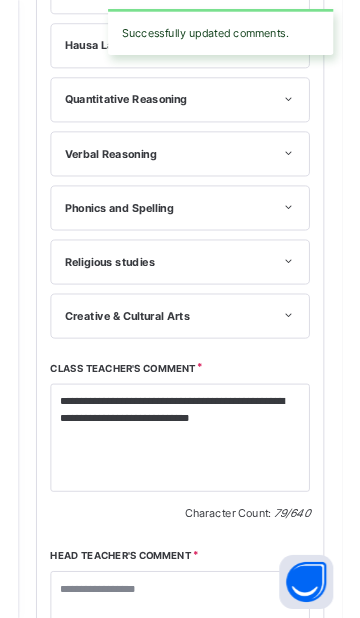 scroll, scrollTop: 383, scrollLeft: 0, axis: vertical 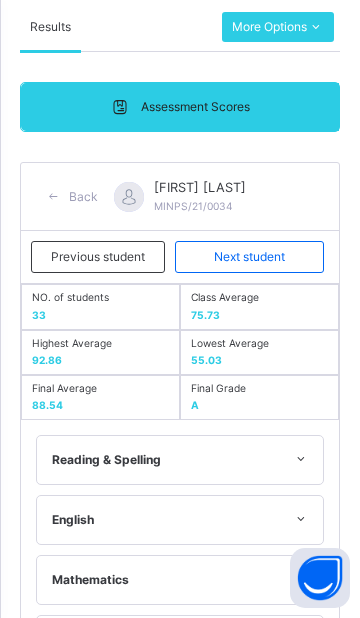 click on "Next student" at bounding box center [249, 257] 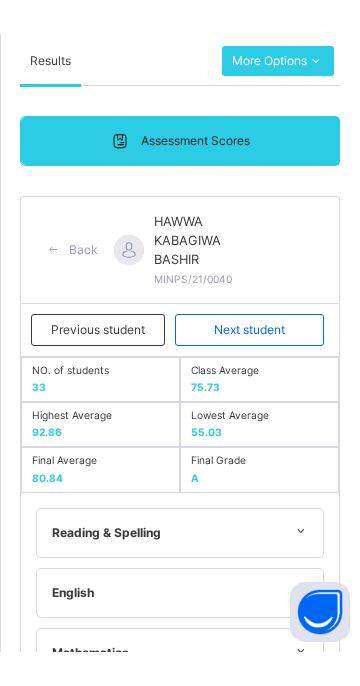 scroll, scrollTop: 1288, scrollLeft: 0, axis: vertical 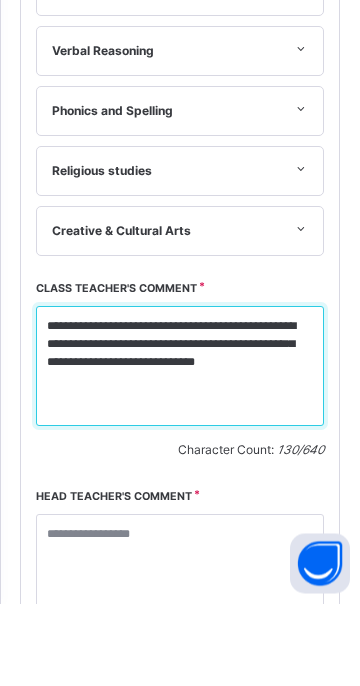 click on "**********" at bounding box center (180, 449) 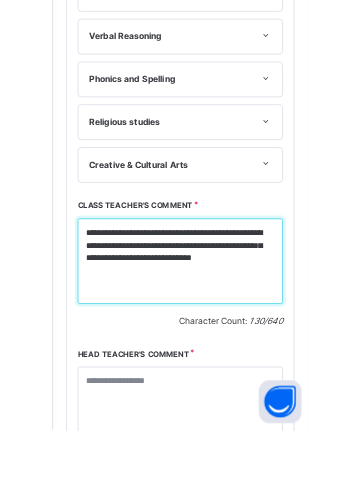 scroll, scrollTop: 1311, scrollLeft: 0, axis: vertical 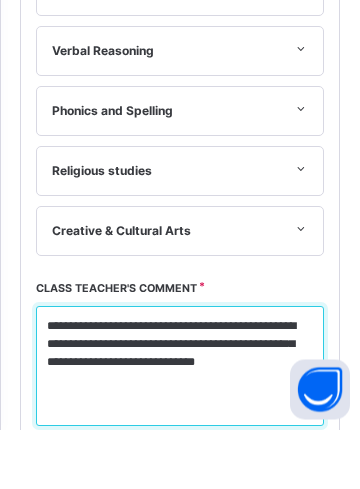 click on "**********" at bounding box center [180, 426] 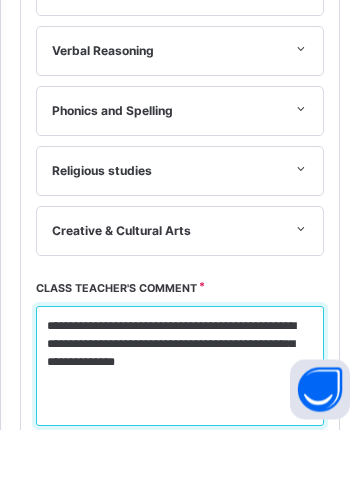 click on "**********" at bounding box center (180, 426) 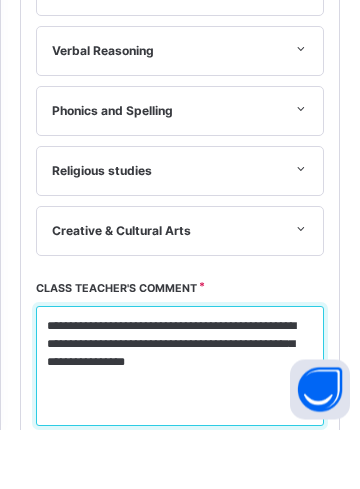 click on "**********" at bounding box center (180, 426) 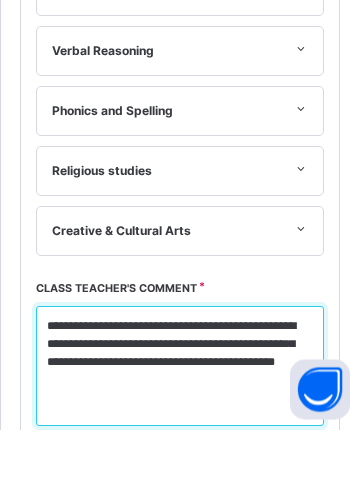 click on "**********" at bounding box center (180, 426) 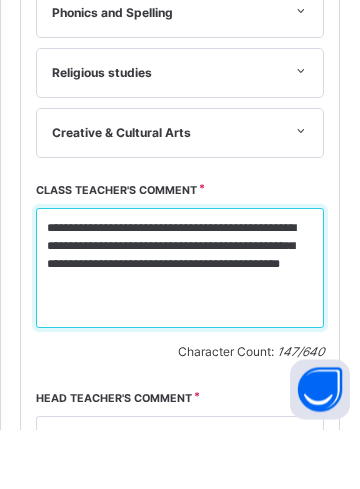 scroll, scrollTop: 1410, scrollLeft: 0, axis: vertical 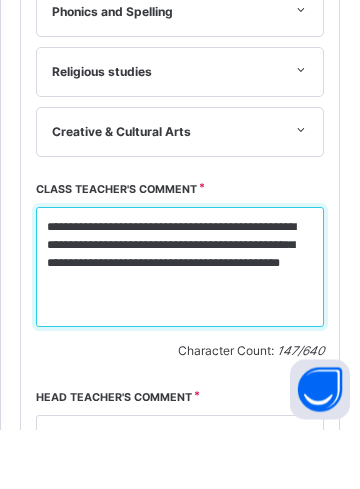 click on "**********" at bounding box center [180, 327] 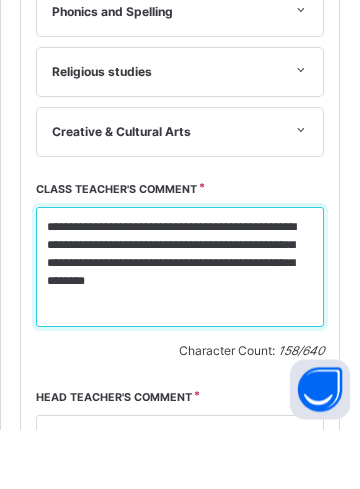 type on "**********" 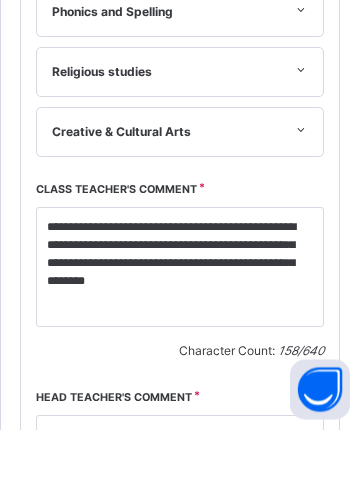 click on "Head teacher's comment" at bounding box center [114, 458] 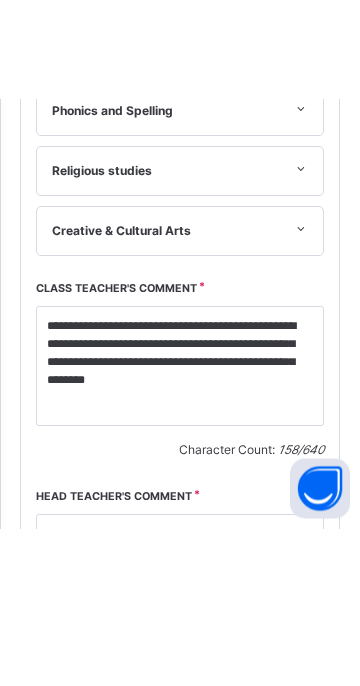 scroll, scrollTop: 411, scrollLeft: 0, axis: vertical 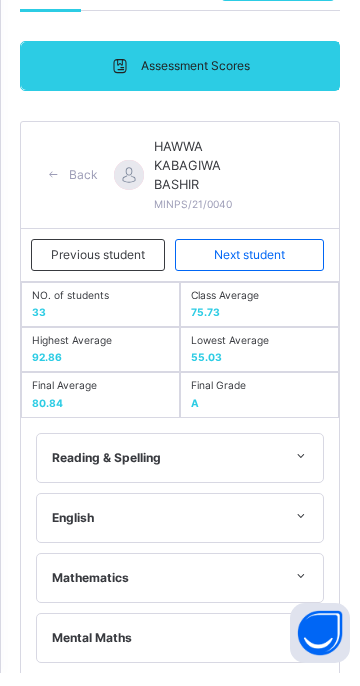 click on "Save Comment" at bounding box center [94, 1658] 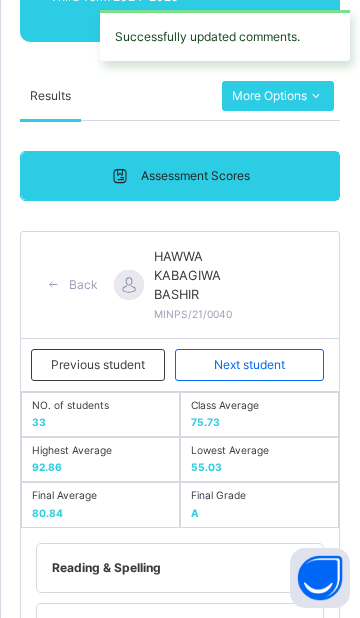 scroll, scrollTop: 273, scrollLeft: 0, axis: vertical 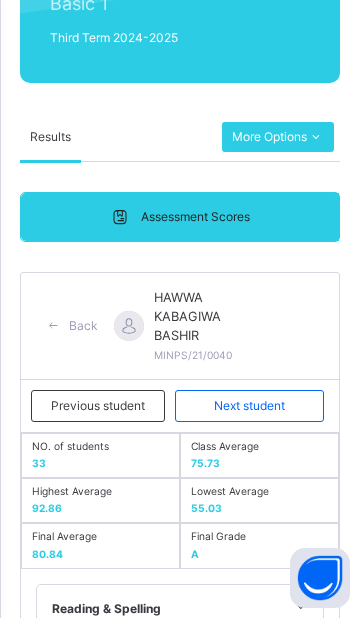 click on "HAWWA KABAGIWA BASHIR  MINPS/21/0040" at bounding box center (211, 326) 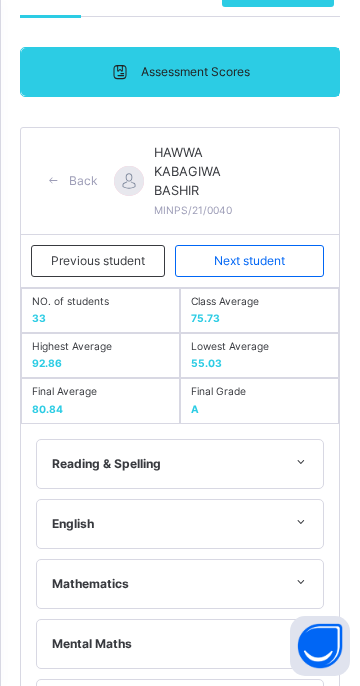 scroll, scrollTop: 349, scrollLeft: 0, axis: vertical 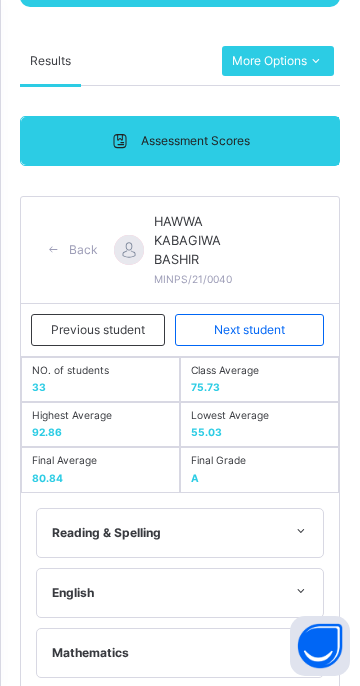 click on "Next student" at bounding box center [249, 330] 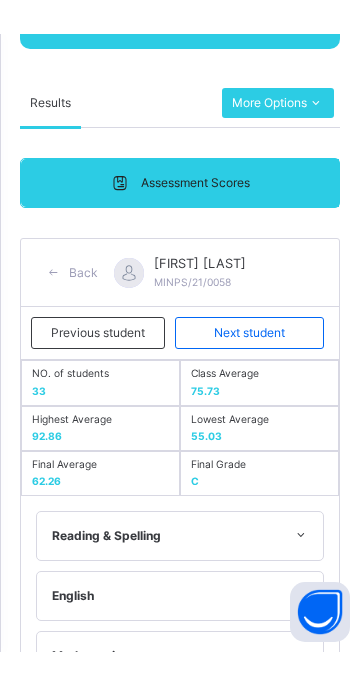 scroll, scrollTop: 1268, scrollLeft: 0, axis: vertical 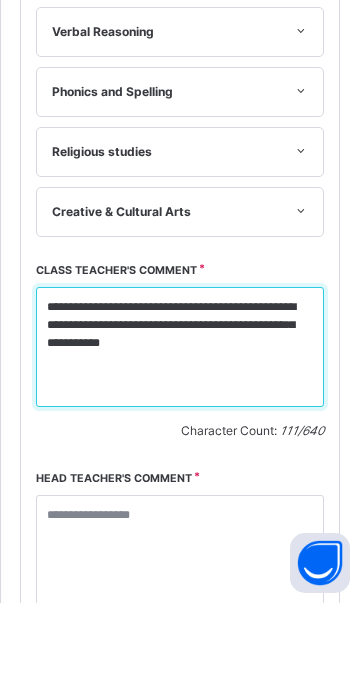 click on "**********" at bounding box center [180, 430] 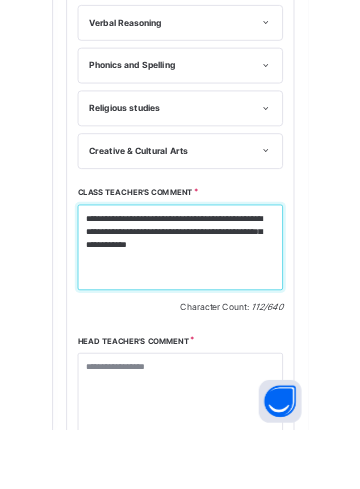 scroll, scrollTop: 1292, scrollLeft: 0, axis: vertical 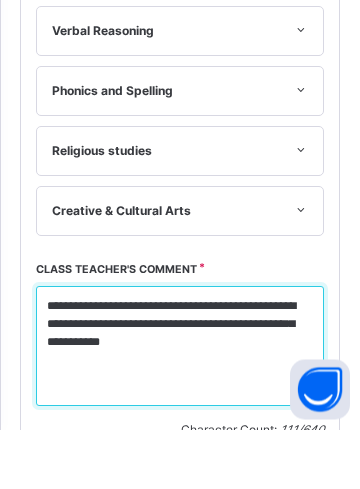 click on "**********" at bounding box center [180, 406] 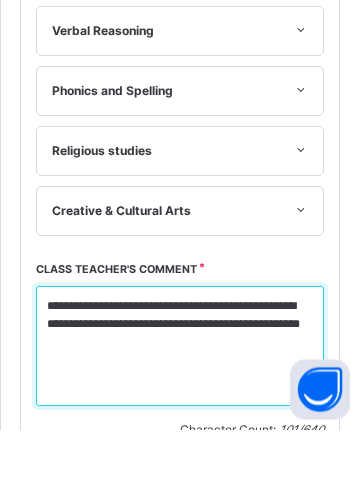 click on "**********" at bounding box center (180, 406) 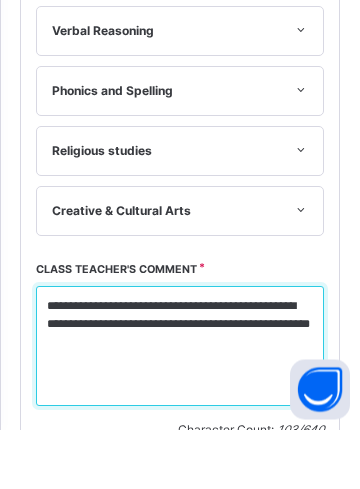 click on "**********" at bounding box center (180, 406) 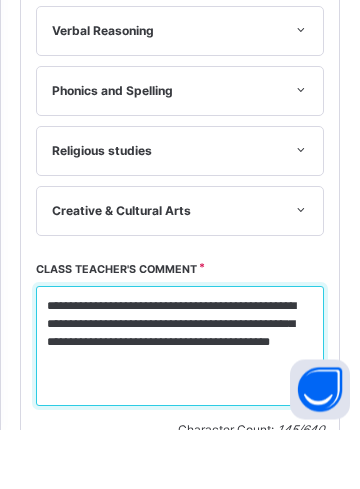 click on "**********" at bounding box center (180, 406) 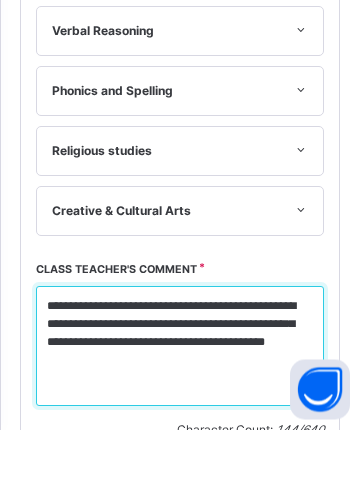 click on "**********" at bounding box center (180, 406) 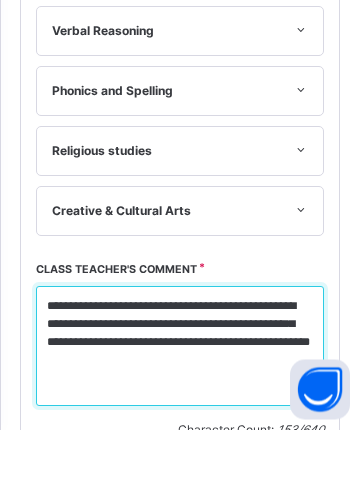 click on "**********" at bounding box center (180, 406) 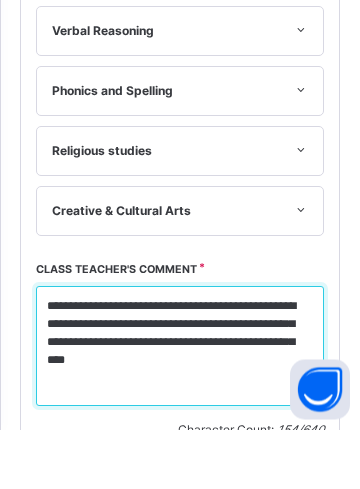 scroll, scrollTop: 1593, scrollLeft: 0, axis: vertical 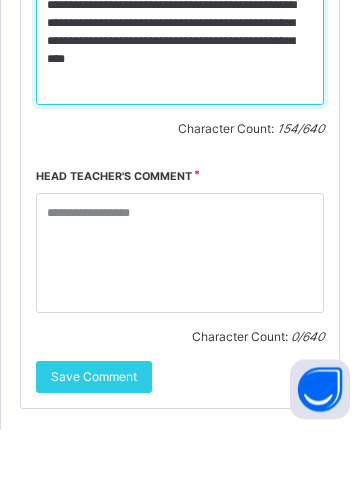 type on "**********" 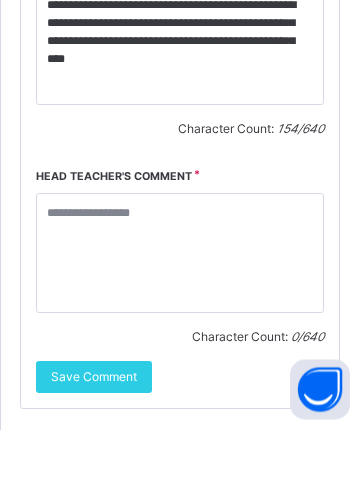click on "Save Comment" at bounding box center (94, 437) 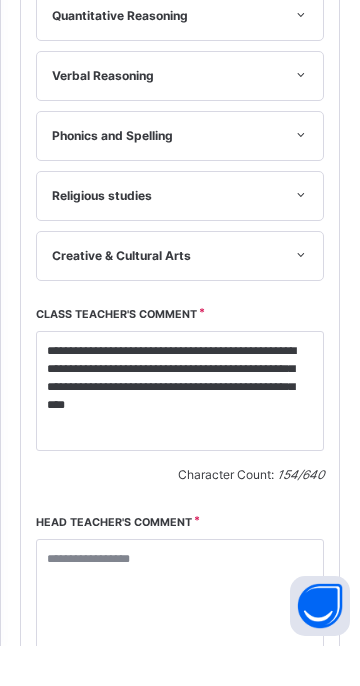 scroll, scrollTop: 1183, scrollLeft: 0, axis: vertical 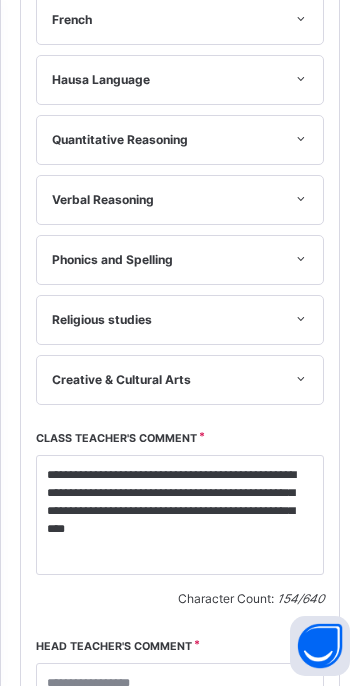 click on "Save Comment" at bounding box center [94, 847] 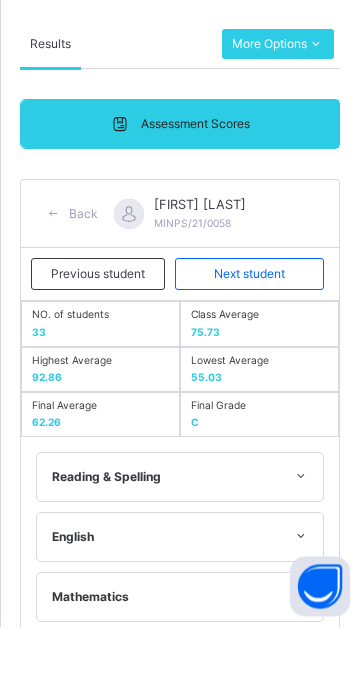 click on "**********" at bounding box center (180, 1126) 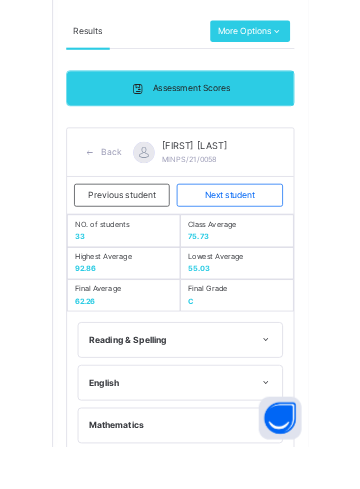 scroll, scrollTop: 474, scrollLeft: 0, axis: vertical 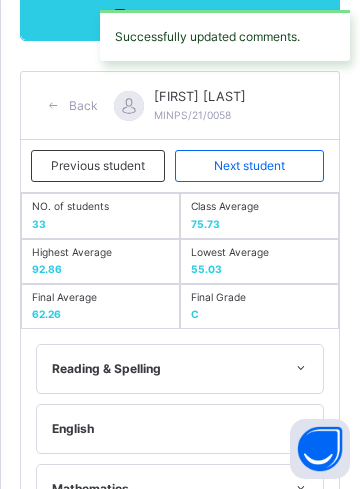 click on "Religious studies" at bounding box center [180, 1029] 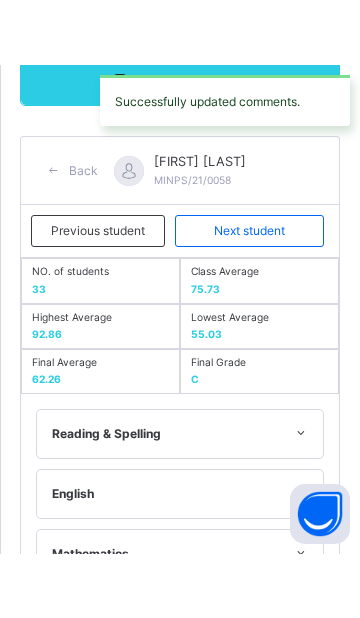 scroll, scrollTop: 395, scrollLeft: 0, axis: vertical 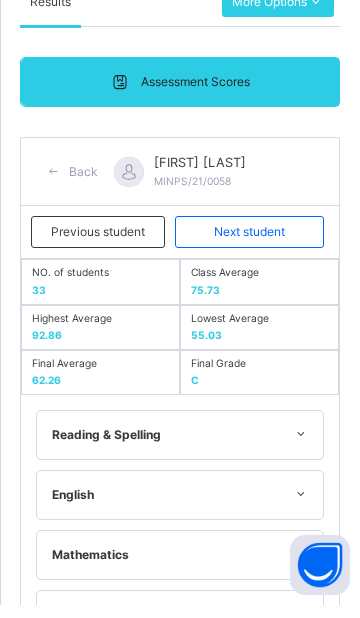 click on "Next student" at bounding box center [249, 245] 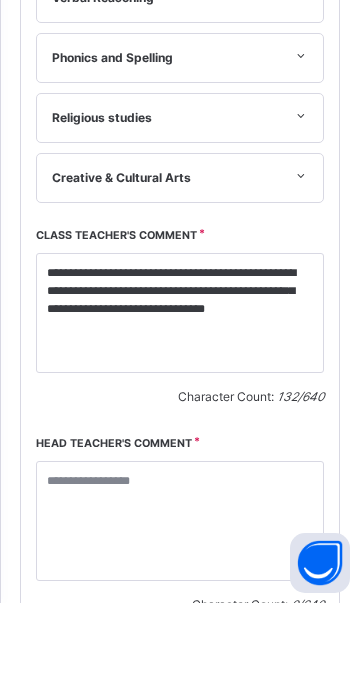 scroll, scrollTop: 1391, scrollLeft: 0, axis: vertical 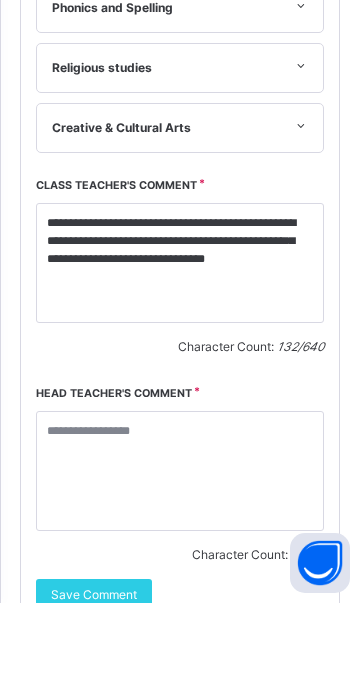 click on "Save Comment" at bounding box center (94, 678) 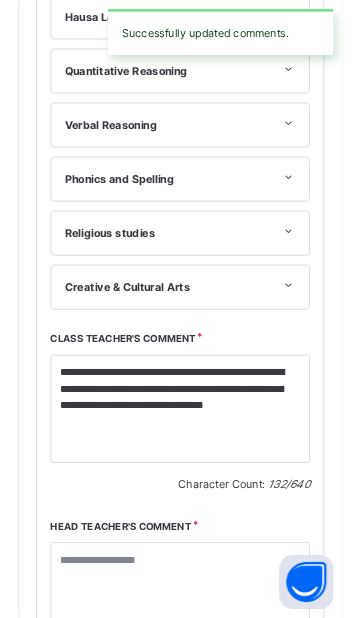 scroll, scrollTop: 356, scrollLeft: 0, axis: vertical 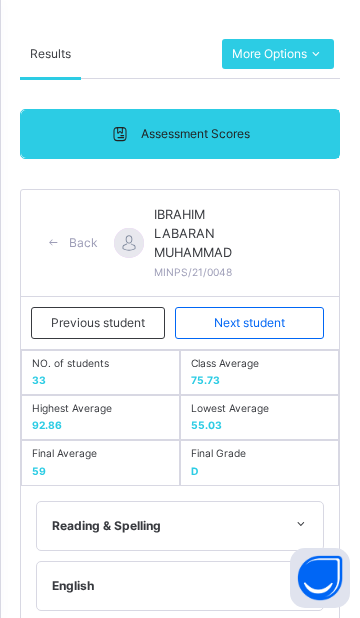 click on "Next student" at bounding box center (249, 323) 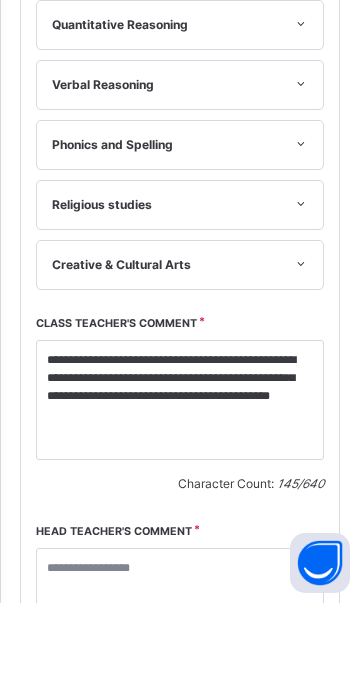 scroll, scrollTop: 1237, scrollLeft: 0, axis: vertical 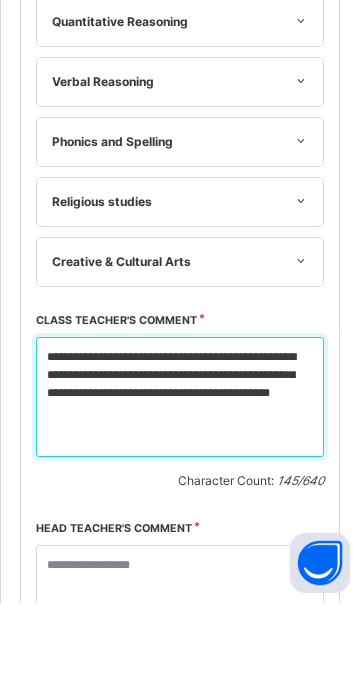 click on "**********" at bounding box center (180, 480) 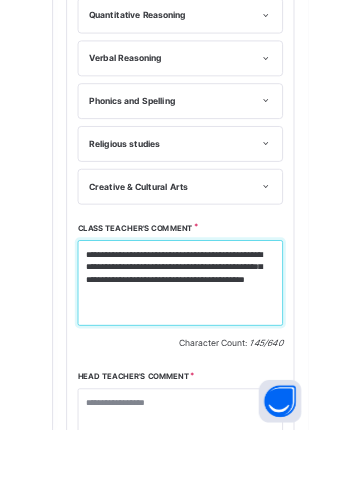 scroll, scrollTop: 1260, scrollLeft: 0, axis: vertical 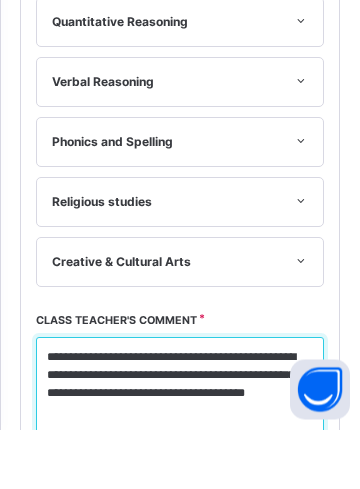 click on "**********" at bounding box center (180, 457) 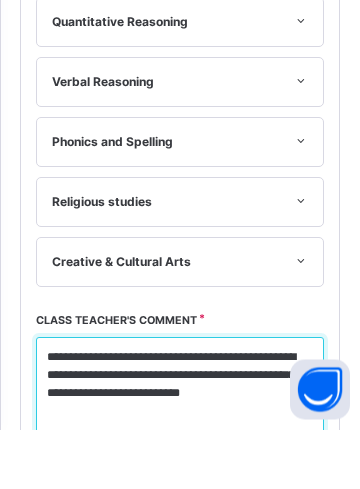 click on "**********" at bounding box center [180, 457] 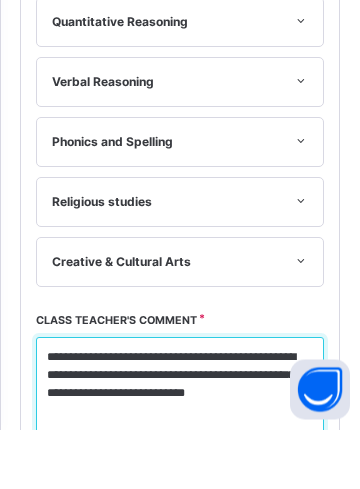 click on "**********" at bounding box center [180, 457] 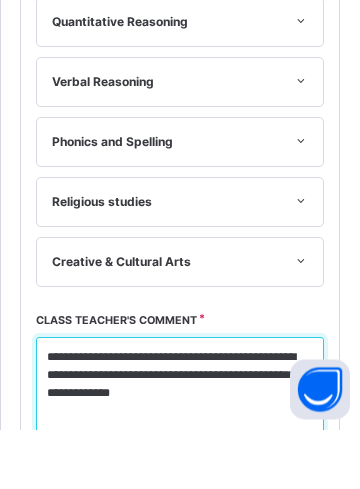 click on "**********" at bounding box center [180, 457] 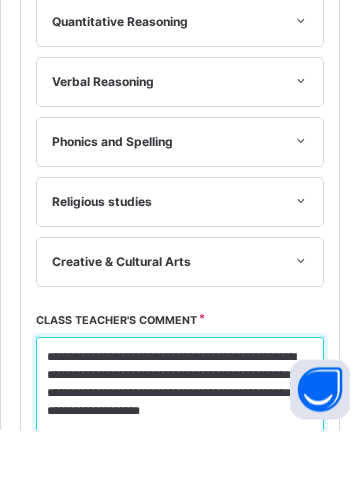 click on "**********" at bounding box center [180, 457] 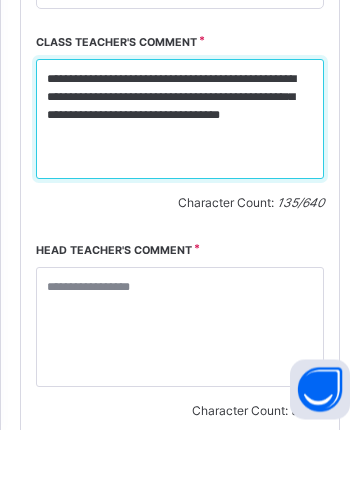 scroll, scrollTop: 1593, scrollLeft: 0, axis: vertical 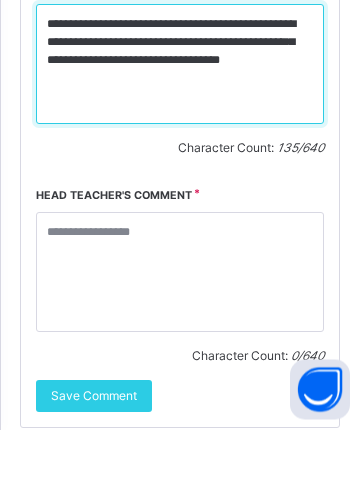 type on "**********" 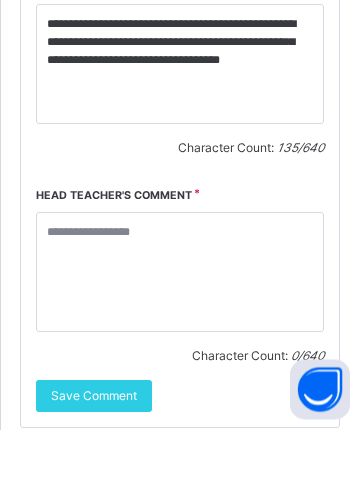 click on "Save Comment" at bounding box center (94, 456) 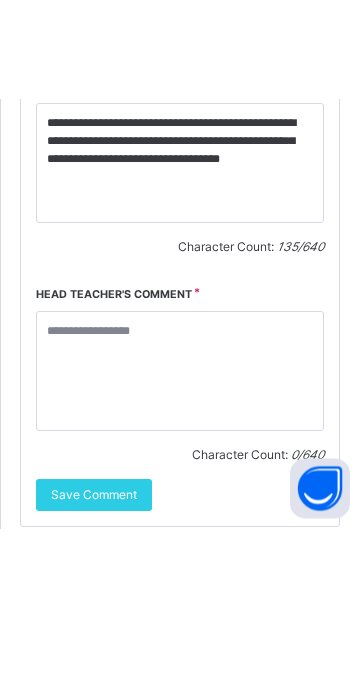 scroll, scrollTop: 416, scrollLeft: 0, axis: vertical 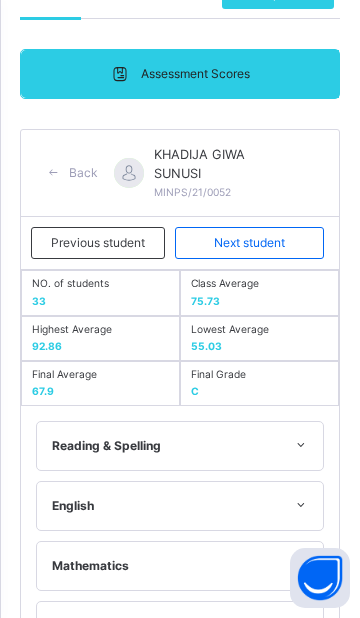click on "Next student" at bounding box center [249, 243] 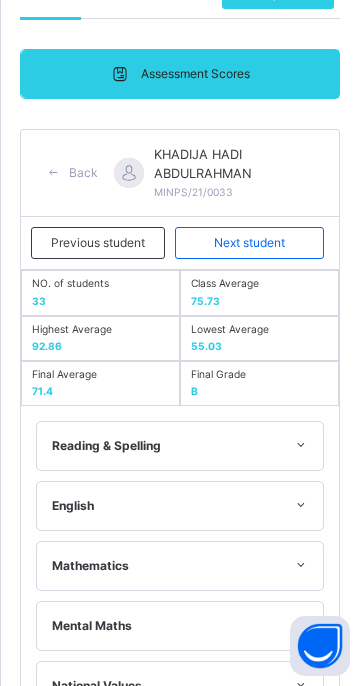 scroll, scrollTop: 1224, scrollLeft: 0, axis: vertical 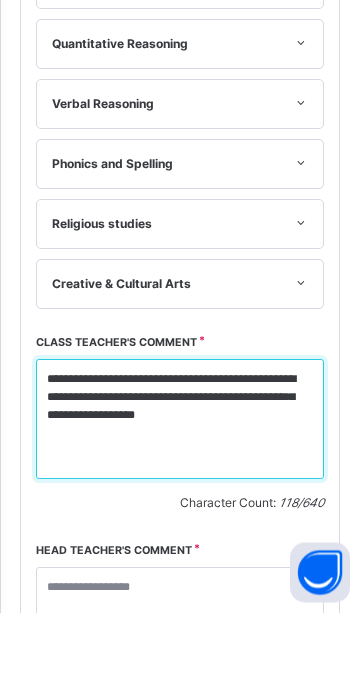 click on "**********" at bounding box center [180, 493] 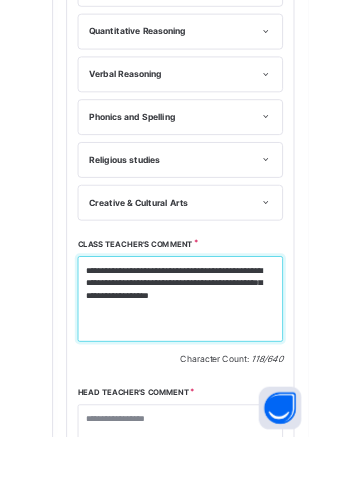 scroll, scrollTop: 1238, scrollLeft: 0, axis: vertical 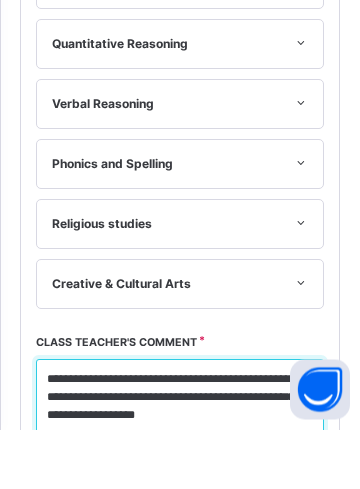 click on "**********" at bounding box center [180, 479] 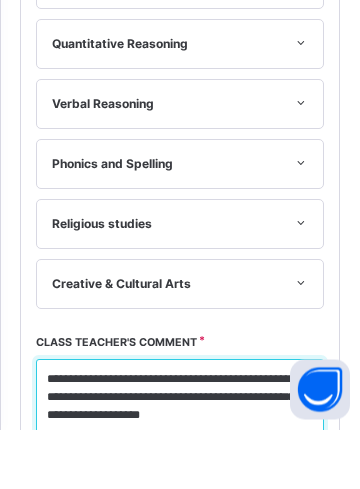click on "**********" at bounding box center (180, 479) 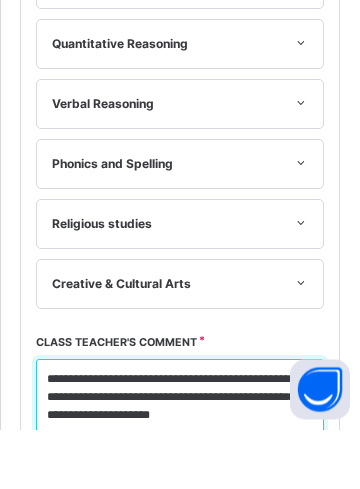 click on "**********" at bounding box center [180, 479] 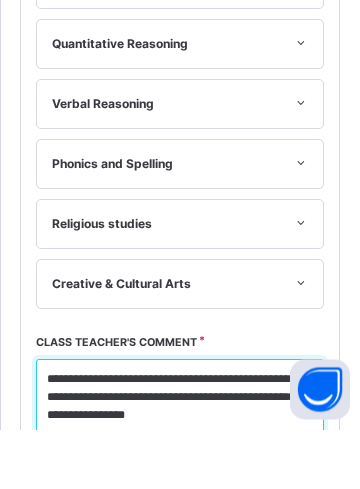 click on "**********" at bounding box center [180, 479] 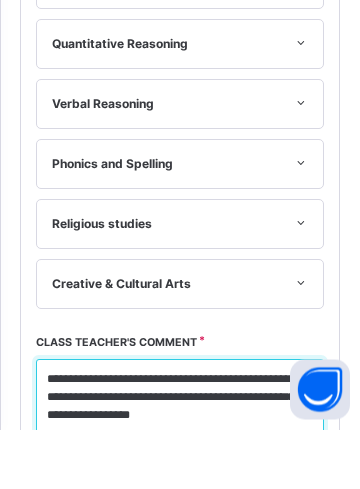 click on "**********" at bounding box center [180, 479] 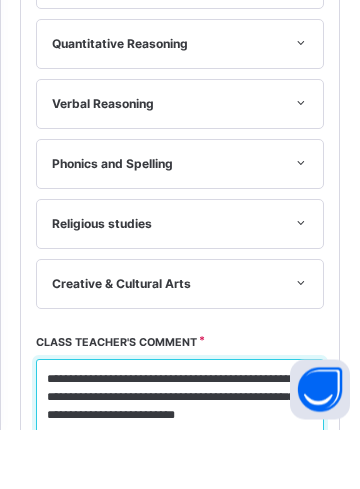 click on "**********" at bounding box center [180, 479] 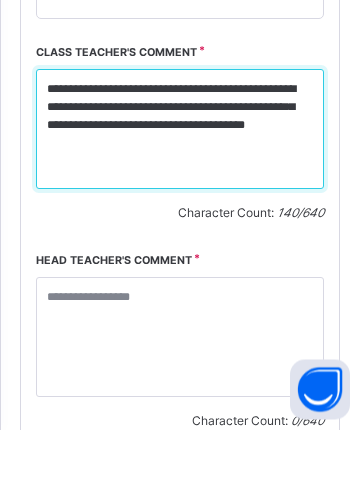 scroll, scrollTop: 1535, scrollLeft: 0, axis: vertical 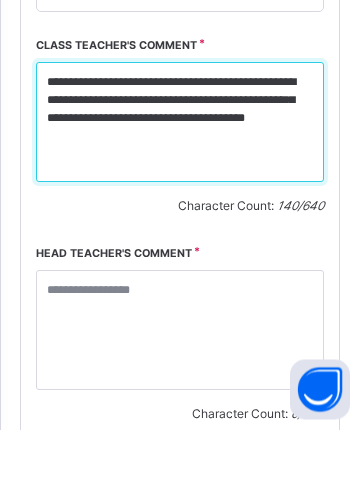 type on "**********" 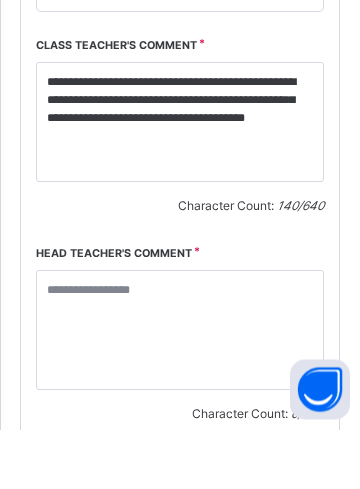 click on "Save Comment" at bounding box center (94, 514) 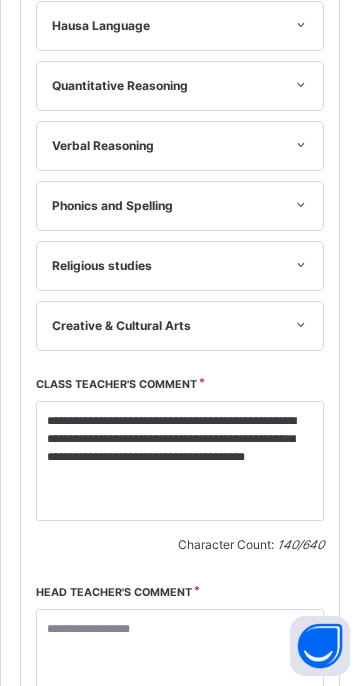 scroll, scrollTop: 360, scrollLeft: 0, axis: vertical 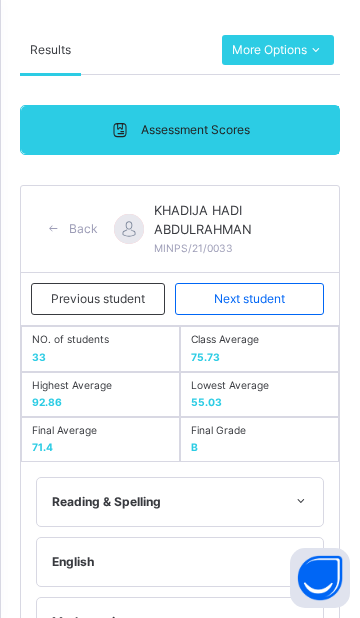 click on "Next student" at bounding box center [249, 299] 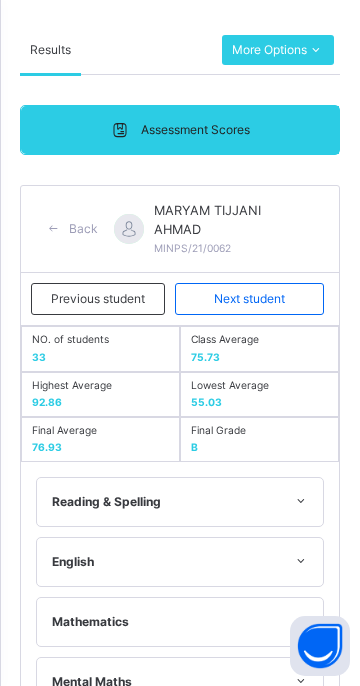 scroll, scrollTop: 1273, scrollLeft: 0, axis: vertical 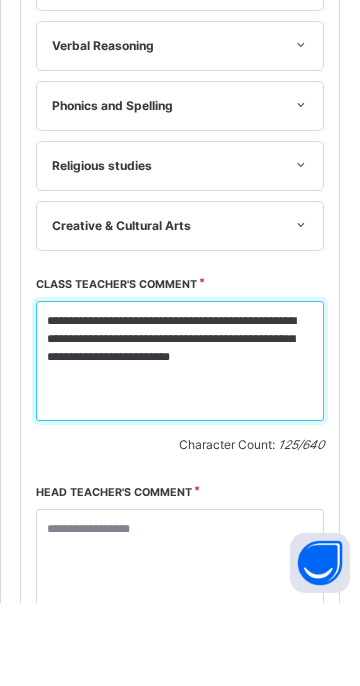 click on "**********" at bounding box center (180, 444) 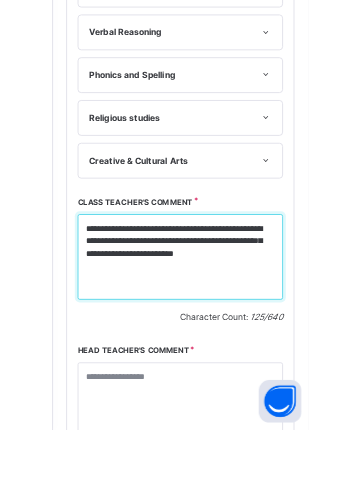 scroll, scrollTop: 1296, scrollLeft: 0, axis: vertical 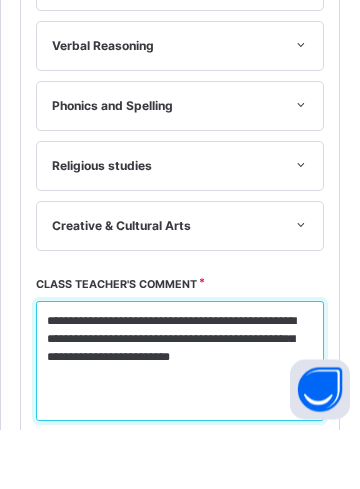 click on "**********" at bounding box center (180, 421) 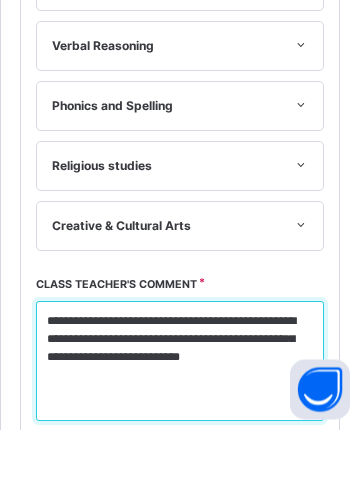 click on "**********" at bounding box center [180, 421] 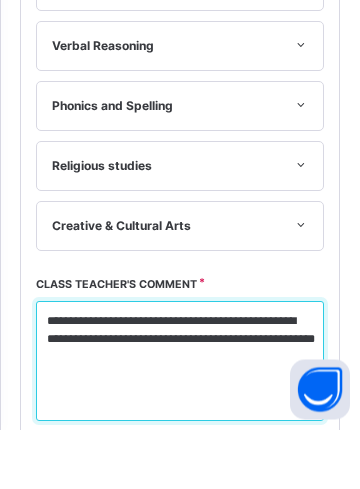 click on "**********" at bounding box center (180, 421) 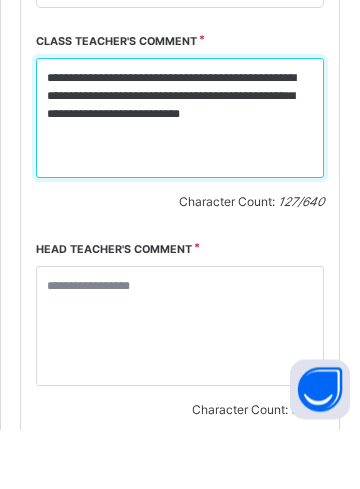 scroll, scrollTop: 1593, scrollLeft: 0, axis: vertical 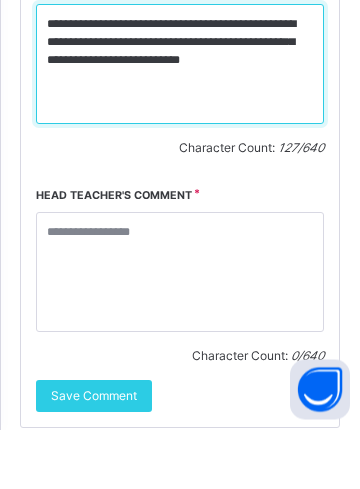 type on "**********" 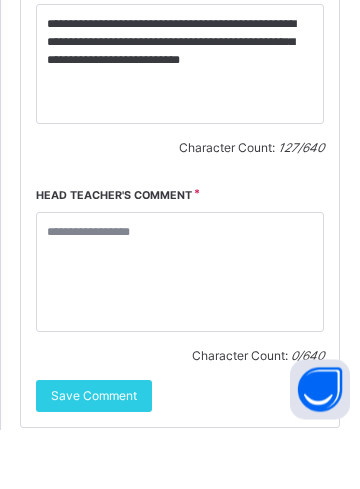 click on "Save Comment" at bounding box center [94, 456] 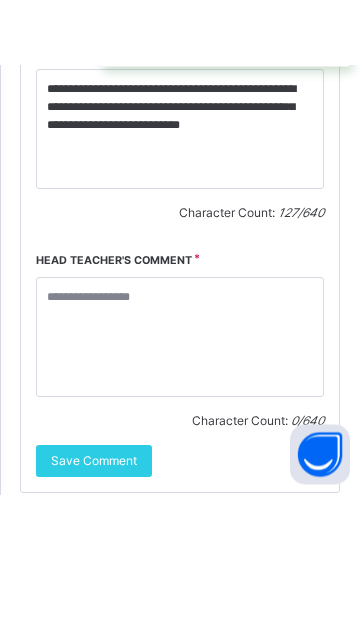 scroll, scrollTop: 384, scrollLeft: 0, axis: vertical 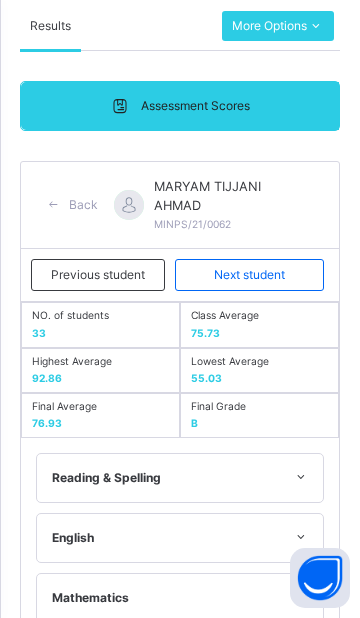 click on "Next student" at bounding box center [249, 275] 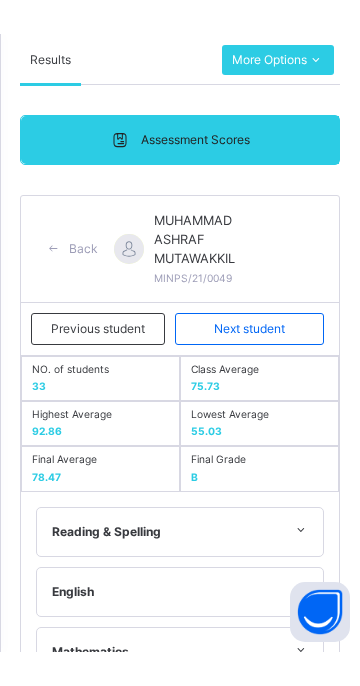 scroll, scrollTop: 1260, scrollLeft: 0, axis: vertical 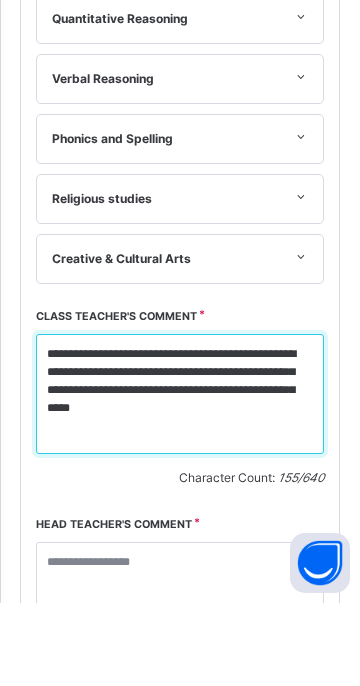 click on "**********" at bounding box center (180, 477) 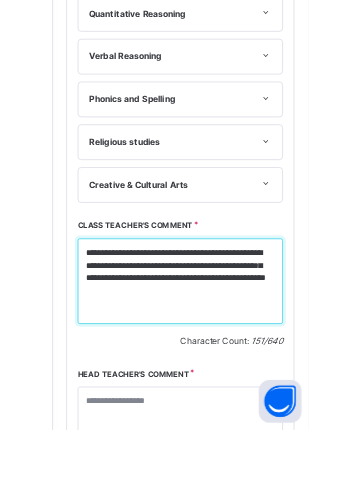 scroll, scrollTop: 1284, scrollLeft: 0, axis: vertical 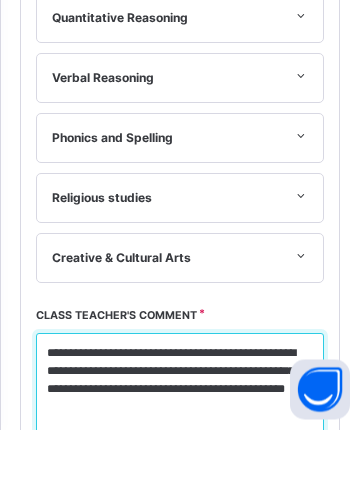click on "**********" at bounding box center [180, 453] 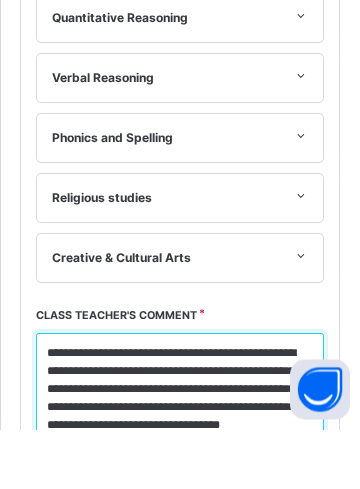 click on "**********" at bounding box center (180, 453) 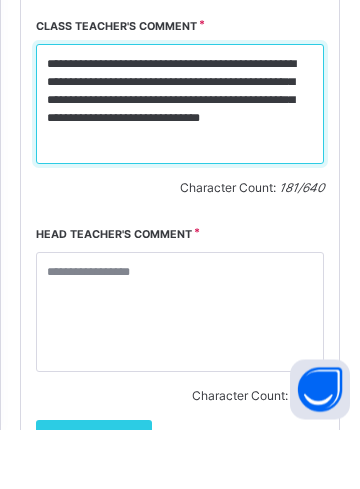 scroll, scrollTop: 1612, scrollLeft: 0, axis: vertical 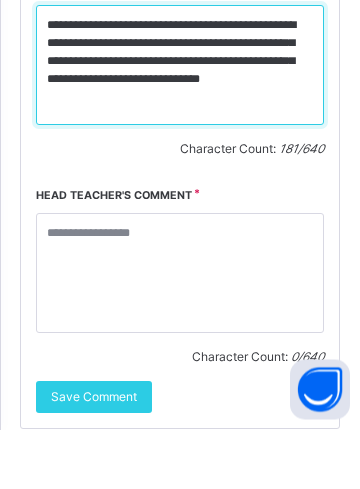 type on "**********" 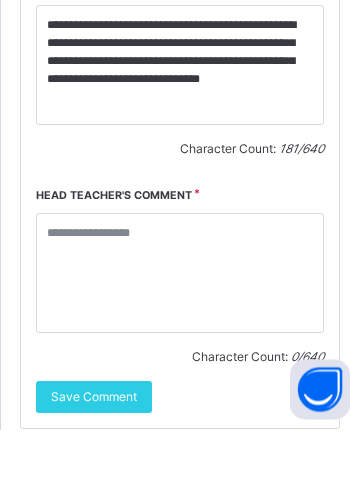 click on "Save Comment" at bounding box center [94, 457] 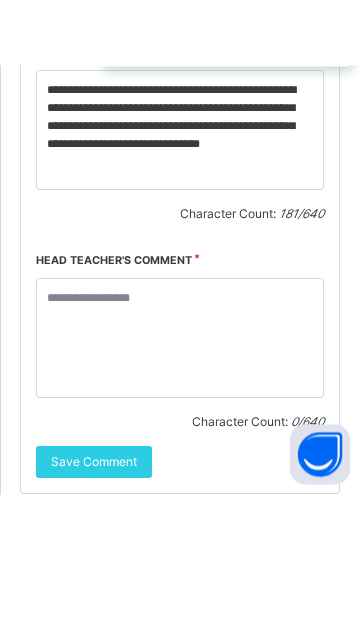 scroll, scrollTop: 278, scrollLeft: 0, axis: vertical 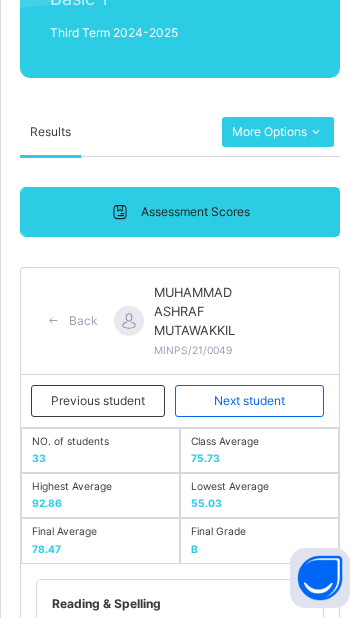 click on "Next student" at bounding box center [249, 401] 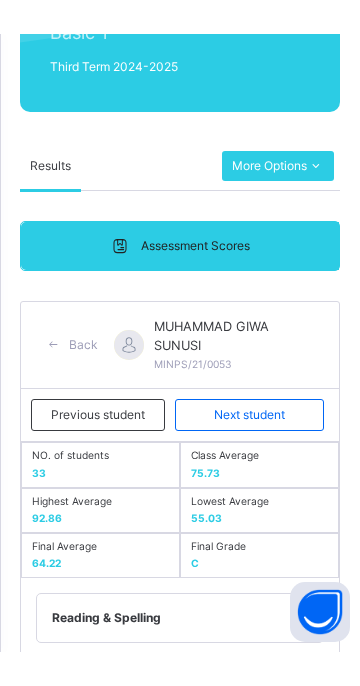 scroll, scrollTop: 1162, scrollLeft: 0, axis: vertical 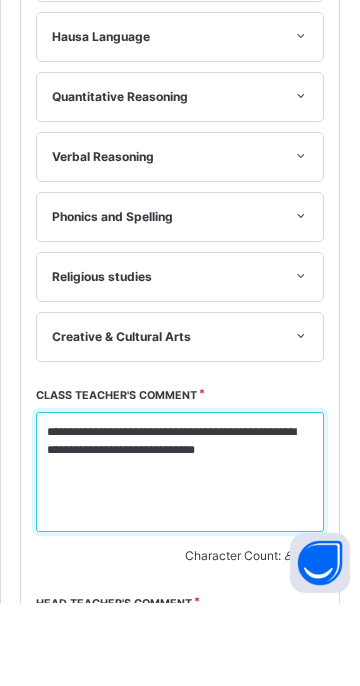 click on "**********" at bounding box center (180, 555) 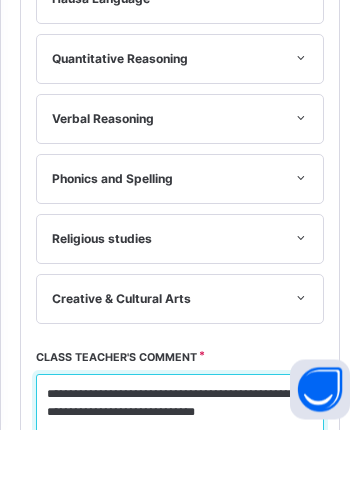 scroll, scrollTop: 1413, scrollLeft: 0, axis: vertical 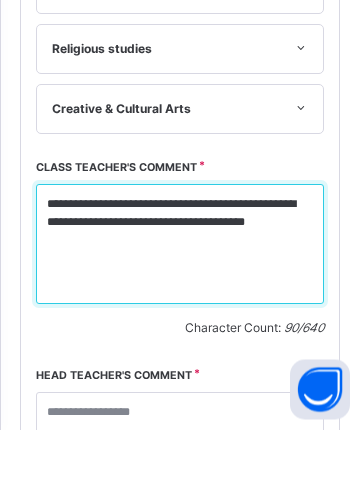 click on "**********" at bounding box center [180, 304] 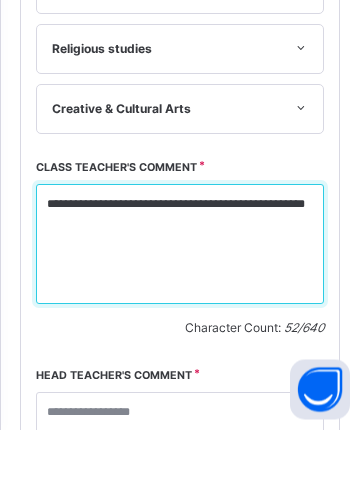click on "**********" at bounding box center (180, 304) 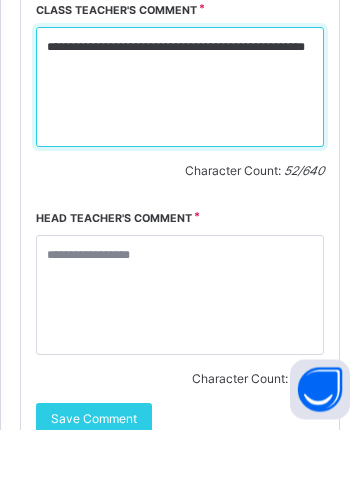 scroll, scrollTop: 1573, scrollLeft: 0, axis: vertical 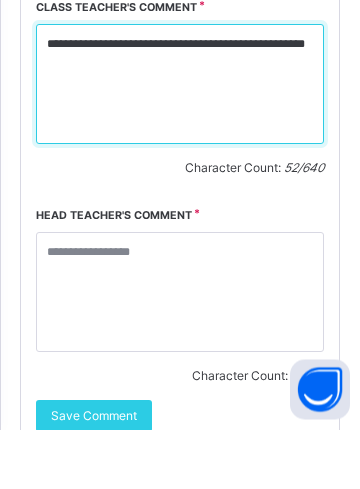 type on "**********" 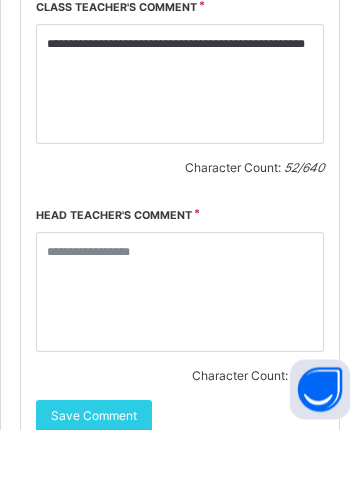 click on "Save Comment" at bounding box center [94, 476] 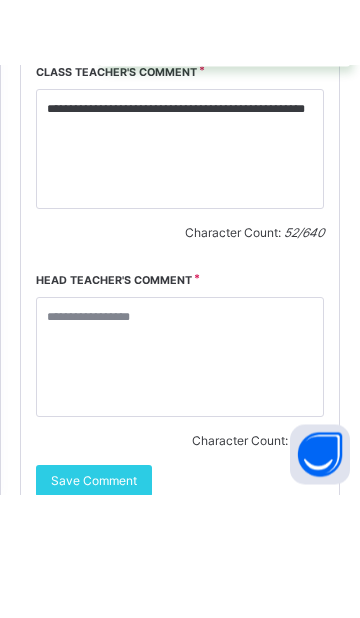 scroll, scrollTop: 498, scrollLeft: 0, axis: vertical 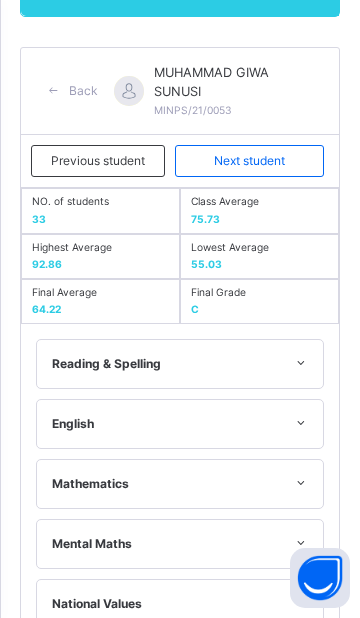 click on "Next student" at bounding box center (249, 161) 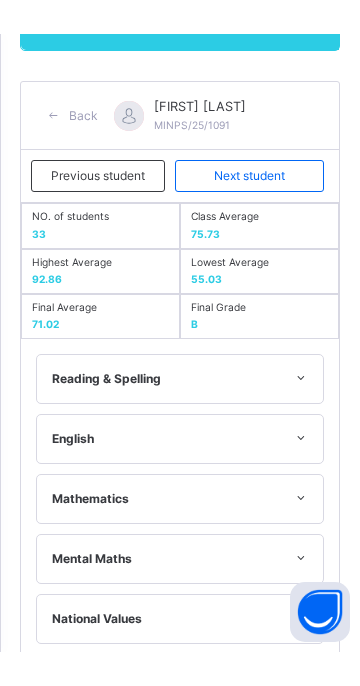scroll, scrollTop: 1323, scrollLeft: 0, axis: vertical 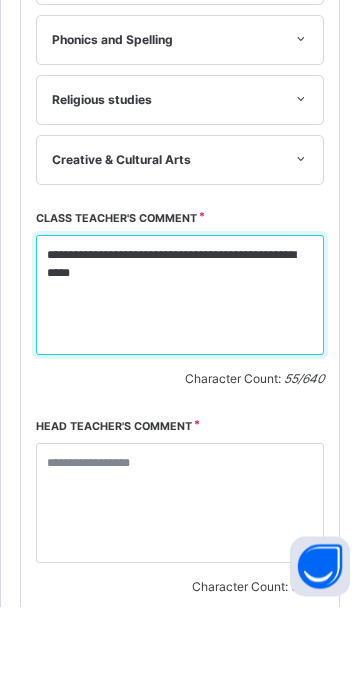 click on "**********" at bounding box center [180, 375] 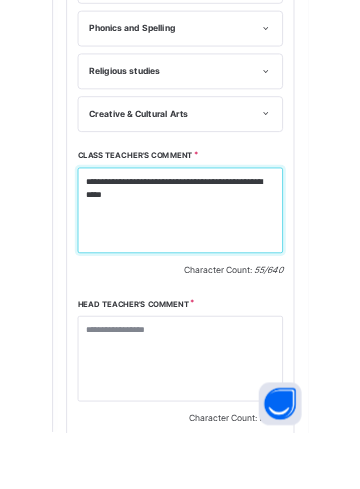 scroll, scrollTop: 1343, scrollLeft: 0, axis: vertical 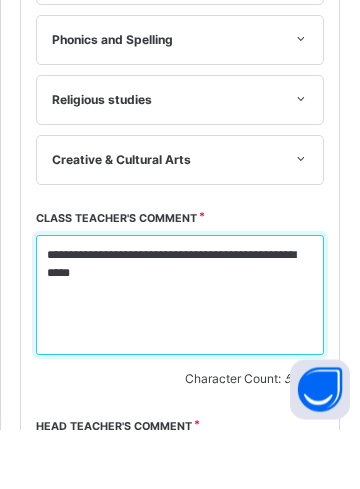 click on "**********" at bounding box center (180, 355) 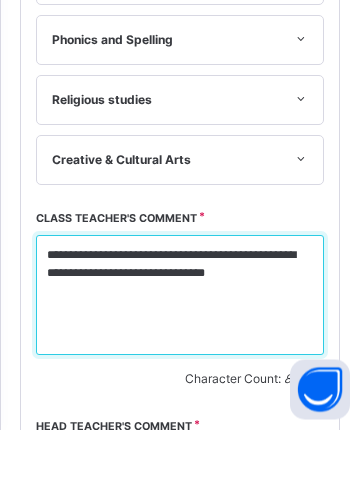 click on "**********" at bounding box center (180, 355) 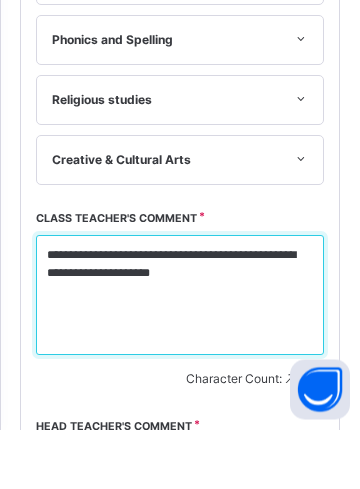 click on "**********" at bounding box center [180, 355] 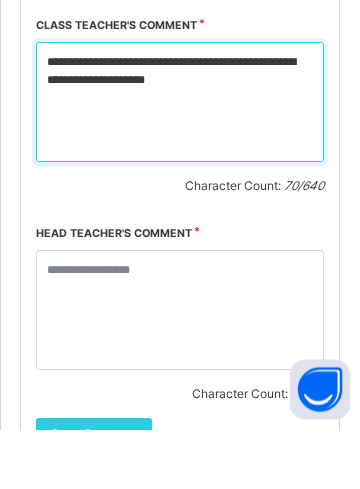 scroll, scrollTop: 1574, scrollLeft: 0, axis: vertical 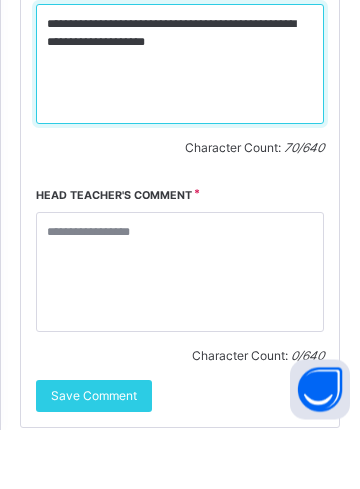 type on "**********" 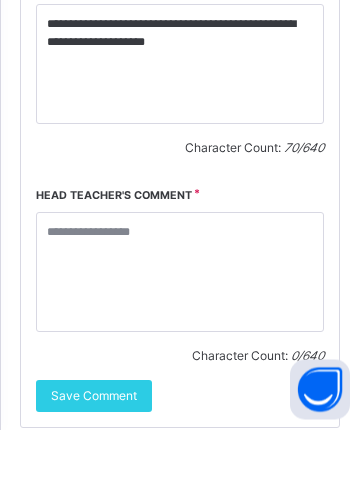 click on "Save Comment" at bounding box center [94, 456] 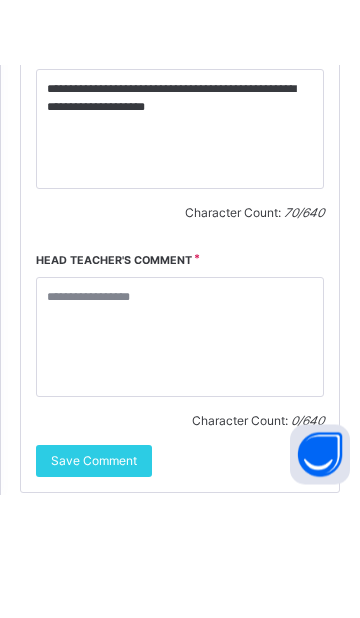 scroll, scrollTop: 453, scrollLeft: 0, axis: vertical 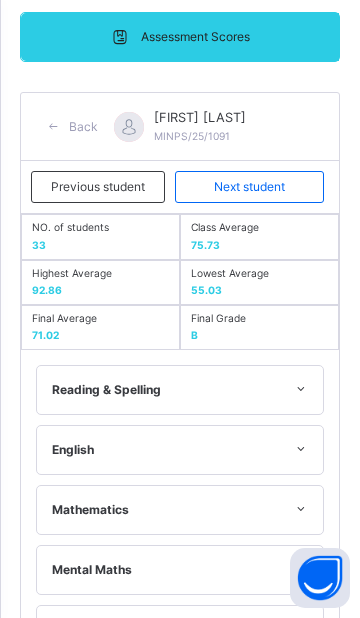click on "Next student" at bounding box center [249, 187] 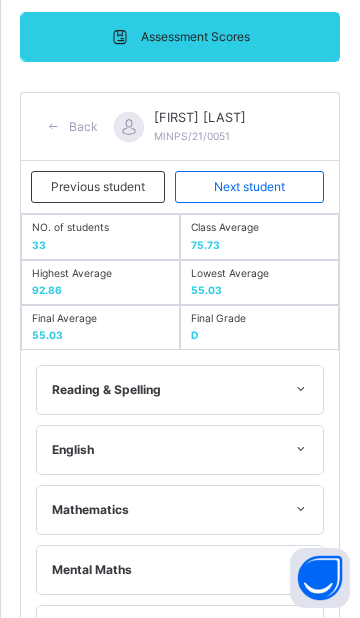click at bounding box center [300, 449] 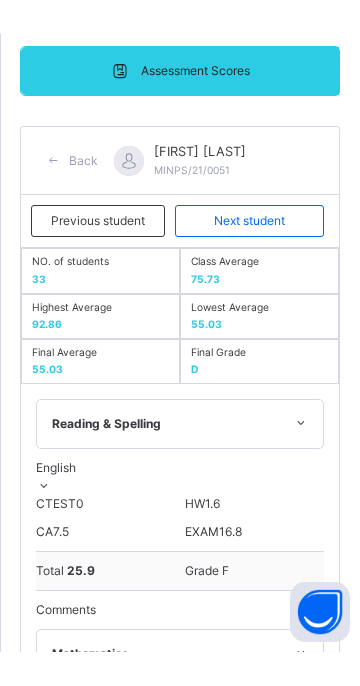 scroll, scrollTop: 518, scrollLeft: 0, axis: vertical 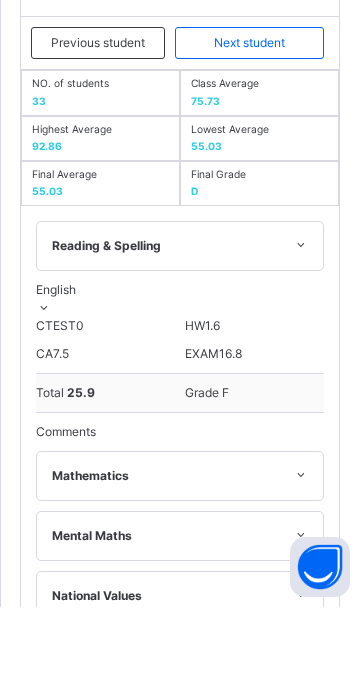 click on "Mathematics" at bounding box center [180, 555] 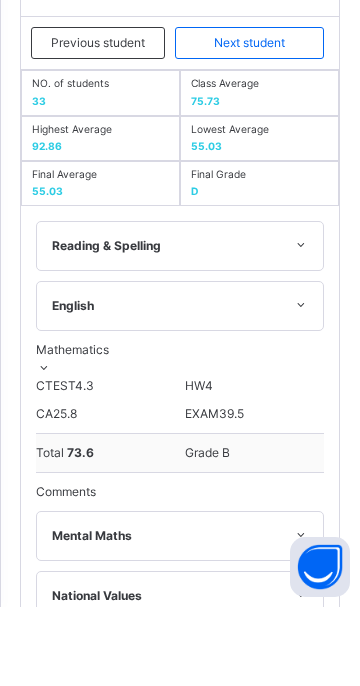 scroll, scrollTop: 706, scrollLeft: 0, axis: vertical 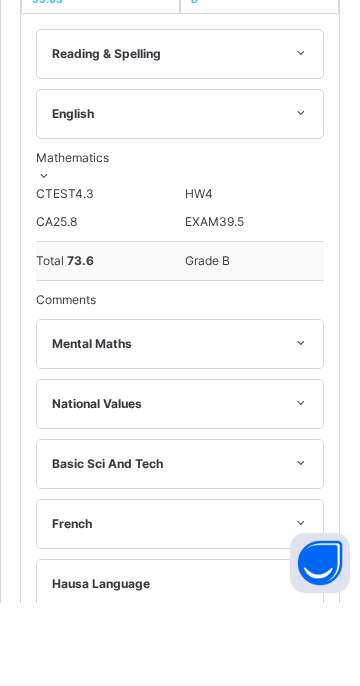click at bounding box center (300, 426) 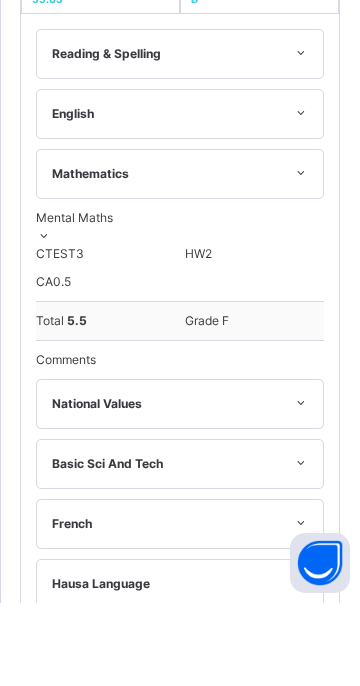 click at bounding box center (300, 486) 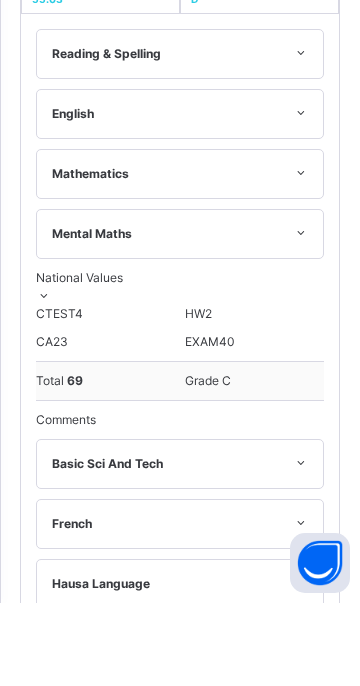 click at bounding box center (300, 546) 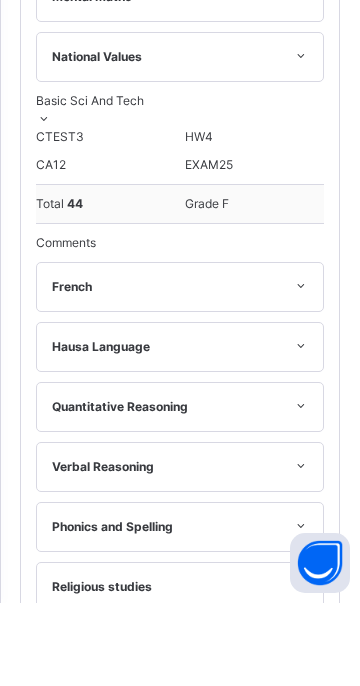 scroll, scrollTop: 946, scrollLeft: 0, axis: vertical 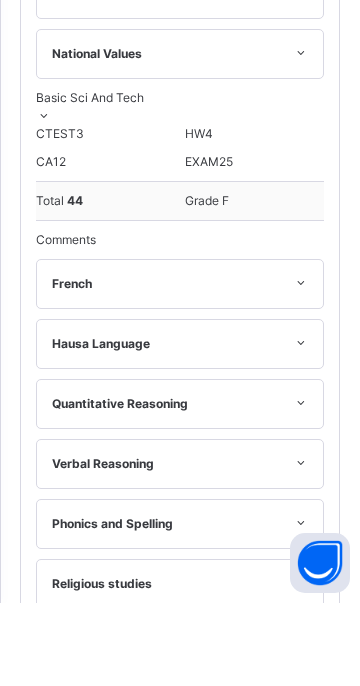 click at bounding box center [300, 366] 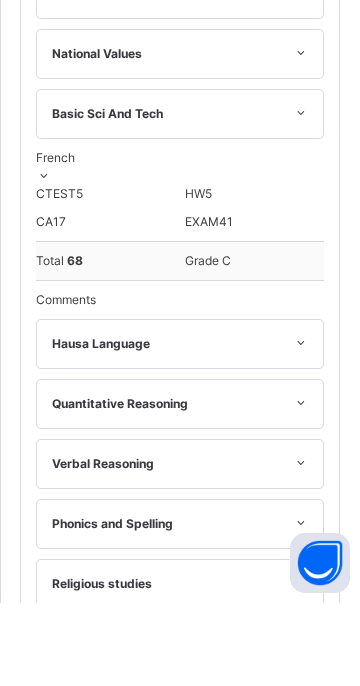 click at bounding box center (300, 426) 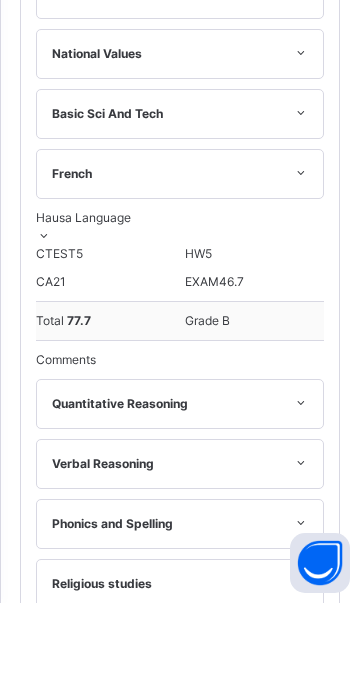 click at bounding box center [300, 486] 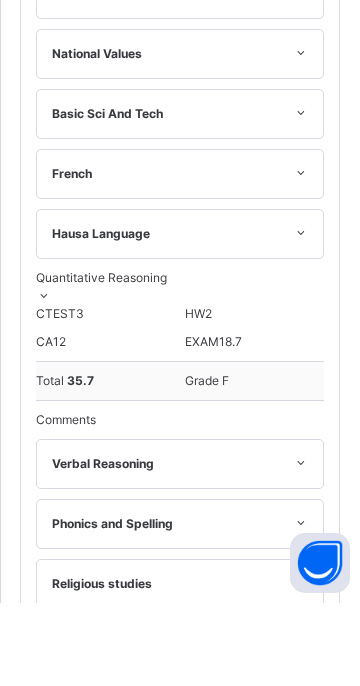 click on "Verbal Reasoning" at bounding box center [180, 547] 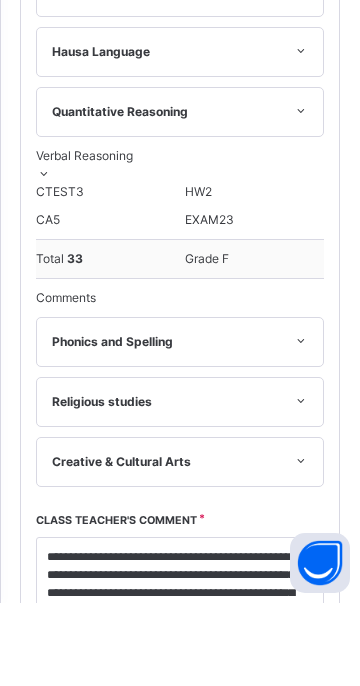 scroll, scrollTop: 1135, scrollLeft: 0, axis: vertical 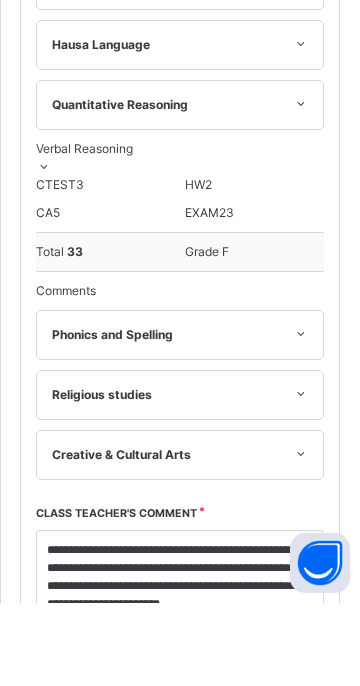 click on "Phonics and Spelling" at bounding box center [180, 418] 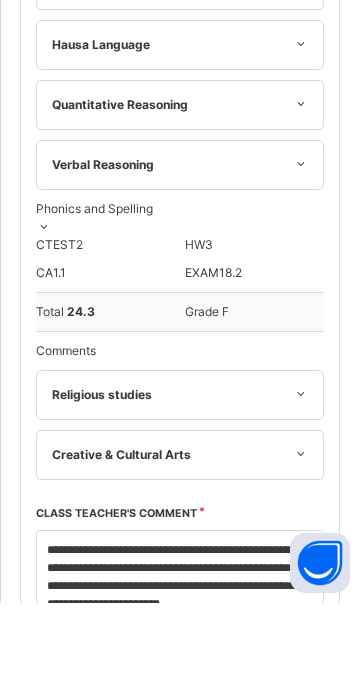 click on "Religious studies" at bounding box center (180, 478) 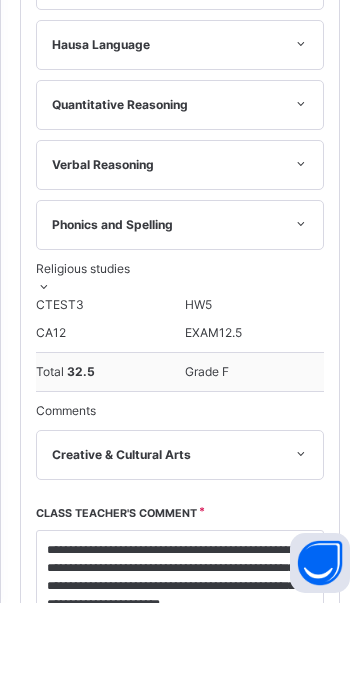 click at bounding box center (300, 537) 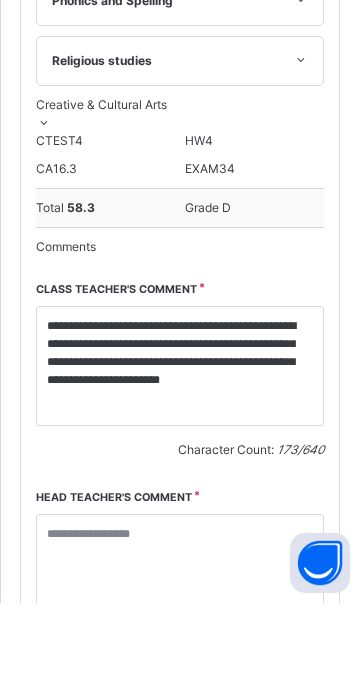 scroll, scrollTop: 1359, scrollLeft: 0, axis: vertical 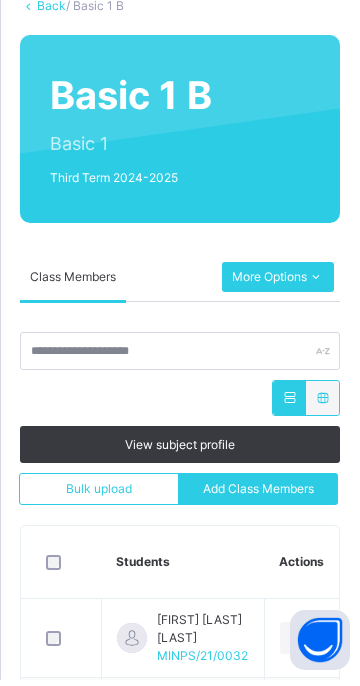 click at bounding box center (315, 283) 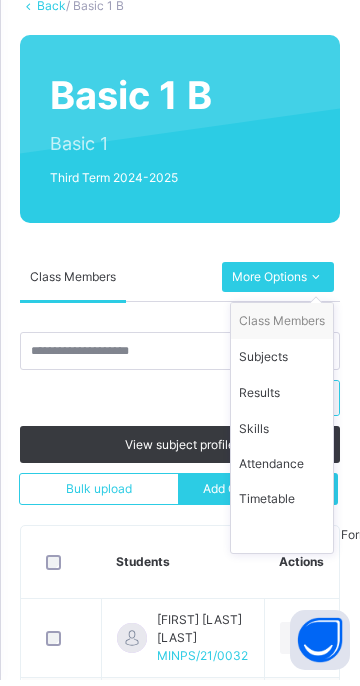 click on "Results" at bounding box center [282, 399] 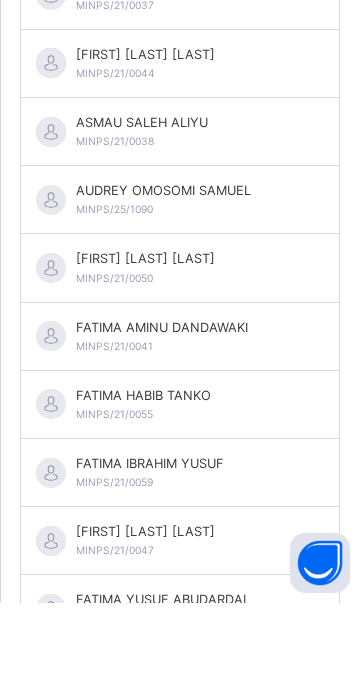 scroll, scrollTop: 2207, scrollLeft: 0, axis: vertical 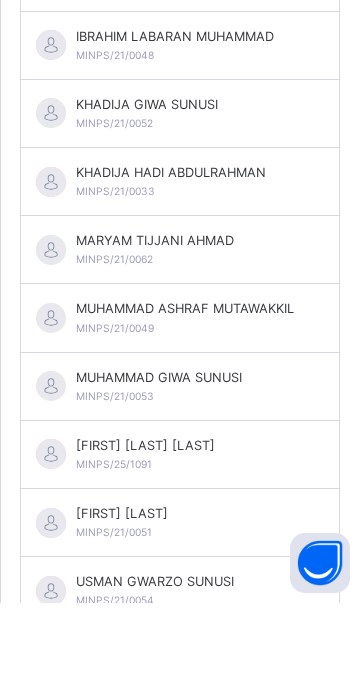 click on "NAZIRU  SADIQ MINPS/21/0051" at bounding box center (180, 606) 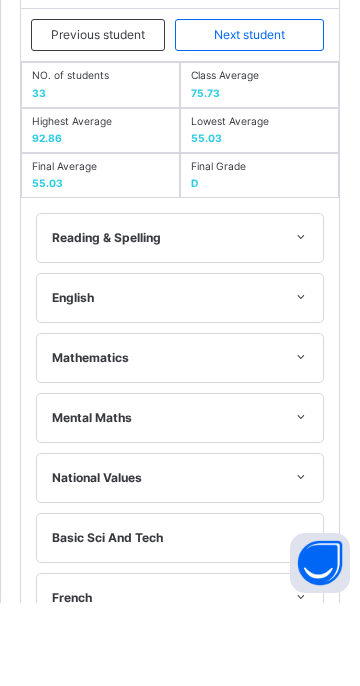 scroll, scrollTop: 1353, scrollLeft: 0, axis: vertical 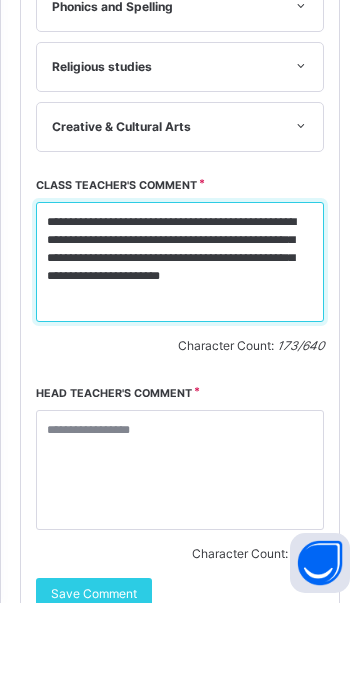 click on "**********" at bounding box center [180, 345] 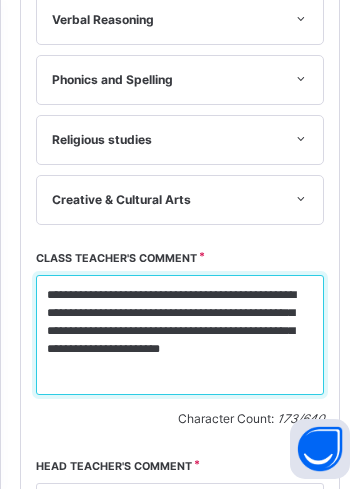 scroll, scrollTop: 1358, scrollLeft: 0, axis: vertical 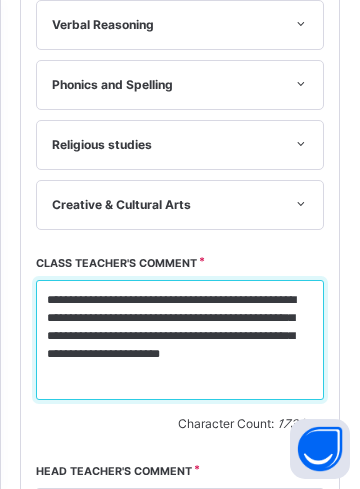 click on "**********" at bounding box center [180, 340] 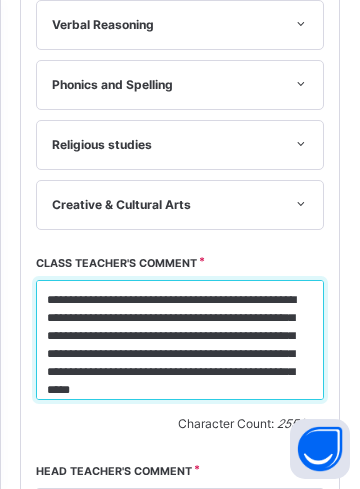 click on "**********" at bounding box center (180, 340) 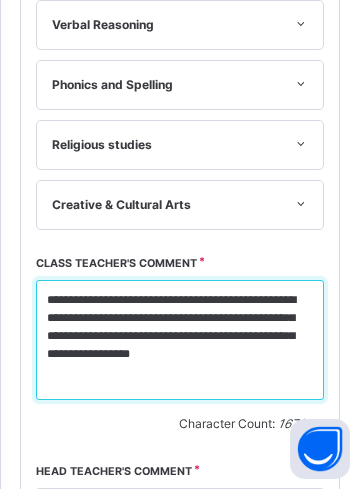click on "**********" at bounding box center [180, 340] 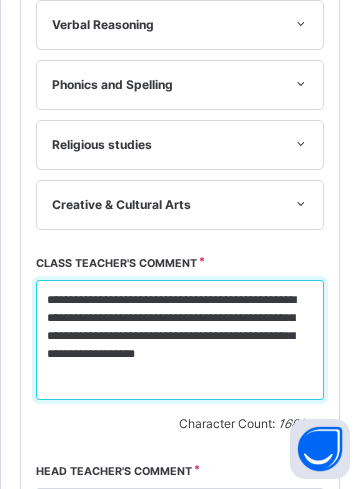 click on "**********" at bounding box center (180, 340) 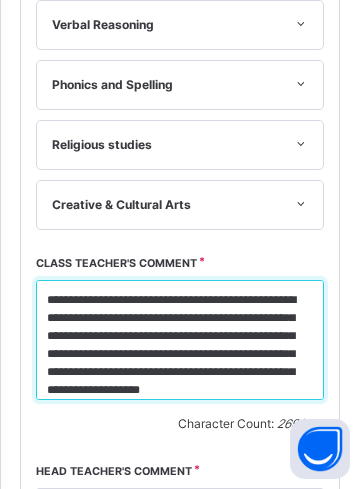 scroll, scrollTop: 28, scrollLeft: 0, axis: vertical 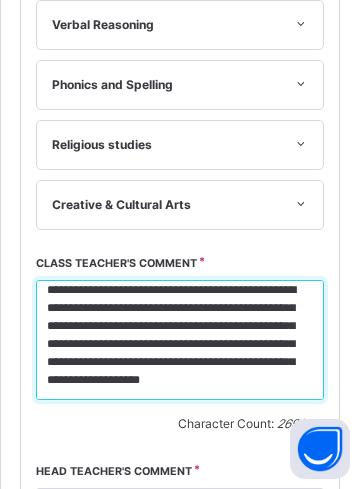 click on "**********" at bounding box center [180, 340] 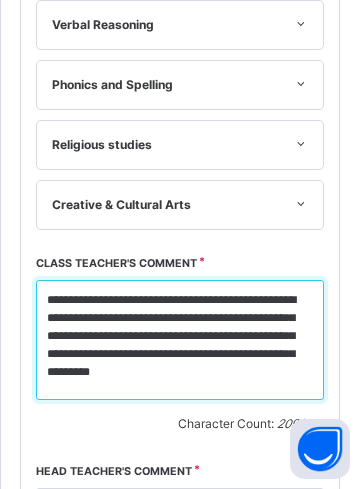 scroll, scrollTop: 0, scrollLeft: 0, axis: both 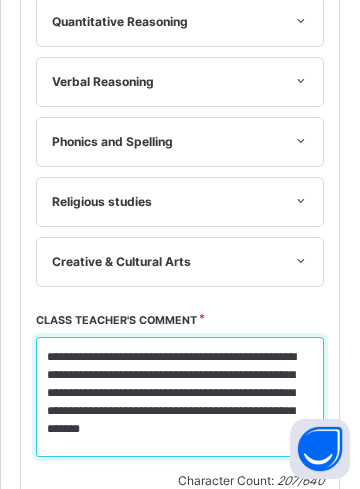 click on "**********" at bounding box center (180, 397) 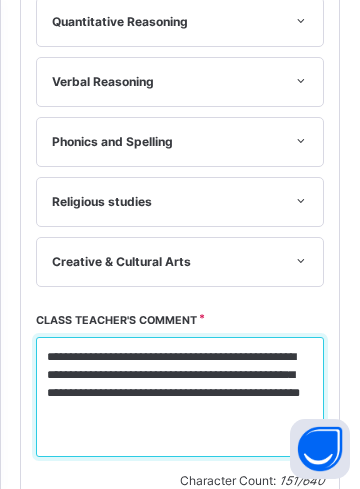 click on "**********" at bounding box center (180, 397) 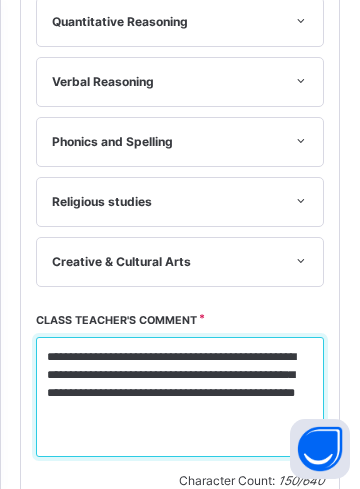 click on "**********" at bounding box center (180, 397) 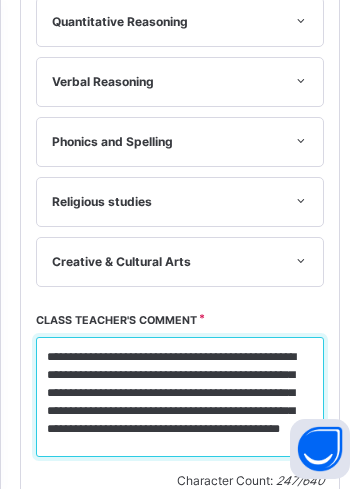scroll, scrollTop: 10, scrollLeft: 0, axis: vertical 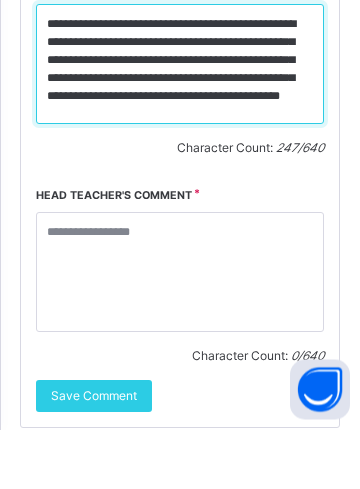 type on "**********" 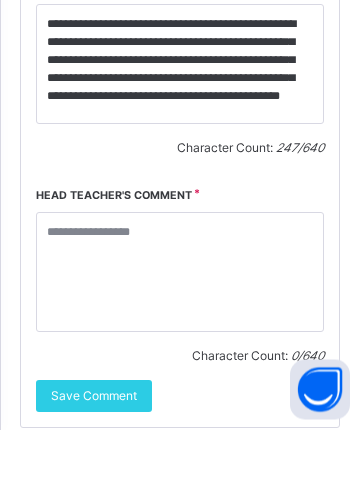 click on "Save Comment" at bounding box center [94, 456] 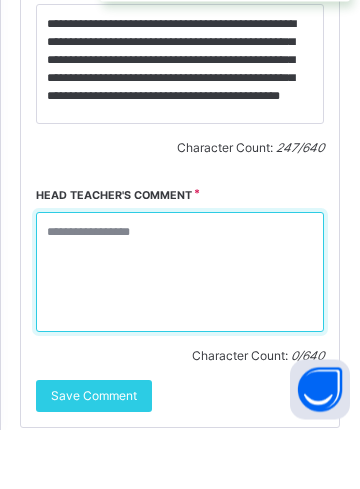click at bounding box center (180, 332) 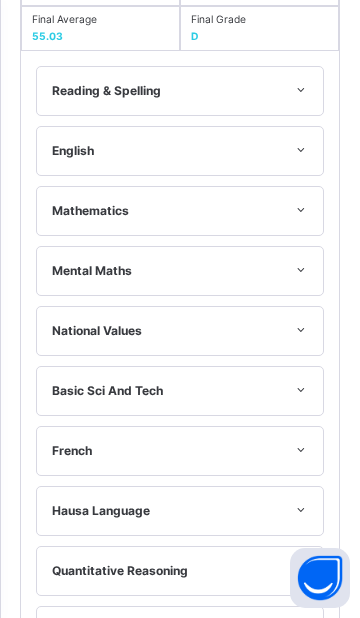 scroll, scrollTop: 472, scrollLeft: 0, axis: vertical 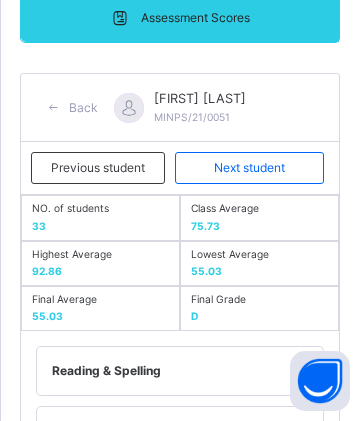 click on "Next student" at bounding box center [249, 168] 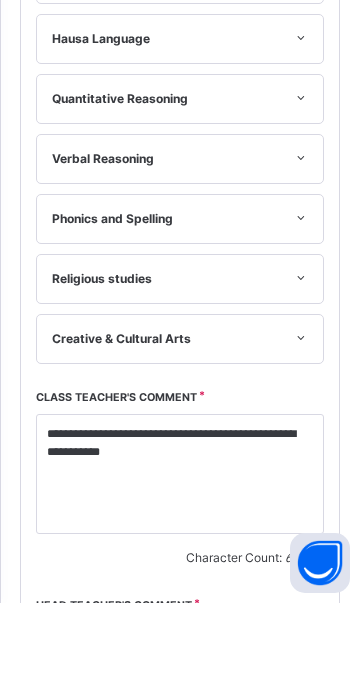scroll, scrollTop: 1192, scrollLeft: 0, axis: vertical 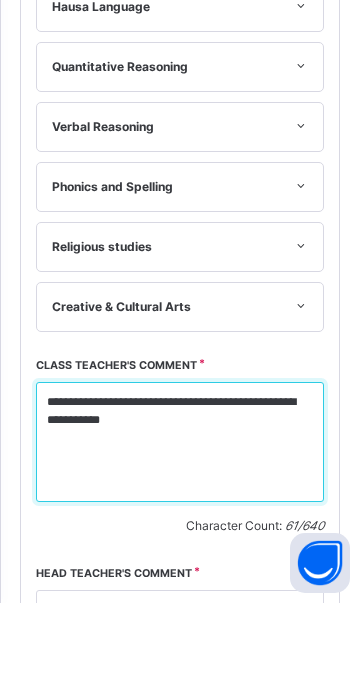 click on "**********" at bounding box center [180, 525] 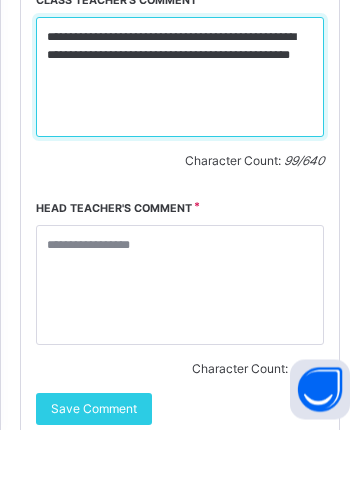 scroll, scrollTop: 1581, scrollLeft: 0, axis: vertical 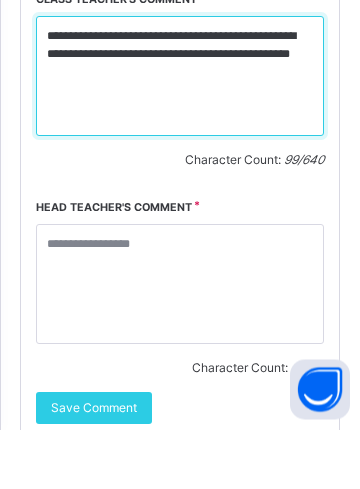 type on "**********" 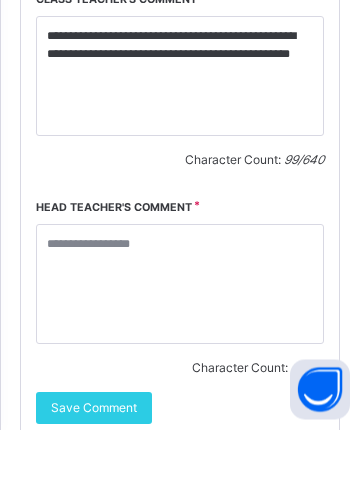 click on "Save Comment" at bounding box center [94, 468] 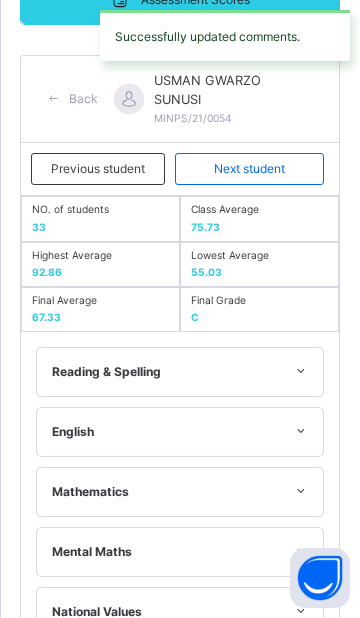 scroll, scrollTop: 385, scrollLeft: 0, axis: vertical 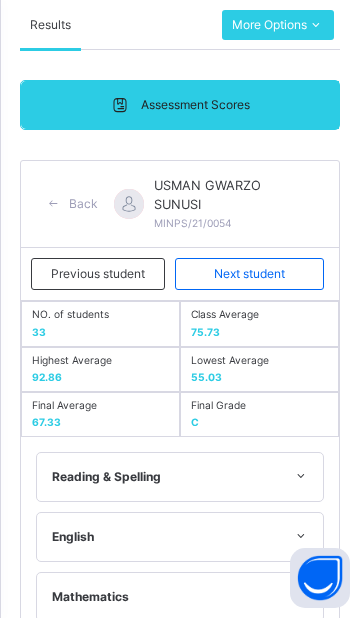 click on "Next student" at bounding box center [249, 274] 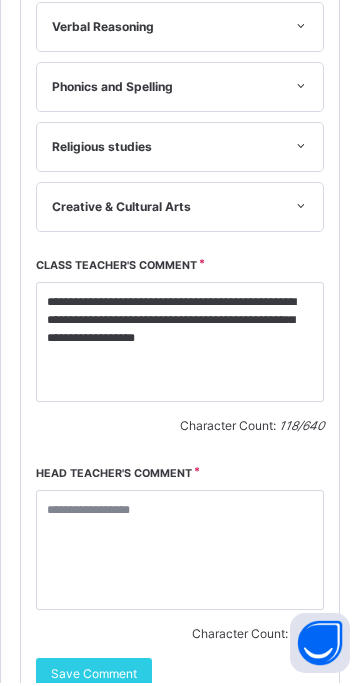 scroll, scrollTop: 1358, scrollLeft: 0, axis: vertical 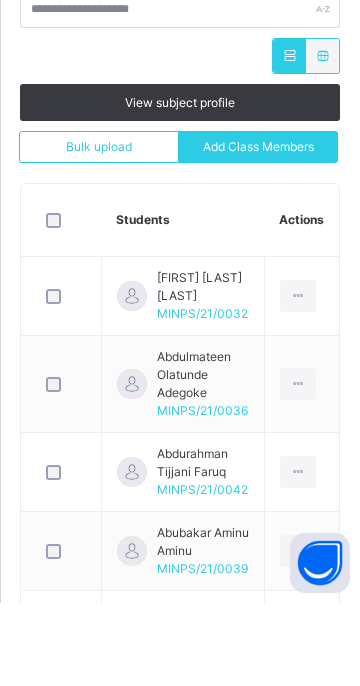 click on "More Options" at bounding box center [278, 18] 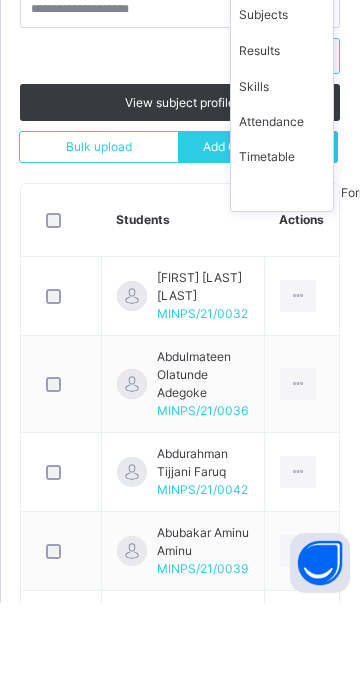 click on "Results" at bounding box center (282, 134) 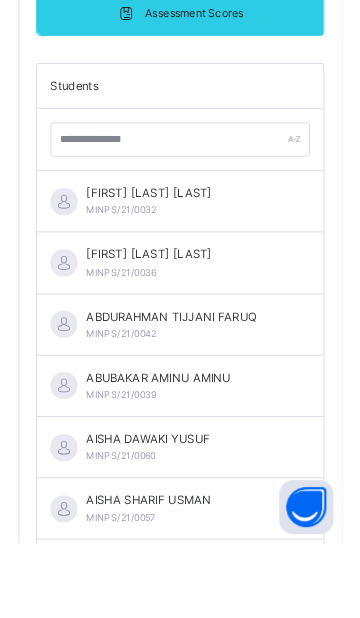 scroll, scrollTop: 273, scrollLeft: 0, axis: vertical 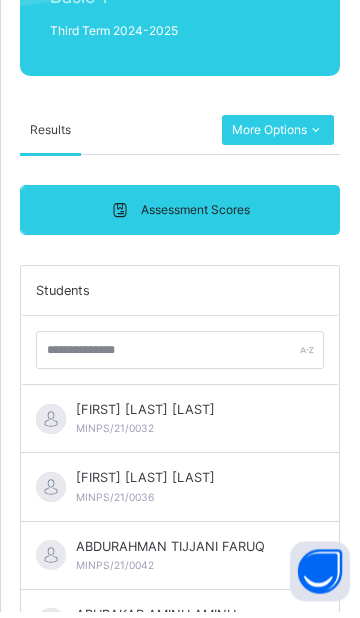click on "[FIRST] [LAST] [LAST] MINPS/21/0032" at bounding box center (180, 426) 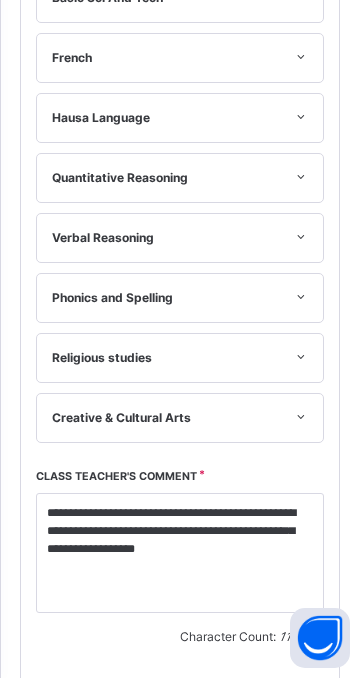 scroll, scrollTop: 1083, scrollLeft: 0, axis: vertical 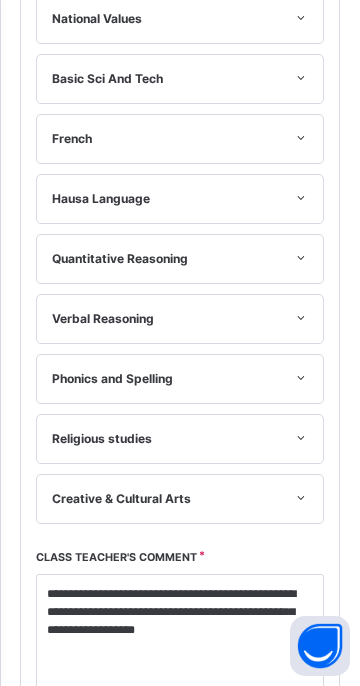 click on "Next student" at bounding box center [249, -424] 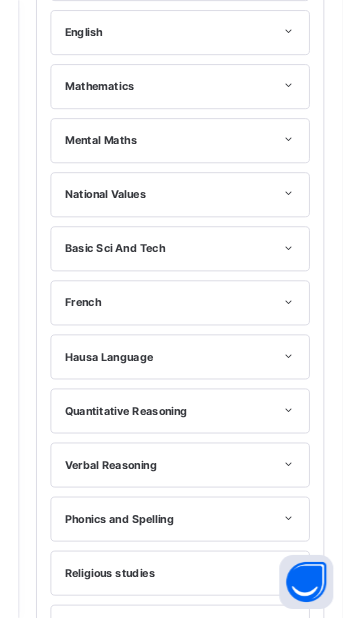 scroll, scrollTop: 407, scrollLeft: 0, axis: vertical 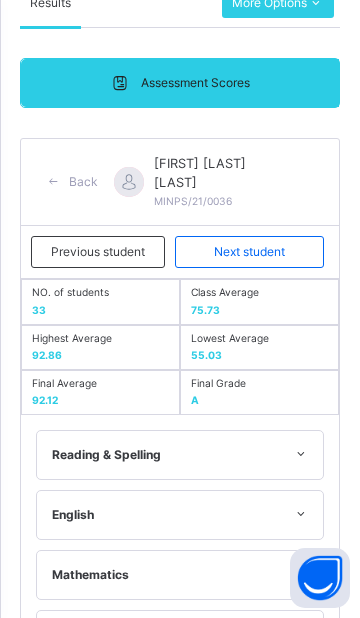 click on "Previous student" at bounding box center (98, 252) 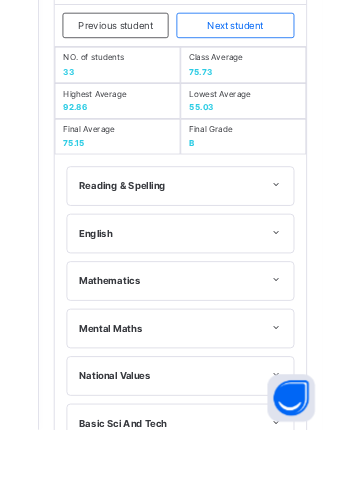 scroll, scrollTop: 1185, scrollLeft: 0, axis: vertical 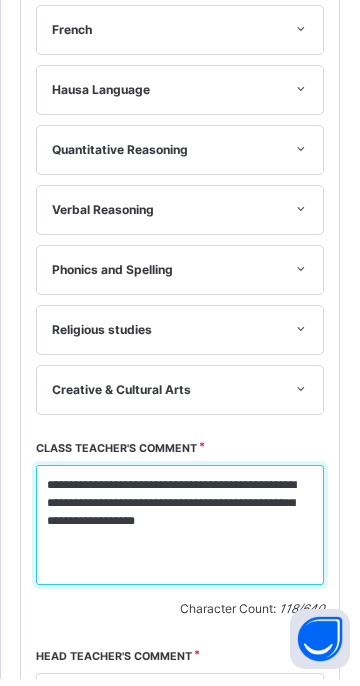 click on "**********" at bounding box center (180, 532) 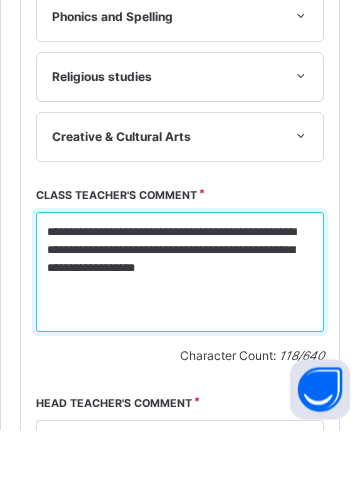 scroll, scrollTop: 1413, scrollLeft: 0, axis: vertical 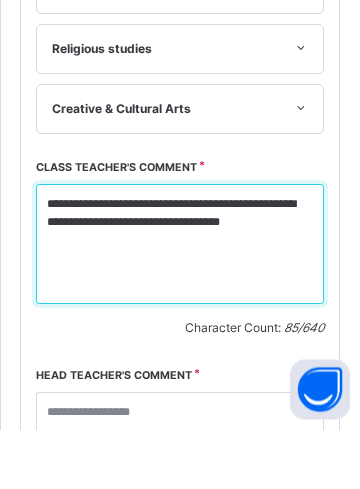 click on "**********" at bounding box center (180, 304) 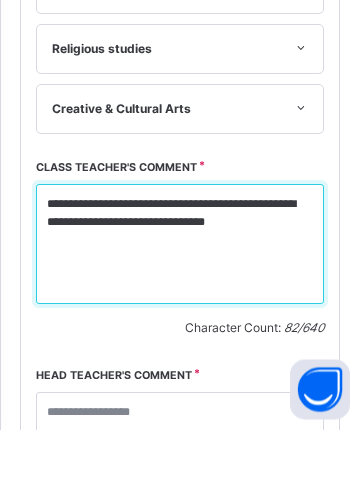 click on "**********" at bounding box center (180, 304) 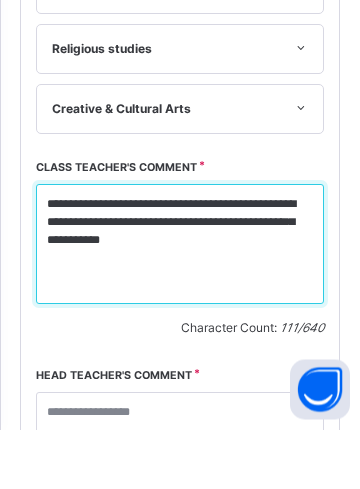 click on "**********" at bounding box center (180, 304) 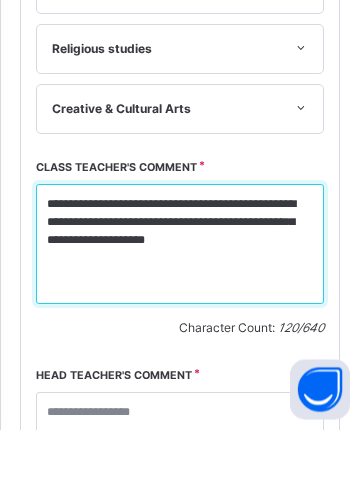 click on "**********" at bounding box center [180, 304] 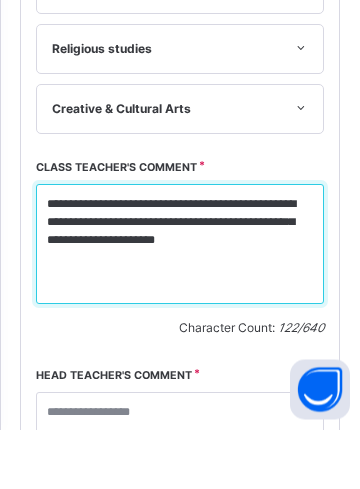 click on "**********" at bounding box center [180, 304] 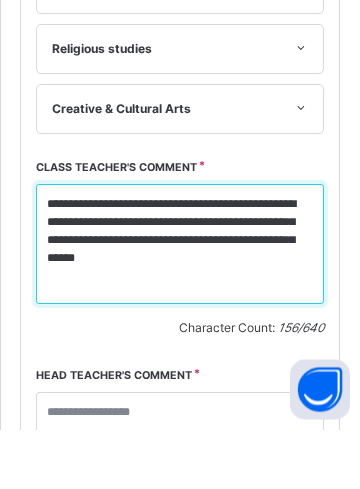 click on "**********" at bounding box center [180, 304] 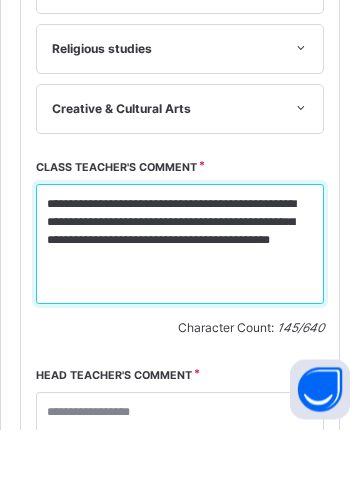 click on "**********" at bounding box center (180, 304) 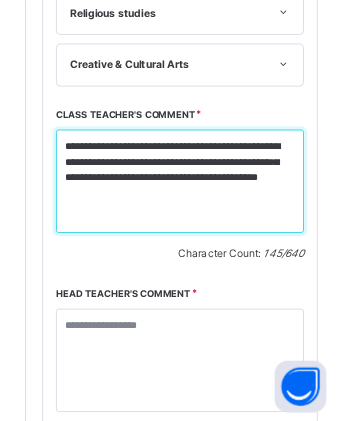 scroll, scrollTop: 1499, scrollLeft: 0, axis: vertical 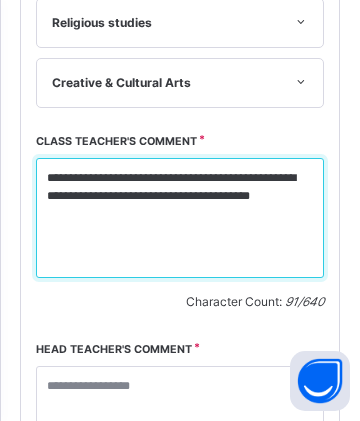 type on "**********" 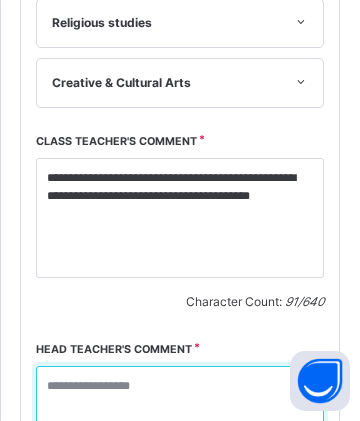 click at bounding box center (180, 426) 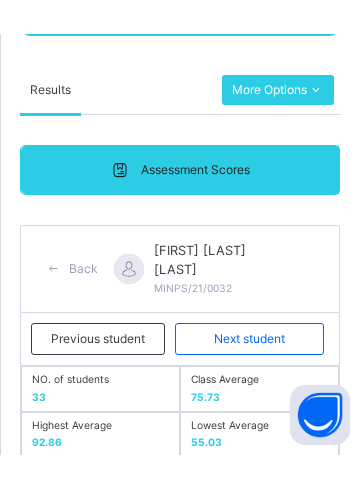 scroll, scrollTop: 346, scrollLeft: 0, axis: vertical 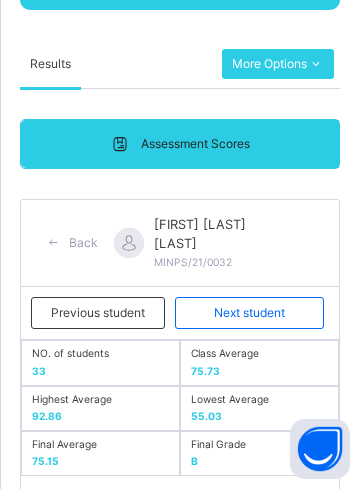 click at bounding box center (180, 1579) 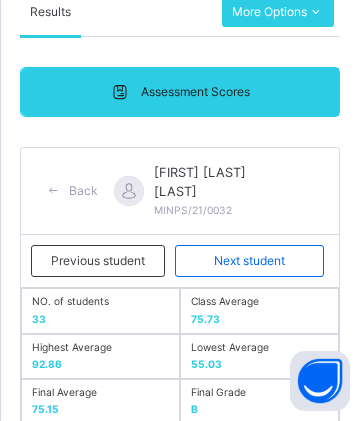scroll, scrollTop: 374, scrollLeft: 0, axis: vertical 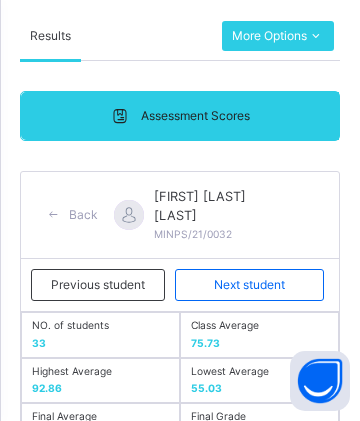 click on "Save Comment" at bounding box center [94, 1675] 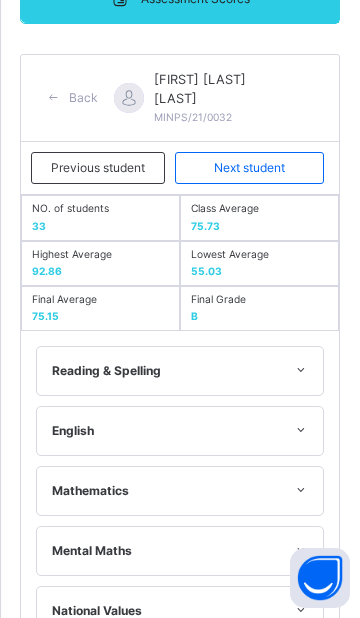 scroll, scrollTop: 490, scrollLeft: 0, axis: vertical 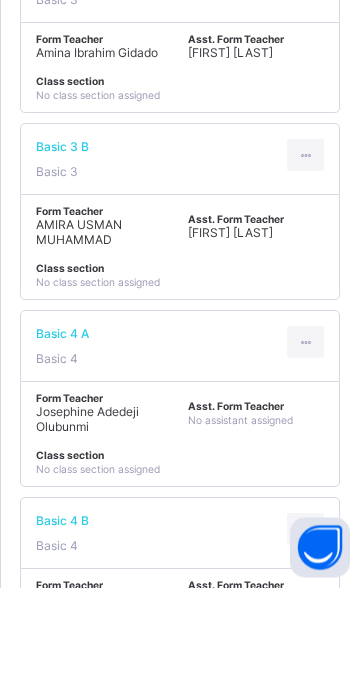 click on "[TITLE] [LAST] [FIRST] [FIRST]" at bounding box center (104, 512) 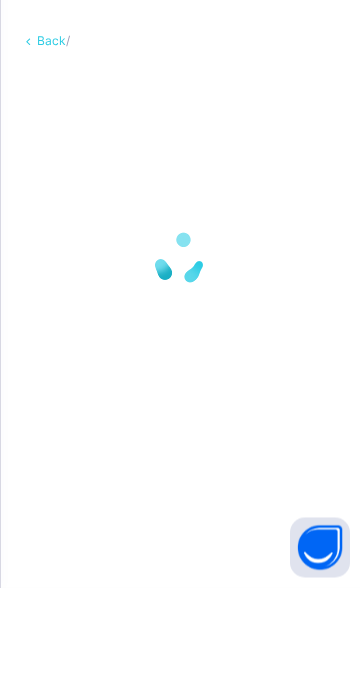 scroll, scrollTop: 0, scrollLeft: 0, axis: both 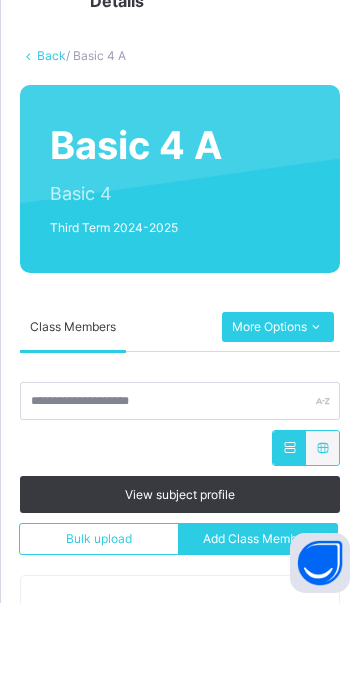 click on "More Options" at bounding box center (278, 410) 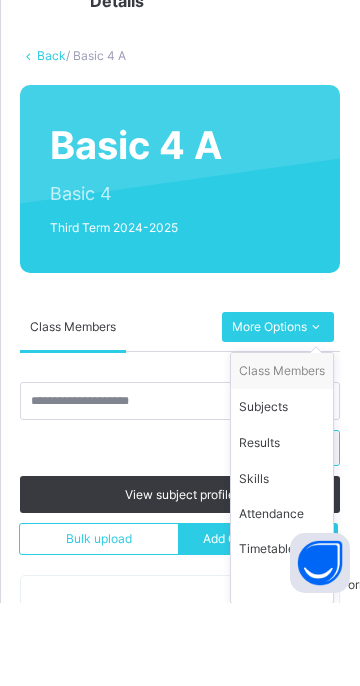 click on "Results" at bounding box center [282, 526] 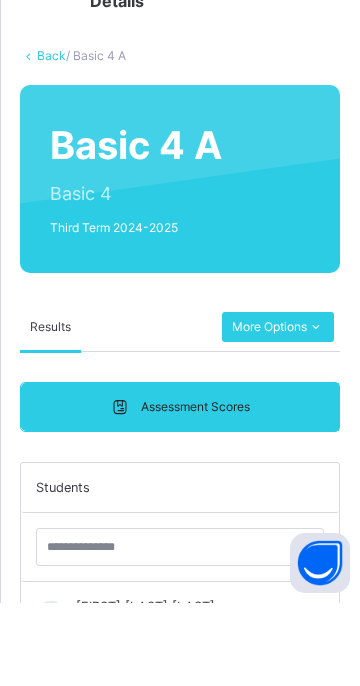 scroll, scrollTop: 2003, scrollLeft: 0, axis: vertical 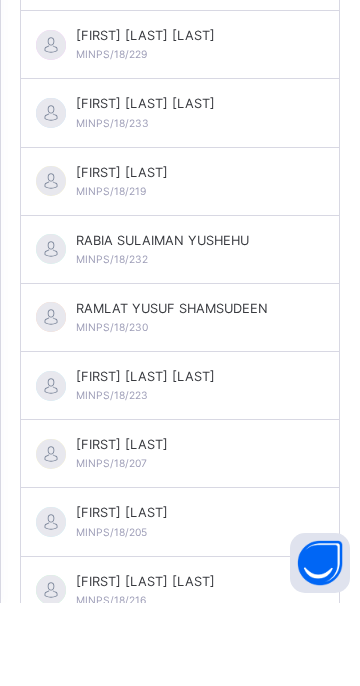 click on "RABIA SULAIMAN YUSHEHU" at bounding box center (162, 323) 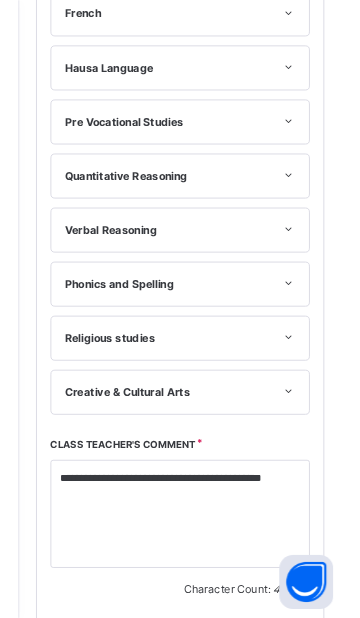 scroll, scrollTop: 545, scrollLeft: 0, axis: vertical 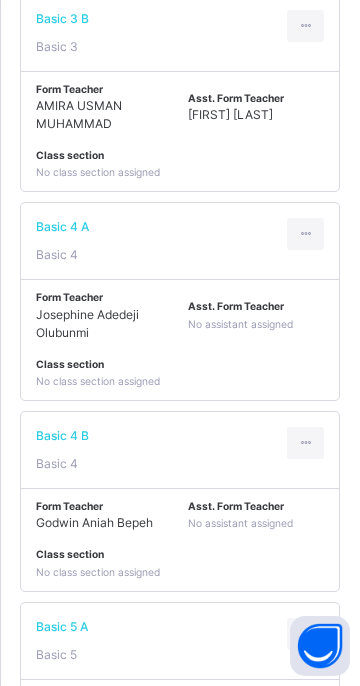 click on "Basic 4   A   Basic 4" at bounding box center [180, 241] 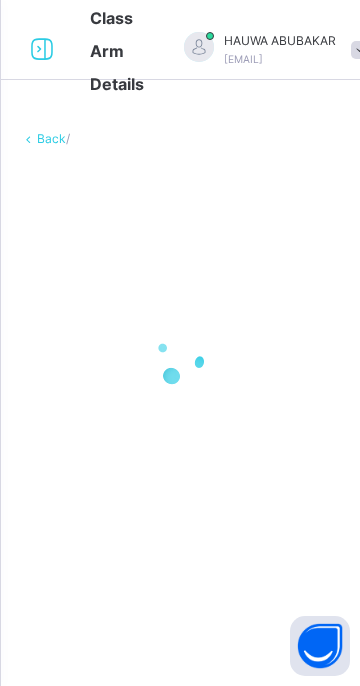 scroll, scrollTop: 0, scrollLeft: 0, axis: both 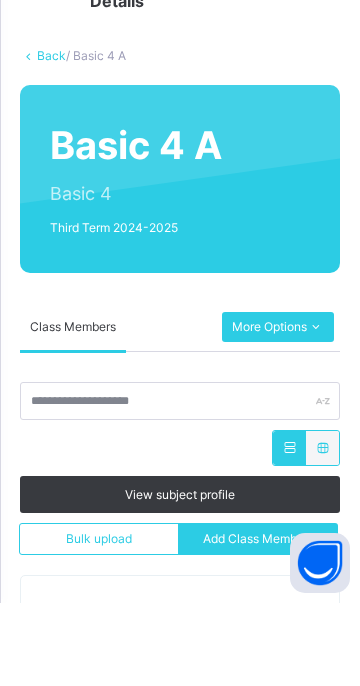 click on "More Options" at bounding box center [278, 410] 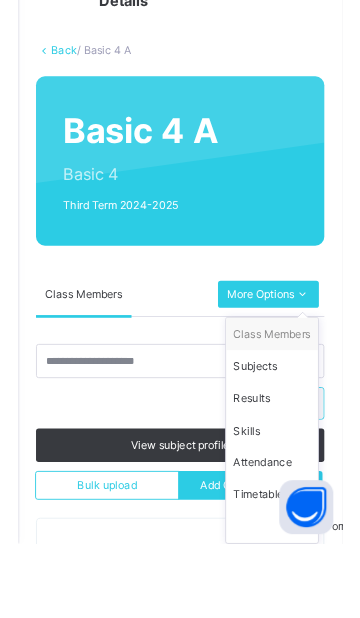 scroll, scrollTop: 268, scrollLeft: 0, axis: vertical 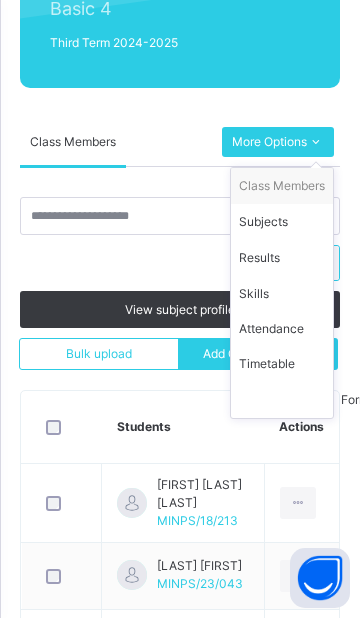 click on "Results" at bounding box center (282, 258) 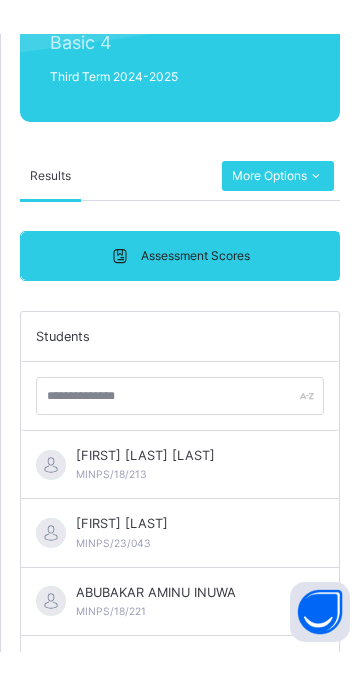 scroll, scrollTop: 346, scrollLeft: 0, axis: vertical 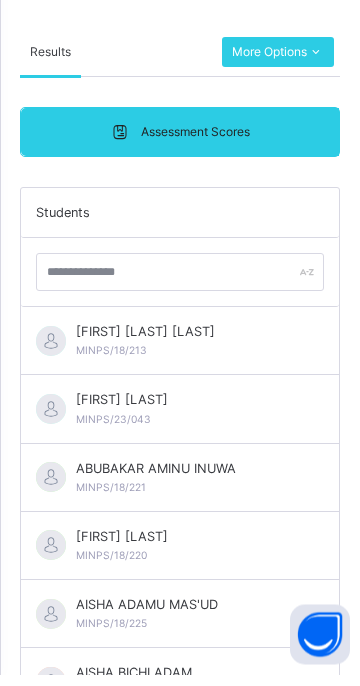 click on "[FIRST] [LAST] [LAST] [ADMISSION_NO]" at bounding box center [180, 694] 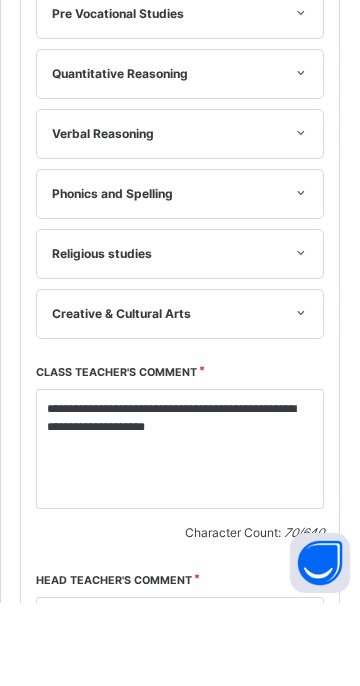 scroll, scrollTop: 1247, scrollLeft: 0, axis: vertical 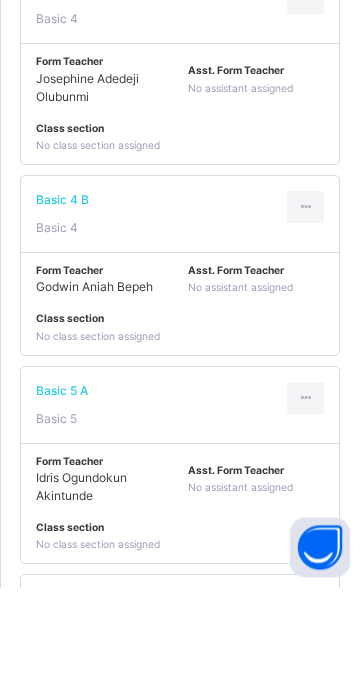 click on "Basic 5   A   Basic 5" at bounding box center (180, 504) 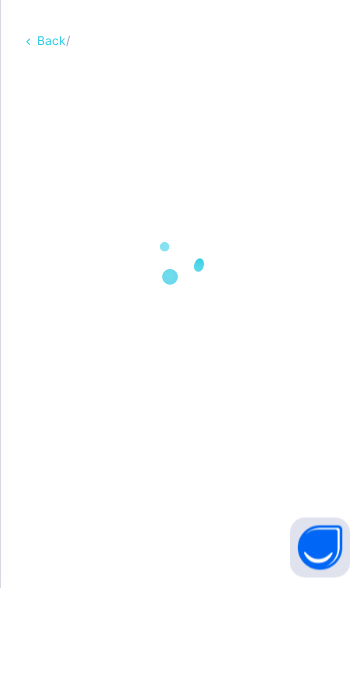 scroll, scrollTop: 0, scrollLeft: 0, axis: both 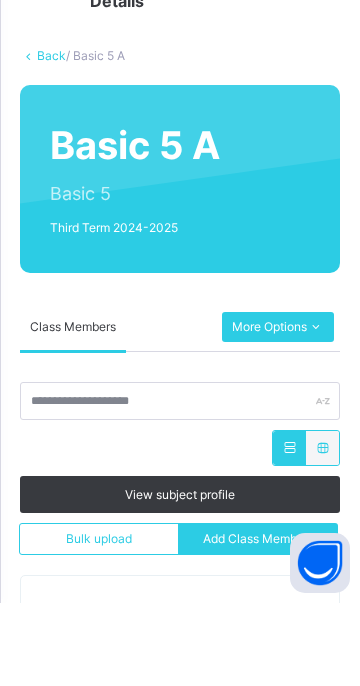 click on "Basic 5 A Basic 5 Third Term 2024-2025" at bounding box center (180, 262) 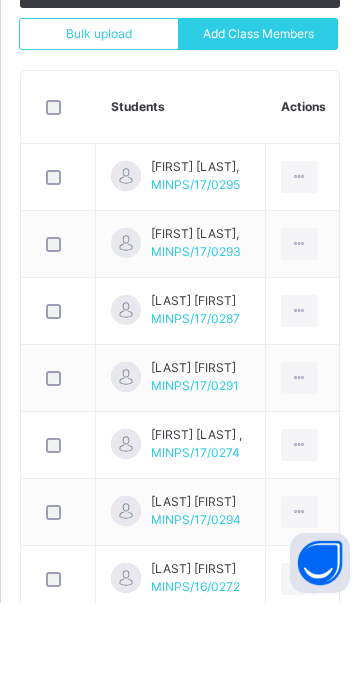 scroll, scrollTop: 517, scrollLeft: 0, axis: vertical 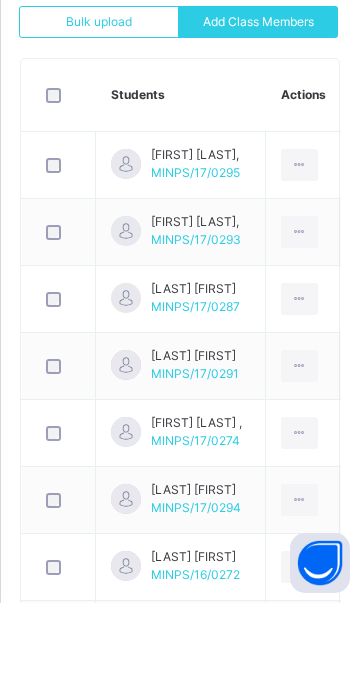 click on "[LAST] [FIRST]" at bounding box center (195, 439) 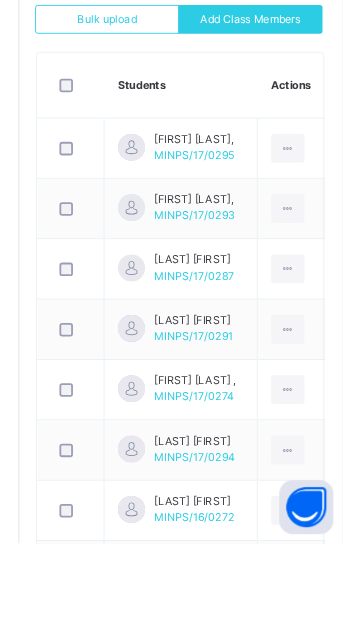scroll, scrollTop: 65, scrollLeft: 0, axis: vertical 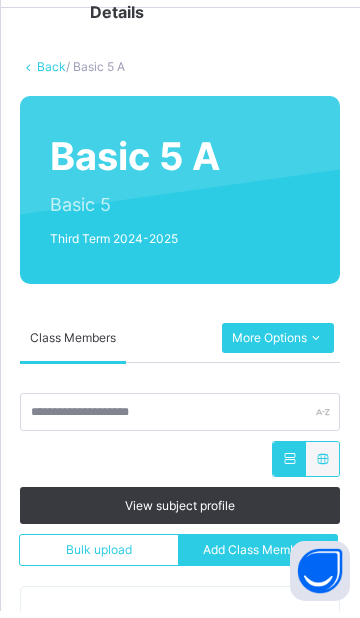click at bounding box center [315, 345] 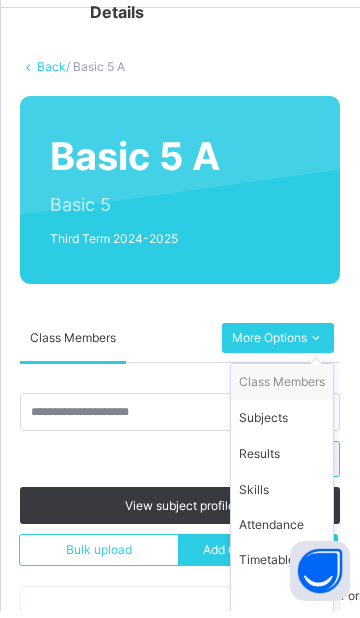 click on "Results" at bounding box center (282, 461) 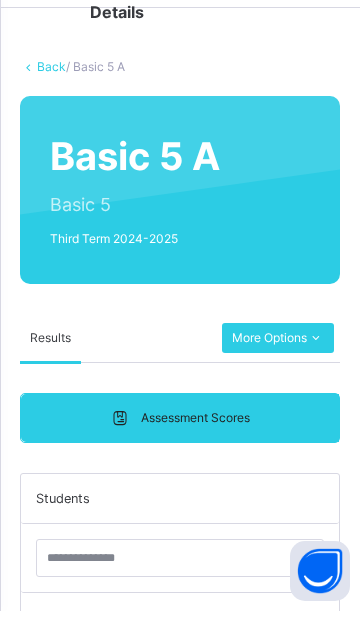 click on "[FIRST] [LAST] [LAST]," at bounding box center [147, 829] 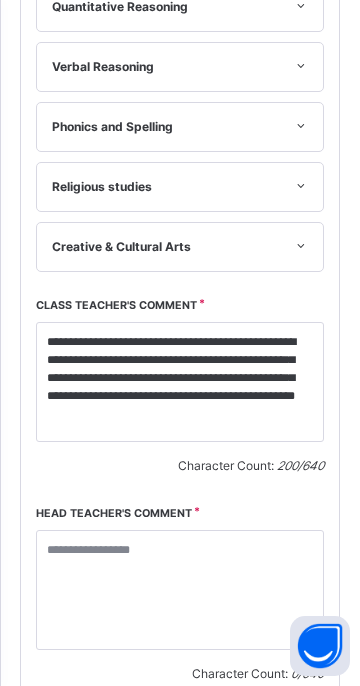 scroll, scrollTop: 1394, scrollLeft: 0, axis: vertical 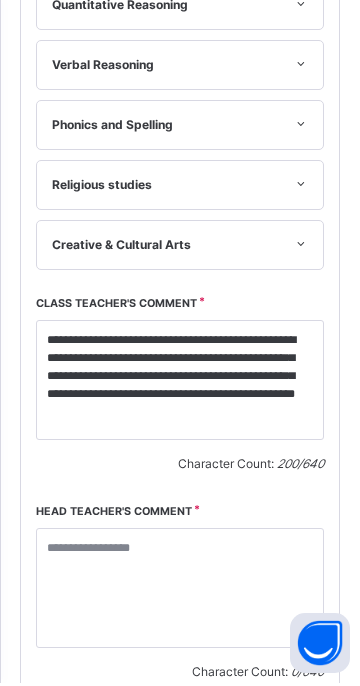 click on "Next student" at bounding box center [249, -735] 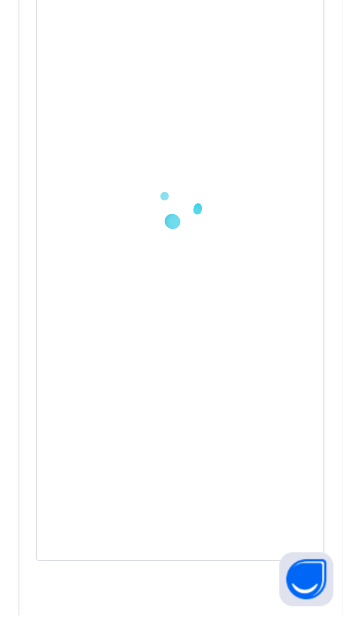 scroll, scrollTop: 483, scrollLeft: 0, axis: vertical 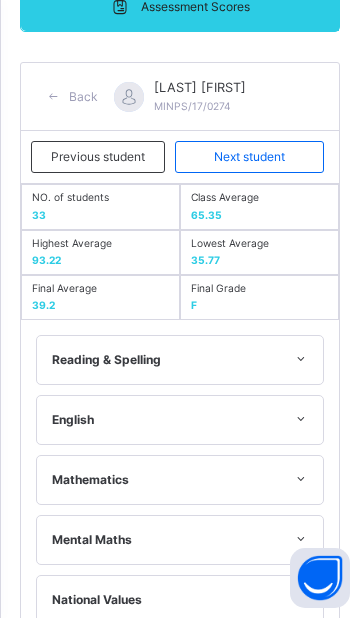 click on "Next student" at bounding box center (249, 157) 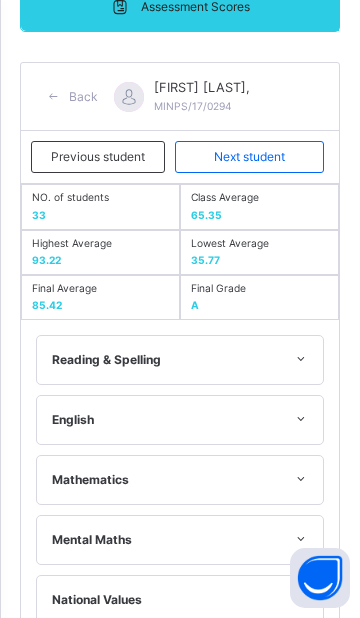 click on "Next student" at bounding box center (249, 157) 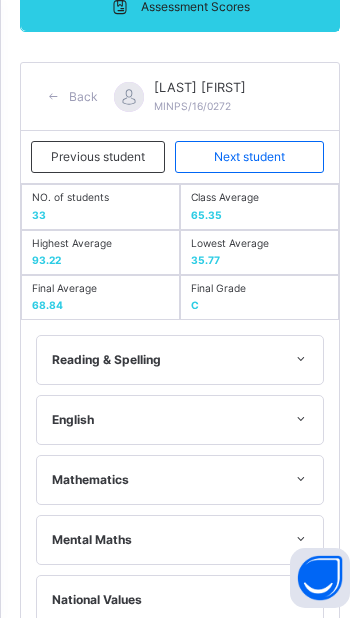 click on "Next student" at bounding box center [249, 157] 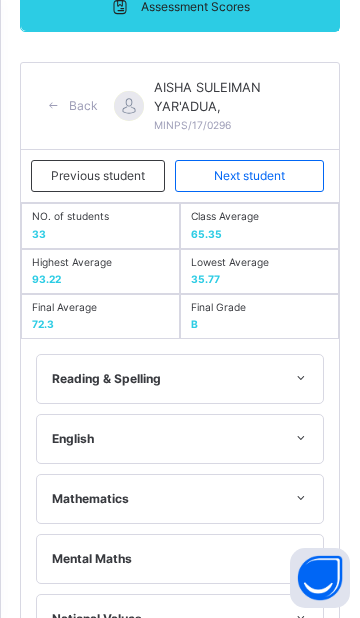 click on "Next student" at bounding box center (249, 176) 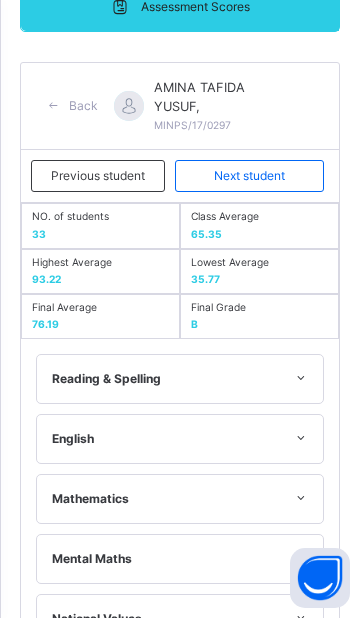 click on "Next student" at bounding box center (249, 176) 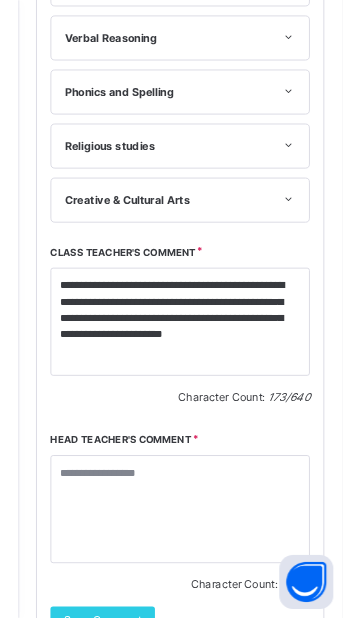 scroll, scrollTop: 440, scrollLeft: 0, axis: vertical 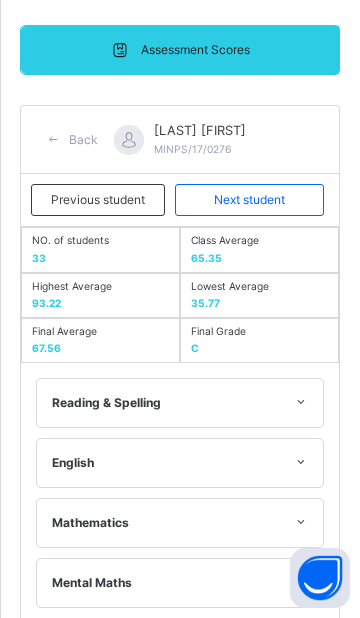 click on "Next student" at bounding box center [249, 200] 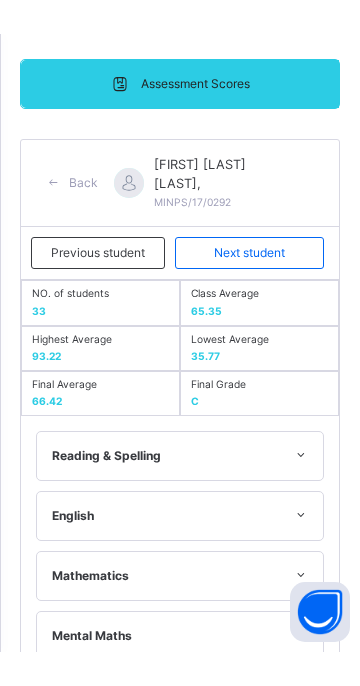 scroll, scrollTop: 1290, scrollLeft: 0, axis: vertical 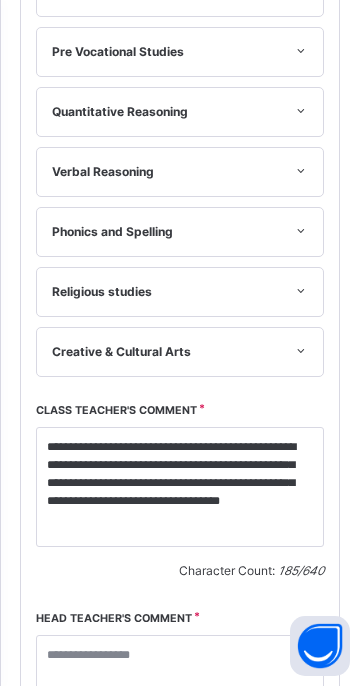 click on "Next student" at bounding box center (249, -631) 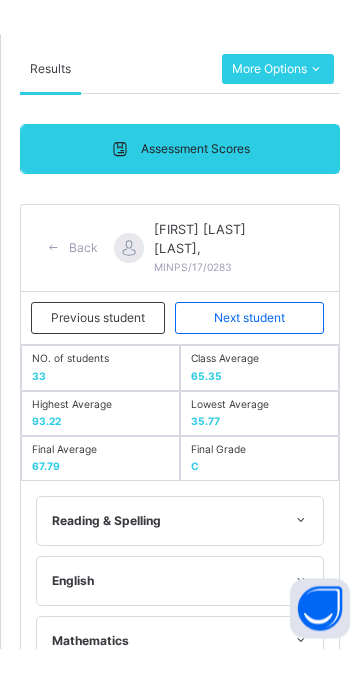 scroll, scrollTop: 1399, scrollLeft: 0, axis: vertical 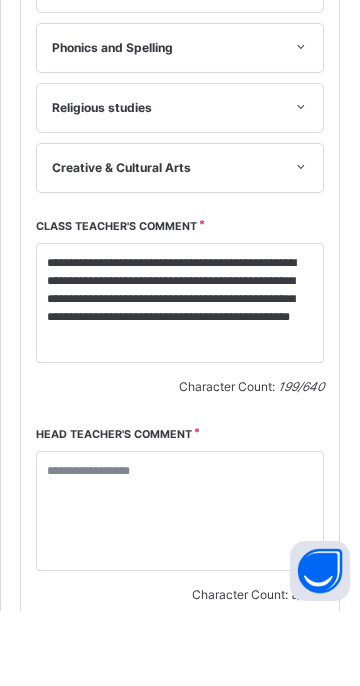 click on "Next student" at bounding box center [249, -740] 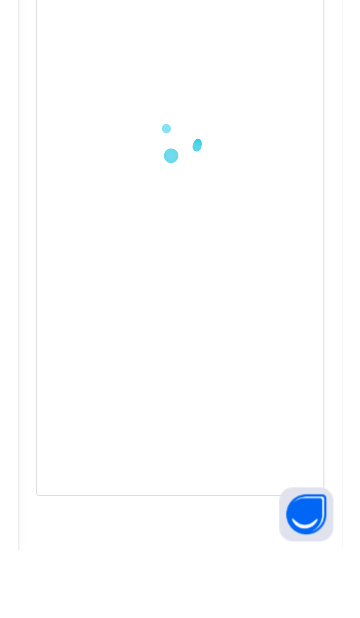 scroll, scrollTop: 378, scrollLeft: 0, axis: vertical 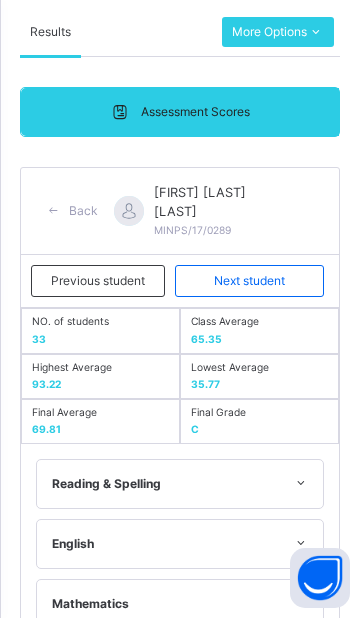 click on "Next student" at bounding box center (249, 281) 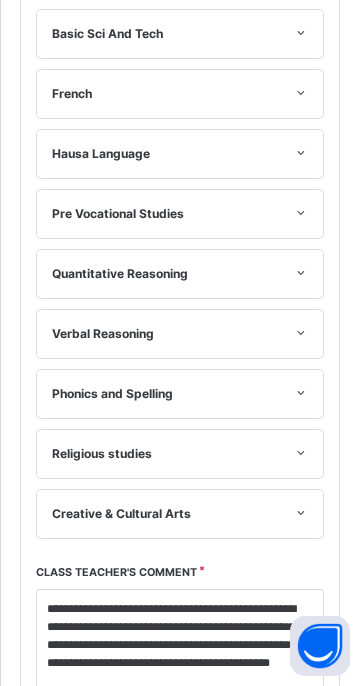 scroll, scrollTop: 1016, scrollLeft: 0, axis: vertical 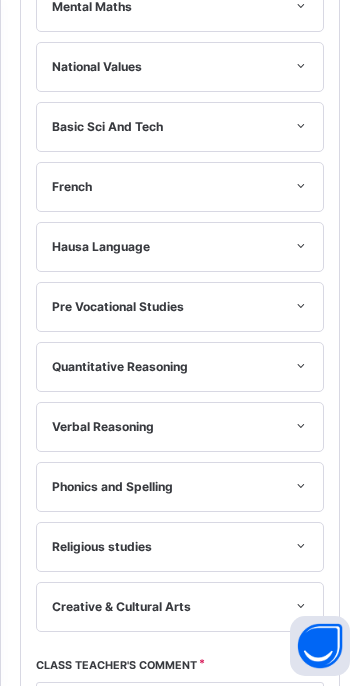 click on "Form Teacher     Results More Options   View subject profile Bulk upload Add Class Members MUSA ILIASU COLLEGE Date: [DATE], [TIME] Class Members Class:  Basic 5 A Total no. of Students:  33 Term:  Third Term Session:  2024-2025 S/NO Admission No. Last Name First Name Other Name 1 MINPS/17/0295 [LAST],  [FIRST] [LAST] 2 MINPS/17/0293 [LAST],  [FIRST] [LAST] 3 MINPS/17/0287 [LAST],  [FIRST] [LAST]  4 MINPS/17/0291 [LAST],  [FIRST] [LAST] 5 MINPS/17/0274 [LAST],  [FIRST] [LAST]  6 MINPS/17/0294 [LAST],  [FIRST] [LAST] 7 MINPS/16/0272 [FIRST] [LAST]  8 MINPS/17/0296 [LAST],  [FIRST] [LAST] 9 MINPS/17/0297 [LAST],  [FIRST] [LAST]  10 MINPS/17/0276 [LAST],  [FIRST] [LAST] 11 MINPS/17/0292 [LAST],  [FIRST] [LAST] 12 MINPS/17/0283 [LAST],  [FIRST] [LAST] 13 MINPS/17/0289 [LAST]  [FIRST] [LAST] 14 MINPS/17/0288 [FIRST] [LAST] 15 MINPS/17/0279 [LAST],  [FIRST] [LAST] 16 MINPS/17/0275 [LAST],  [FIRST] [LAST]" at bounding box center (180, 125) 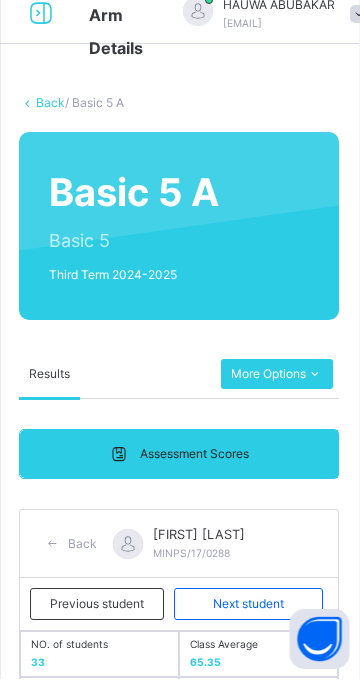 click on "Next student" at bounding box center [249, 611] 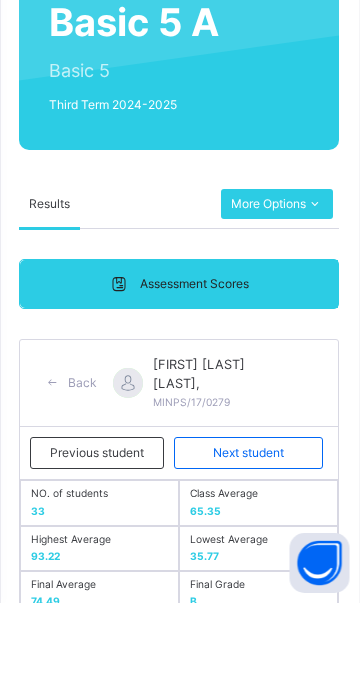 scroll, scrollTop: 155, scrollLeft: 0, axis: vertical 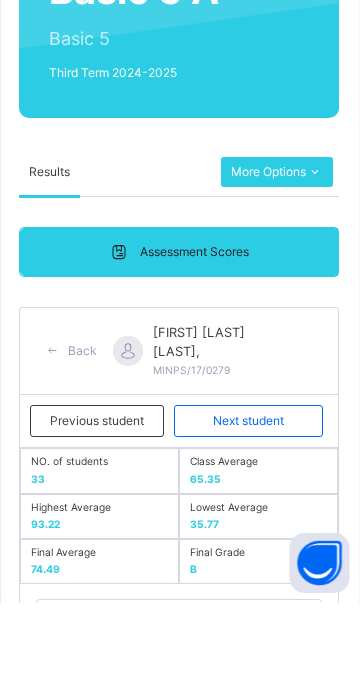 click on "Next student" at bounding box center (249, 504) 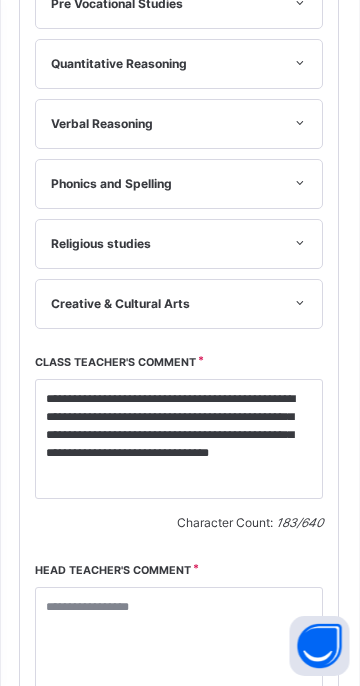 scroll, scrollTop: 1319, scrollLeft: 0, axis: vertical 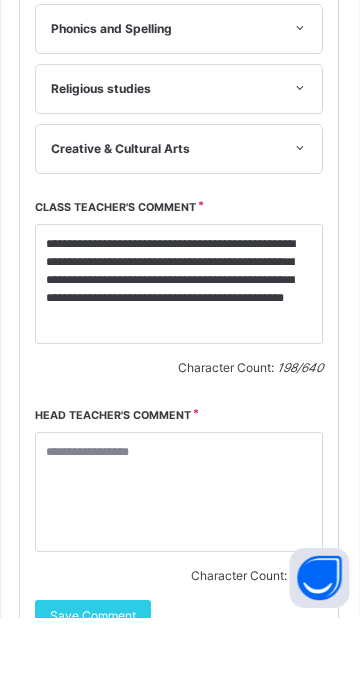 click on "Next student" at bounding box center (249, -766) 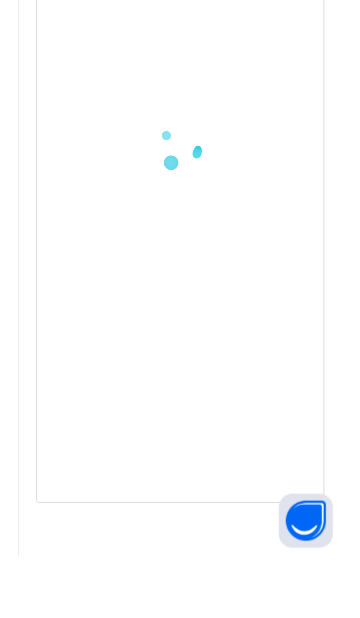 scroll, scrollTop: 371, scrollLeft: 0, axis: vertical 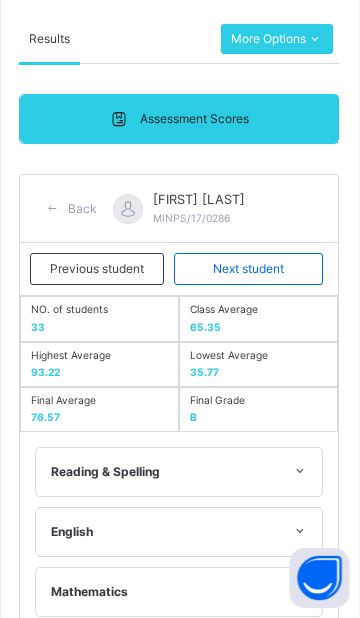click on "Next student" at bounding box center (249, 269) 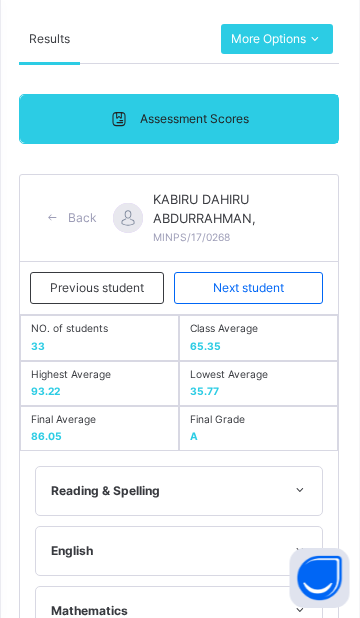 click on "Next student" at bounding box center (249, 288) 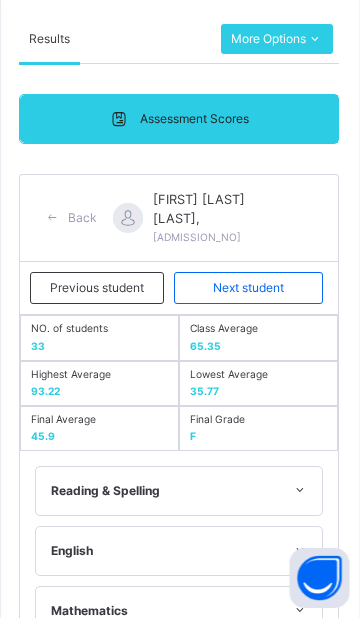 click on "Next student" at bounding box center (249, 288) 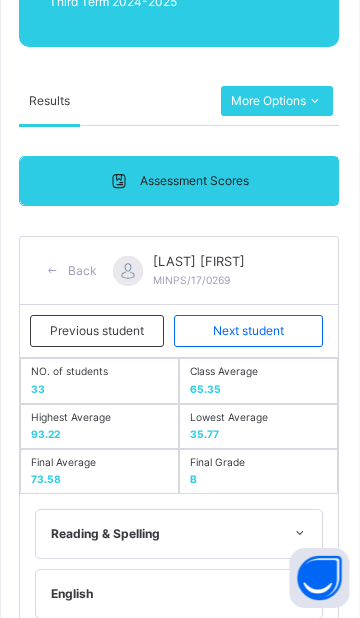 scroll, scrollTop: 291, scrollLeft: 0, axis: vertical 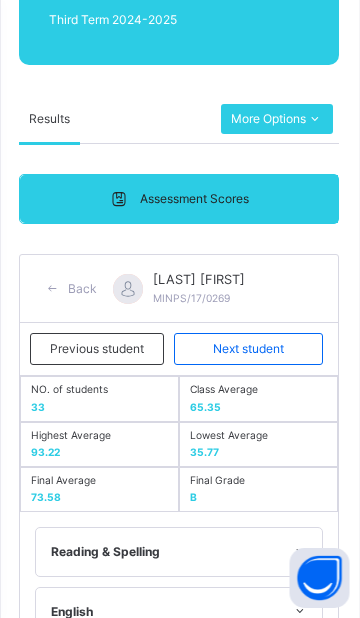 click on "Next student" at bounding box center [249, 349] 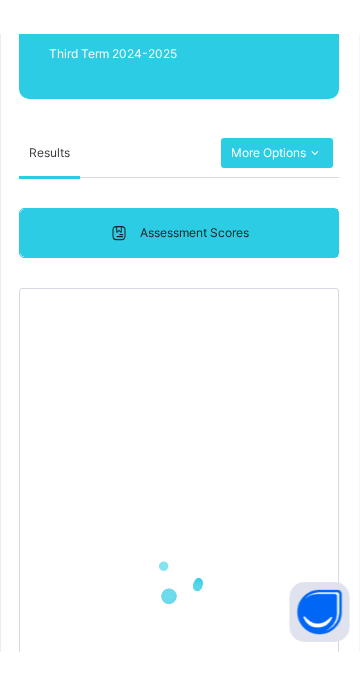 scroll, scrollTop: 297, scrollLeft: 0, axis: vertical 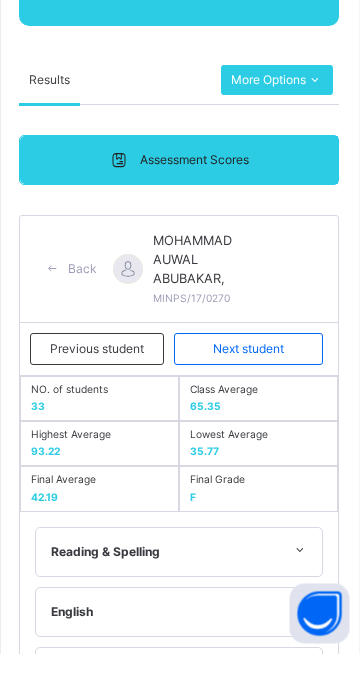 click on "Next student" at bounding box center [249, 382] 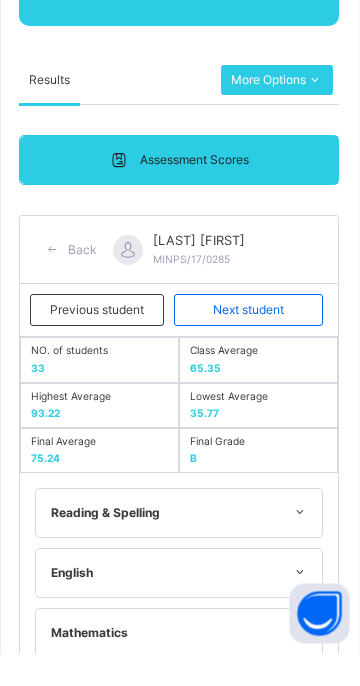 click on "Next student" at bounding box center [249, 343] 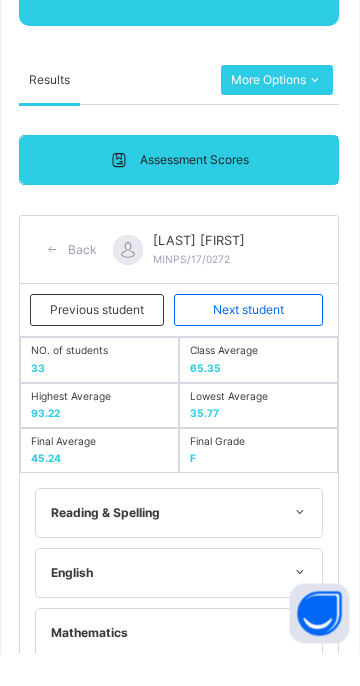 click on "Next student" at bounding box center [249, 343] 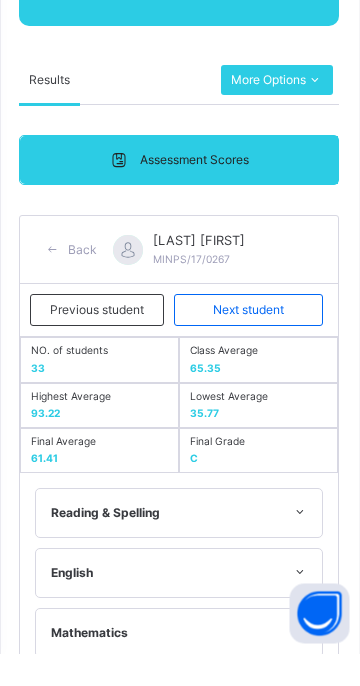 click on "Next student" at bounding box center (249, 343) 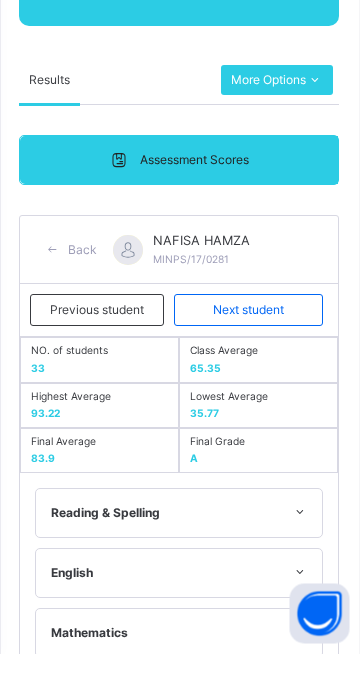 click on "Next student" at bounding box center (249, 343) 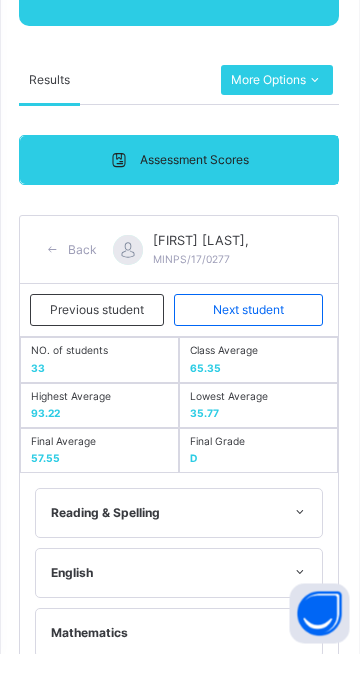 click on "Next student" at bounding box center (249, 343) 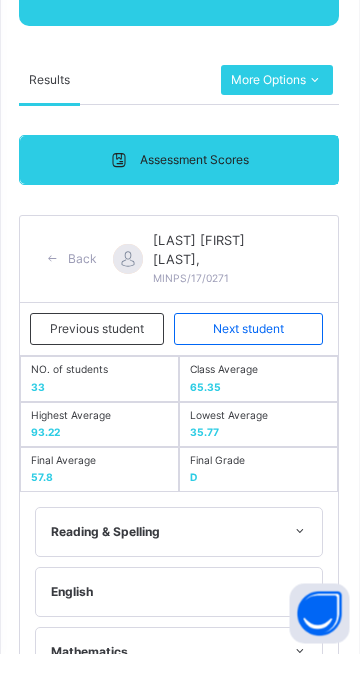 click on "Next student" at bounding box center [249, 362] 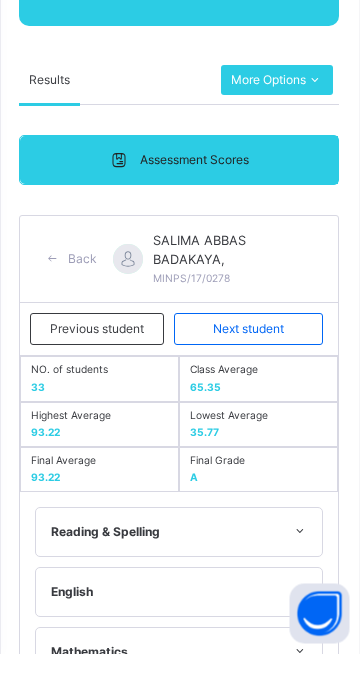 click on "Next student" at bounding box center [249, 362] 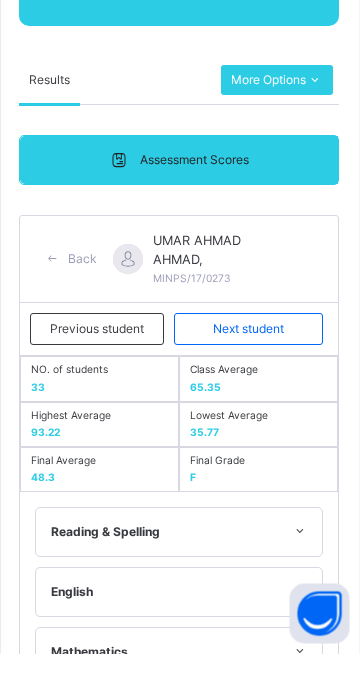 click on "Next student" at bounding box center [249, 362] 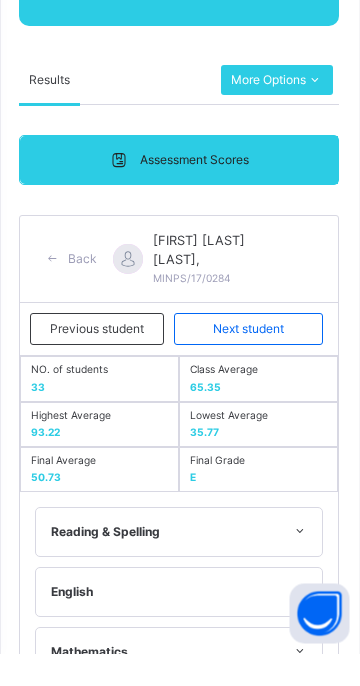 click on "Next student" at bounding box center [249, 362] 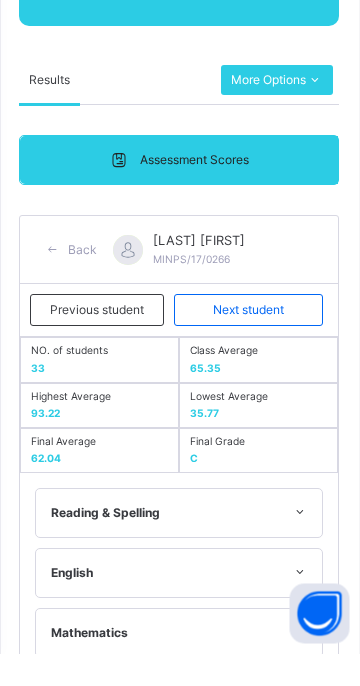click on "Next student" at bounding box center (249, 343) 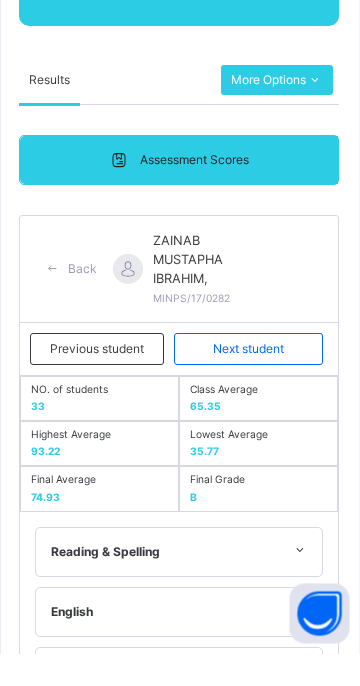 click on "Next student" at bounding box center (249, 382) 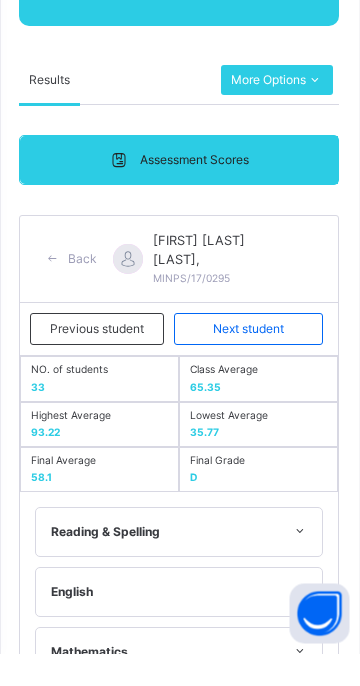 click on "Next student" at bounding box center [249, 362] 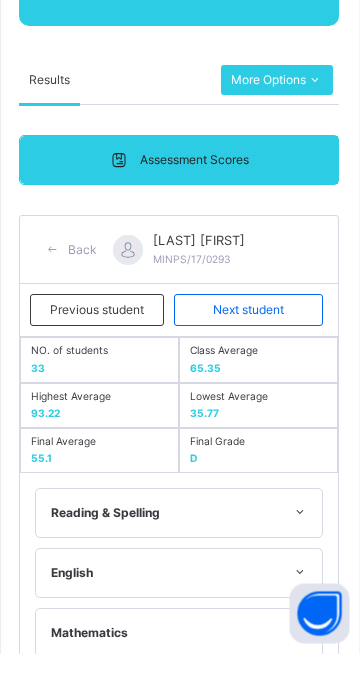 click on "Next student" at bounding box center (249, 343) 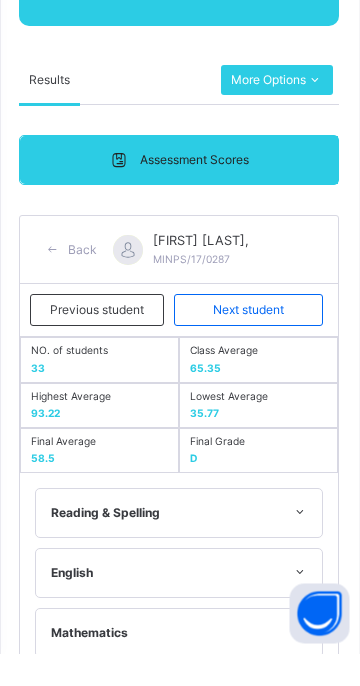click on "Next student" at bounding box center [249, 343] 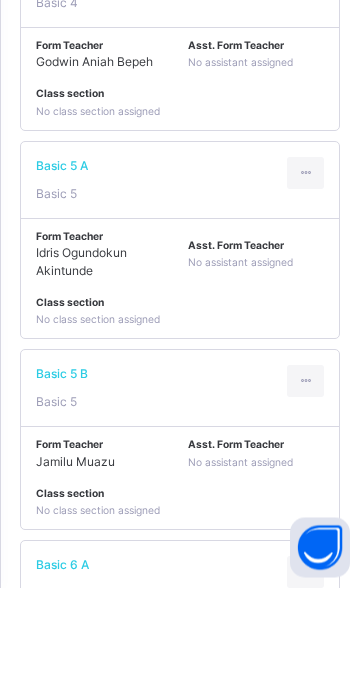 scroll, scrollTop: 2889, scrollLeft: 0, axis: vertical 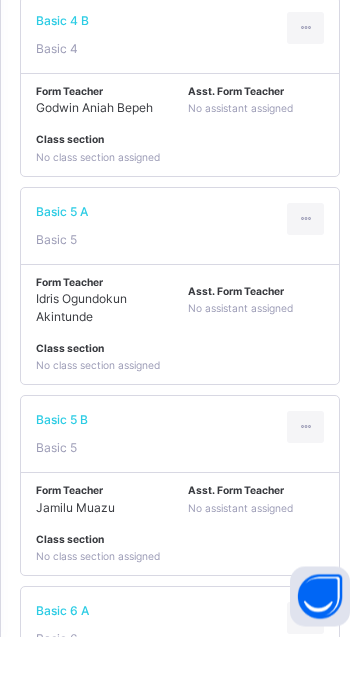 click on "Basic 5   B   Basic 5" at bounding box center (180, 484) 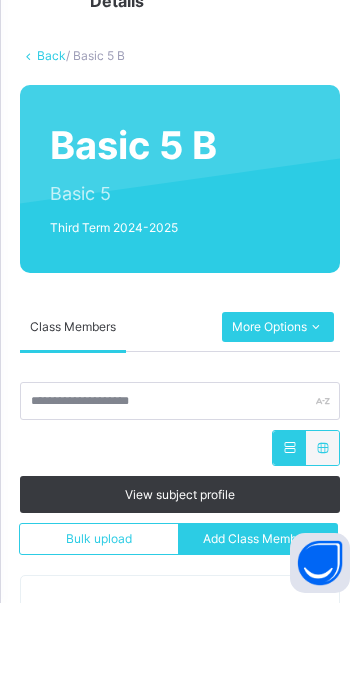 click on "More Options" at bounding box center [278, 410] 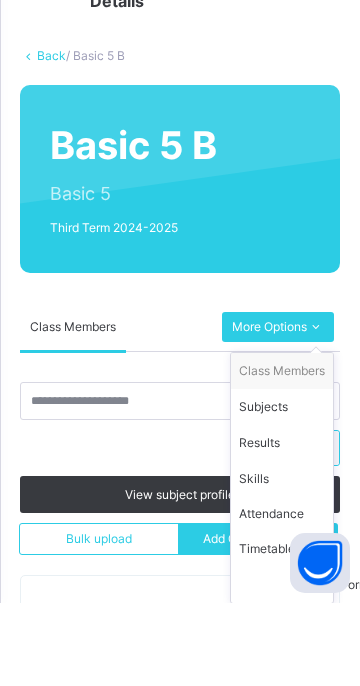 click on "Results" at bounding box center (282, 526) 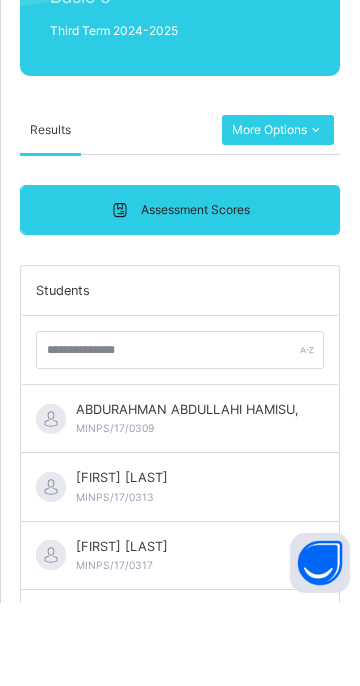 scroll, scrollTop: 427, scrollLeft: 0, axis: vertical 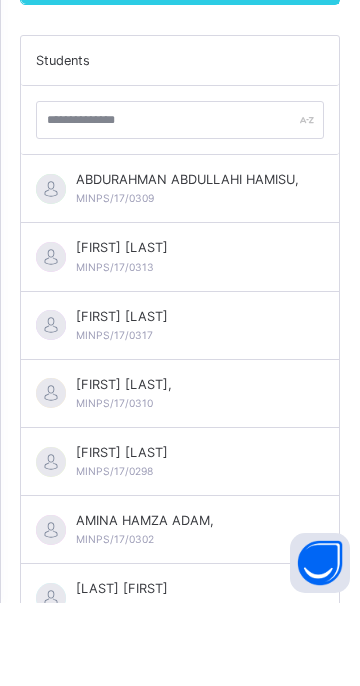 click on "ABDURAHMAN ABDULLAHI HAMISU," at bounding box center (187, 262) 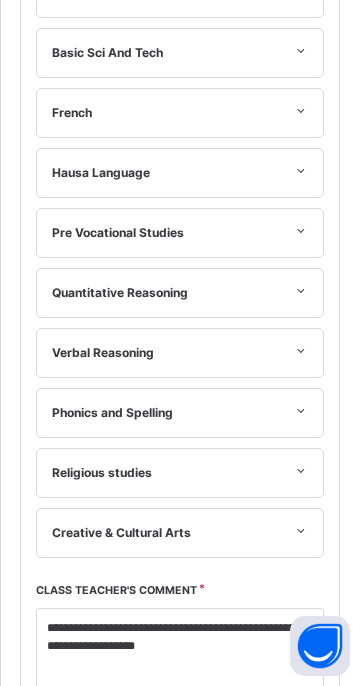 scroll, scrollTop: 932, scrollLeft: 0, axis: vertical 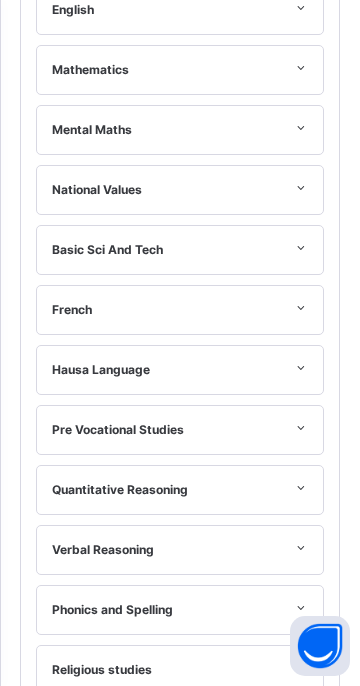 click on "**********" at bounding box center [180, 865] 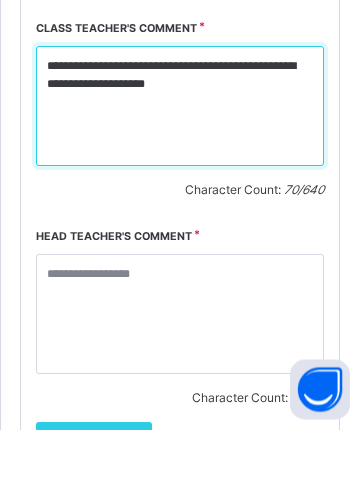 scroll, scrollTop: 1672, scrollLeft: 0, axis: vertical 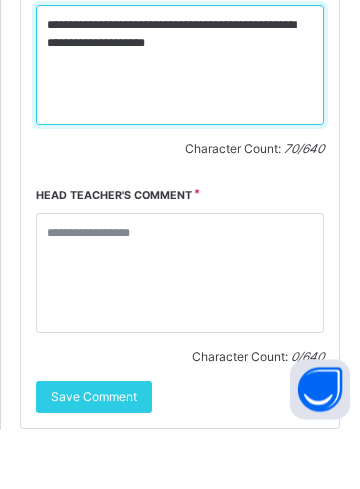 type on "**********" 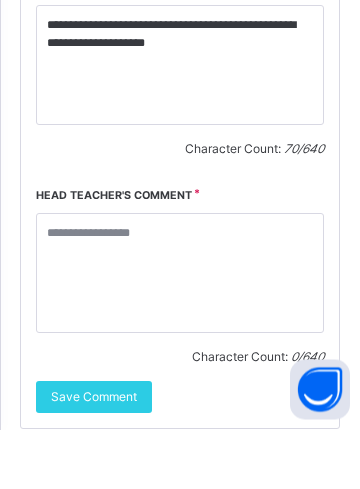 click on "Save Comment" at bounding box center (94, 457) 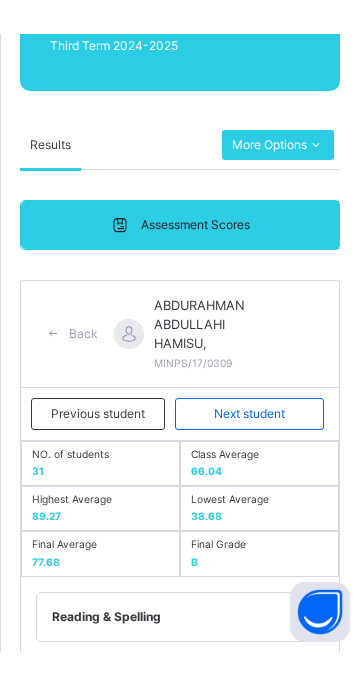 scroll, scrollTop: 333, scrollLeft: 0, axis: vertical 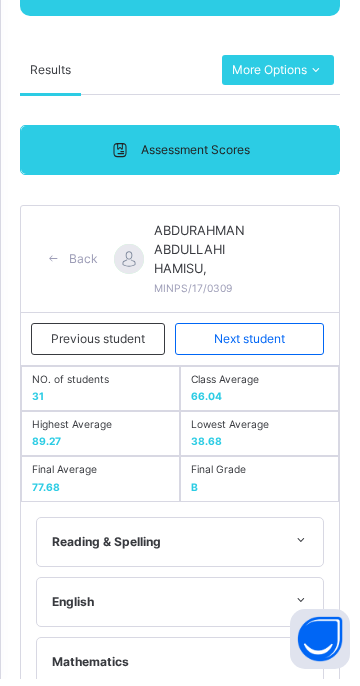 click on "Next student" at bounding box center [249, 346] 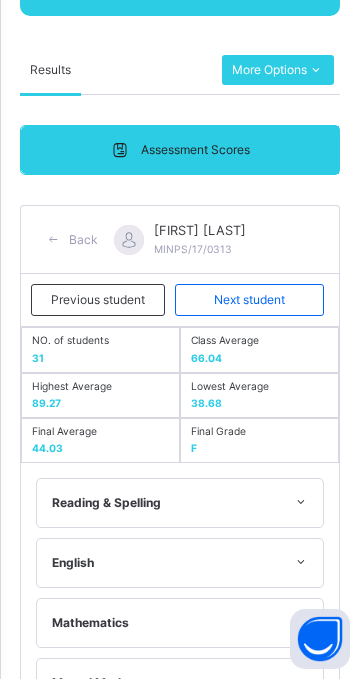 click on "Next student" at bounding box center (249, 307) 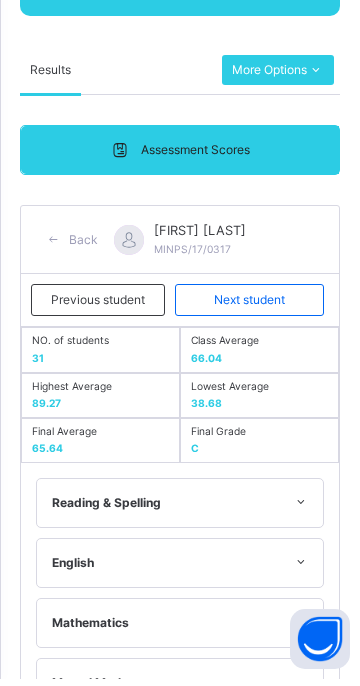 click on "Next student" at bounding box center (249, 307) 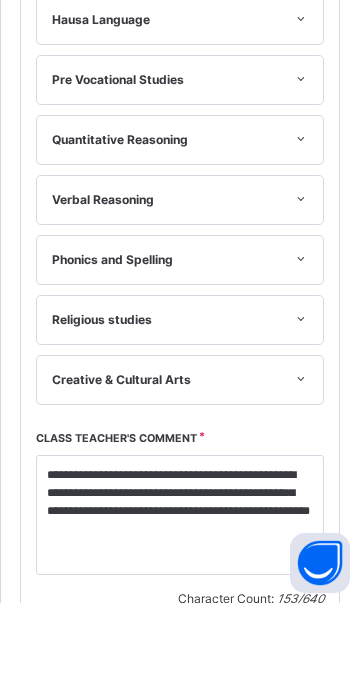 scroll, scrollTop: 1161, scrollLeft: 0, axis: vertical 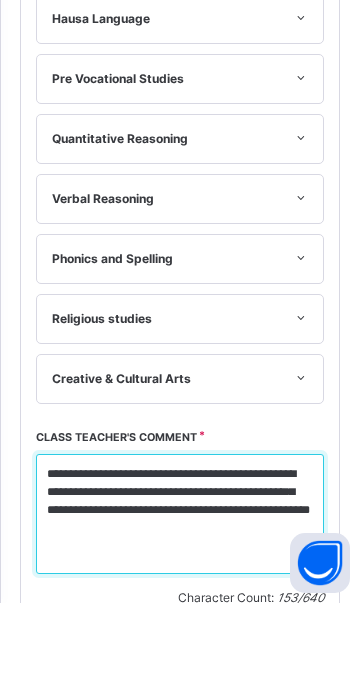 click on "**********" at bounding box center (180, 597) 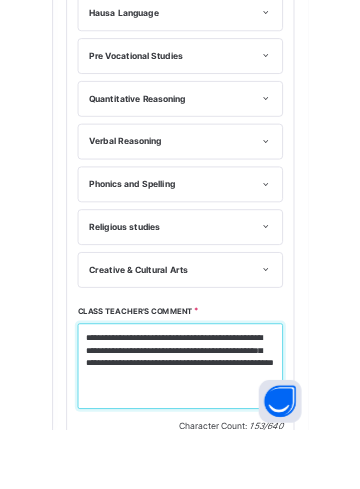 scroll, scrollTop: 1292, scrollLeft: 0, axis: vertical 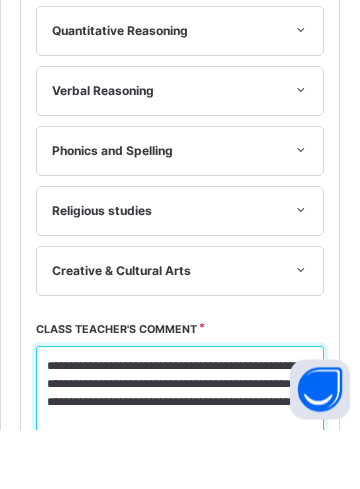 click on "**********" at bounding box center [180, 466] 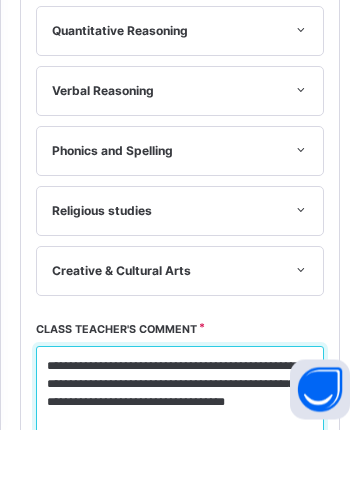 click on "**********" at bounding box center (180, 466) 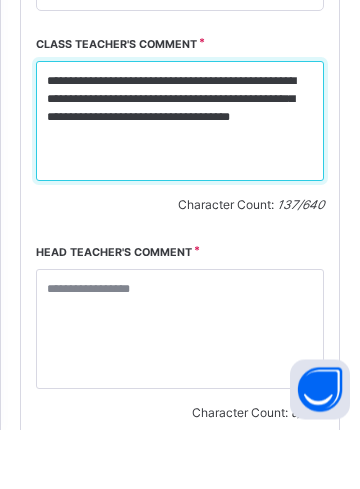 scroll, scrollTop: 1630, scrollLeft: 0, axis: vertical 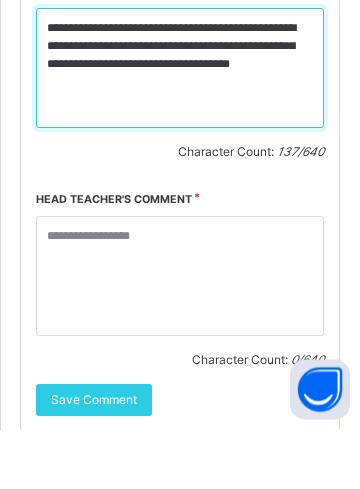type on "**********" 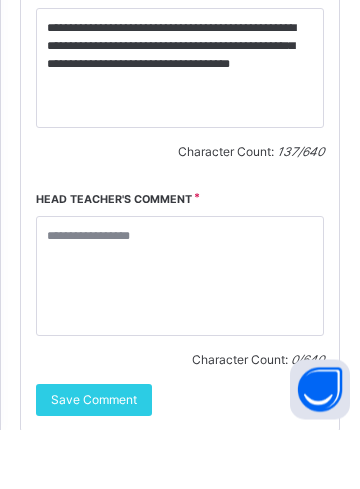 click on "Save Comment" at bounding box center [94, 460] 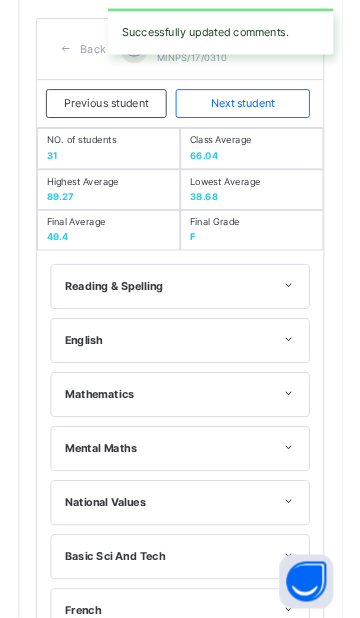 scroll, scrollTop: 432, scrollLeft: 0, axis: vertical 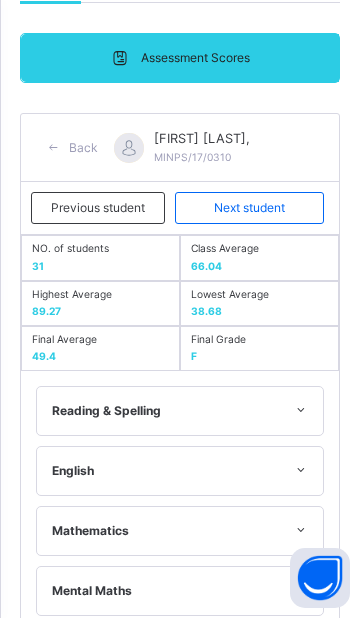 click on "Next student" at bounding box center (249, 208) 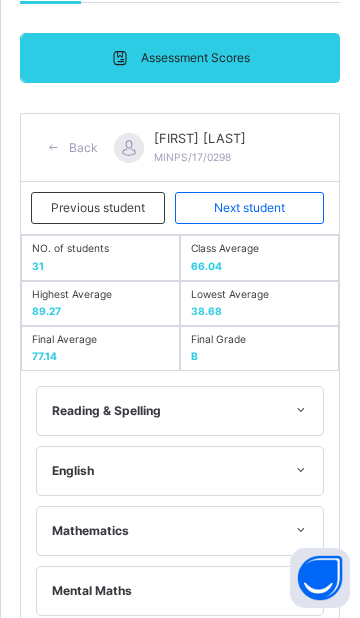click on "Next student" at bounding box center [249, 208] 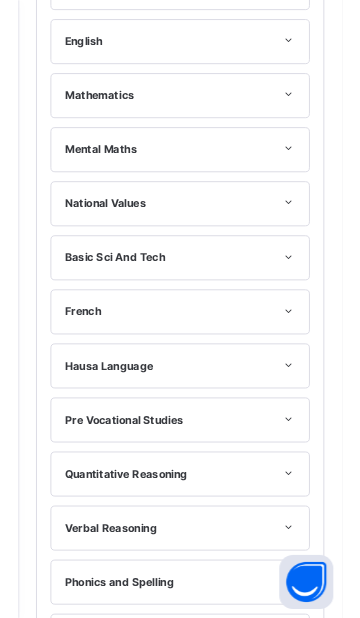 scroll, scrollTop: 430, scrollLeft: 0, axis: vertical 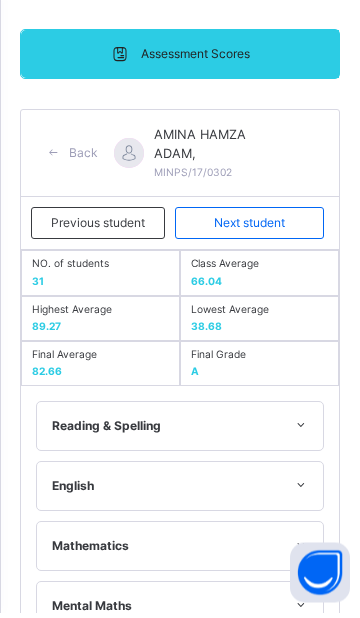 click on "Next student" at bounding box center [249, 229] 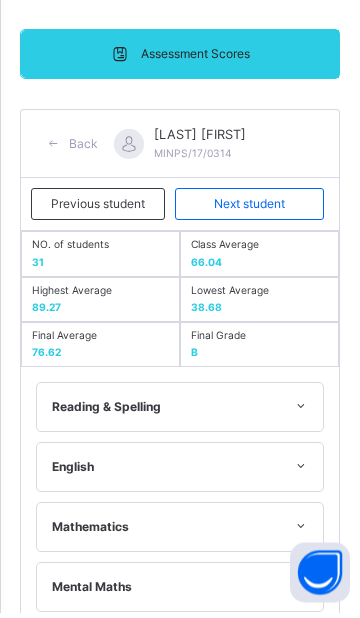 click on "Next student" at bounding box center (249, 210) 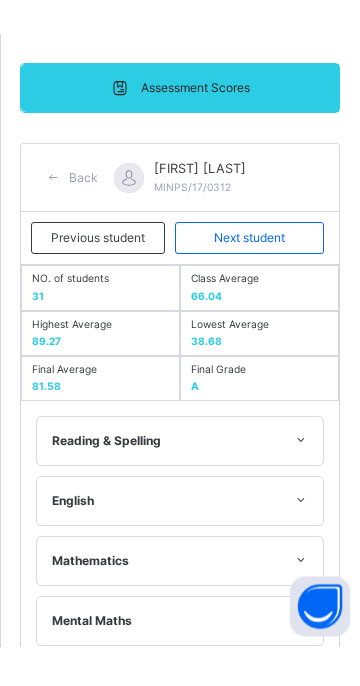 scroll, scrollTop: 1205, scrollLeft: 0, axis: vertical 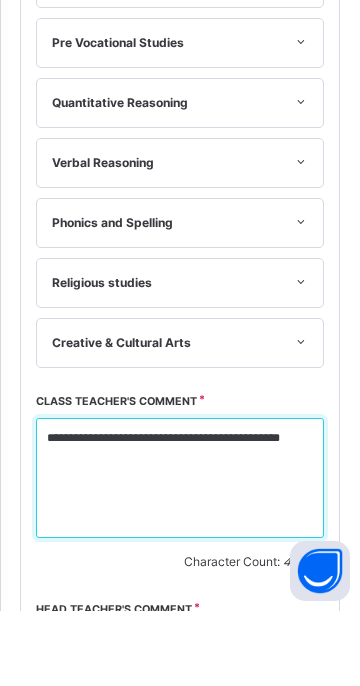 click on "**********" at bounding box center (180, 553) 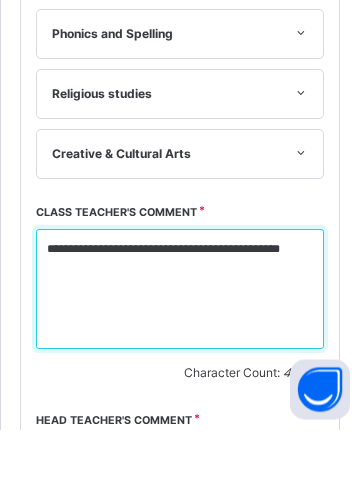 scroll, scrollTop: 1454, scrollLeft: 0, axis: vertical 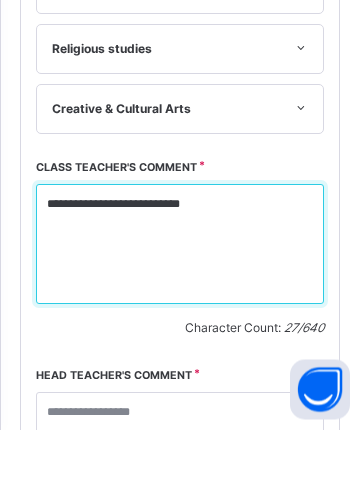 click on "**********" at bounding box center (180, 304) 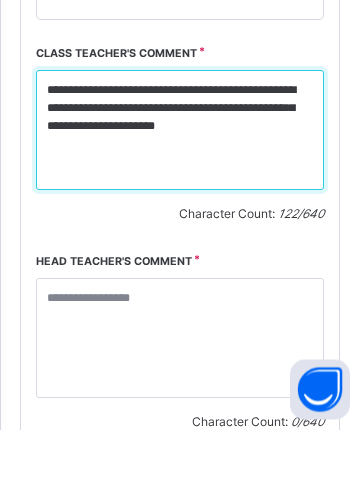 scroll, scrollTop: 1634, scrollLeft: 0, axis: vertical 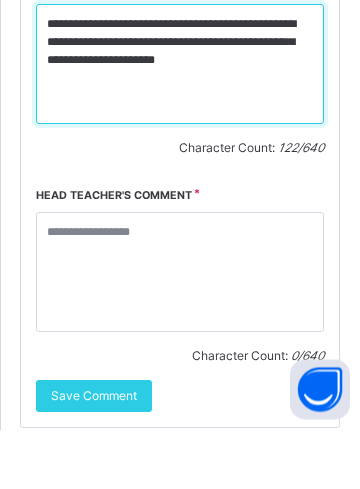 type on "**********" 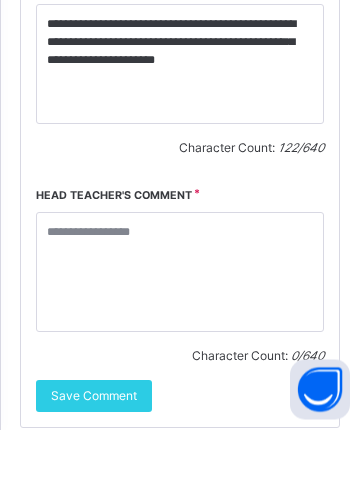 click on "Save Comment" at bounding box center (94, 456) 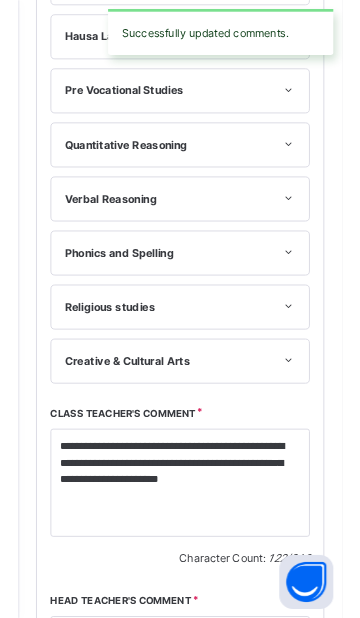 scroll, scrollTop: 426, scrollLeft: 0, axis: vertical 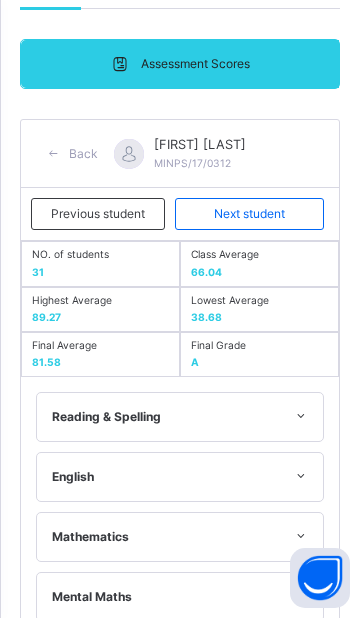click on "Next student" at bounding box center (249, 214) 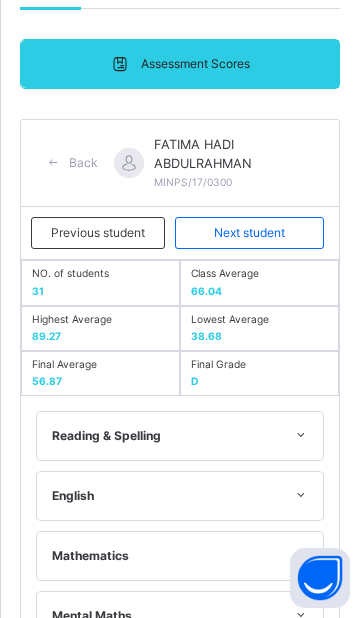click on "Next student" at bounding box center (249, 233) 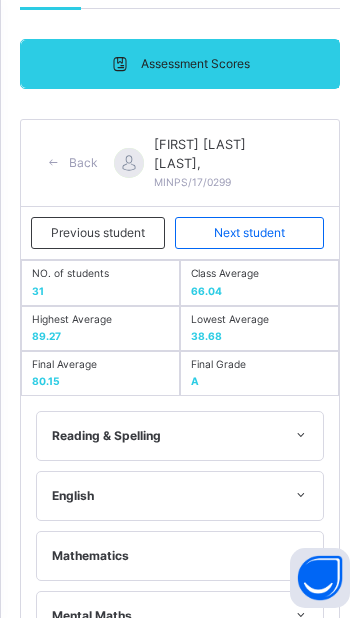 click on "Next student" at bounding box center [249, 233] 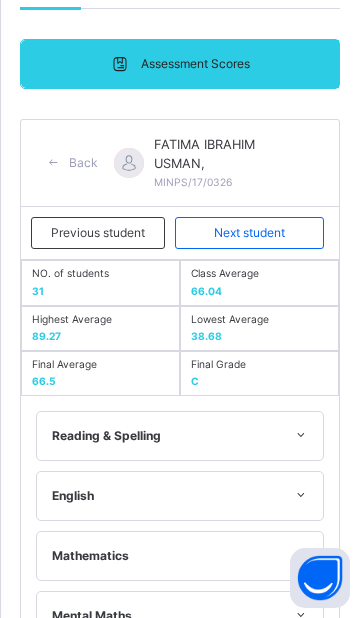 click on "Next student" at bounding box center [249, 233] 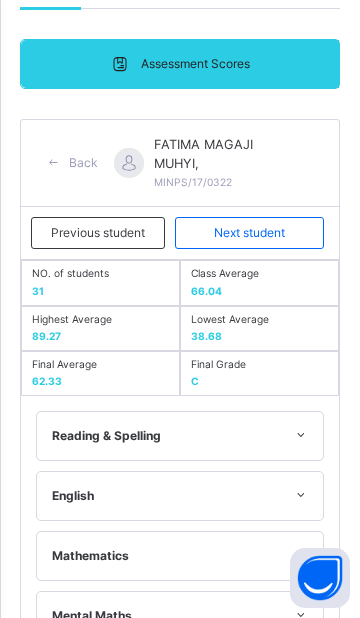 click on "Next student" at bounding box center [249, 233] 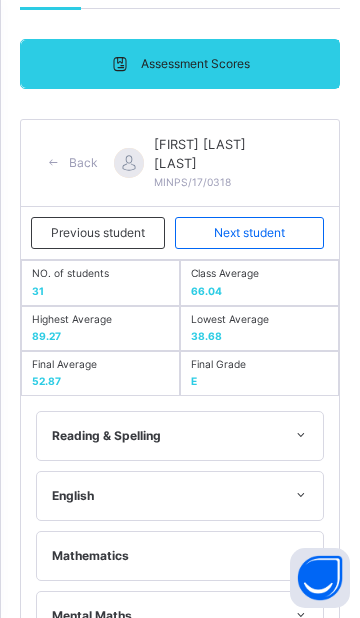 click on "Next student" at bounding box center [249, 233] 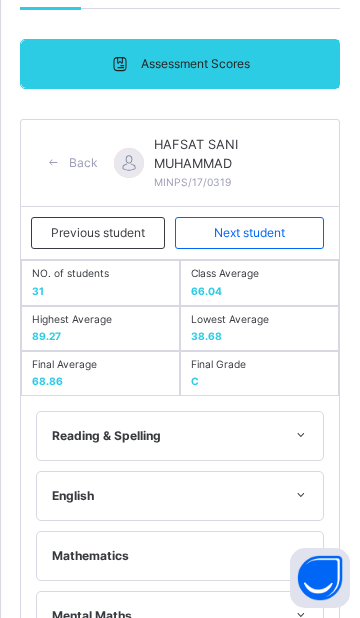 click on "Next student" at bounding box center [249, 233] 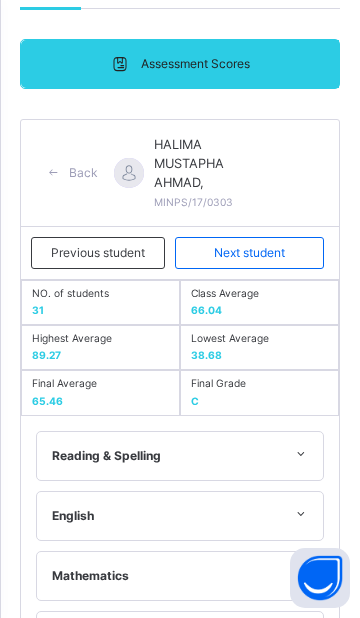 click on "Next student" at bounding box center (249, 253) 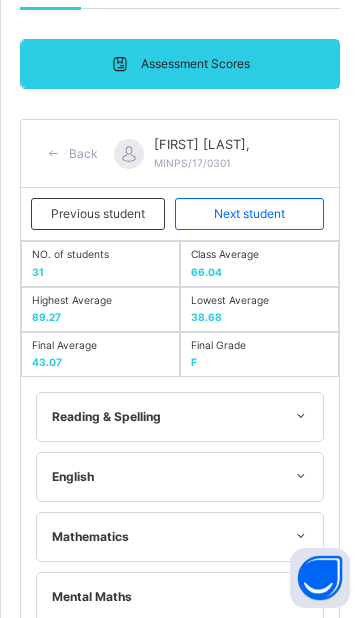 click on "Next student" at bounding box center [249, 214] 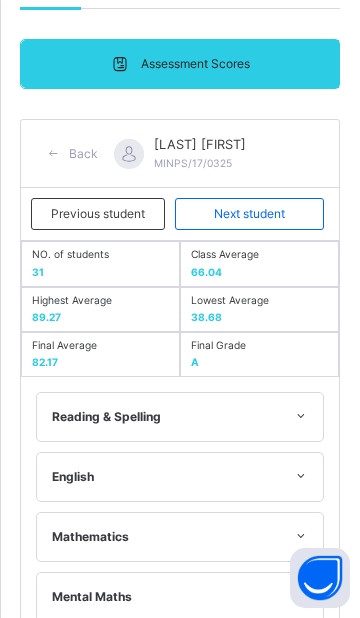 click on "Next student" at bounding box center (249, 214) 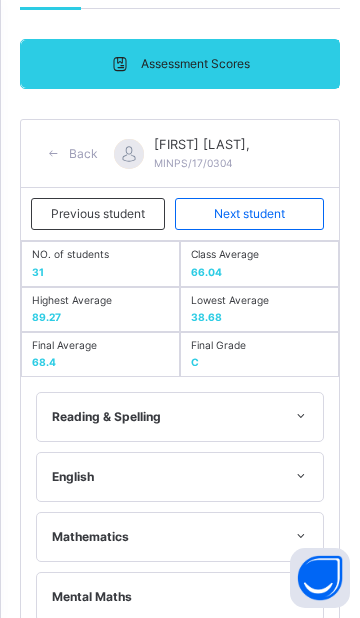 click on "Next student" at bounding box center [249, 214] 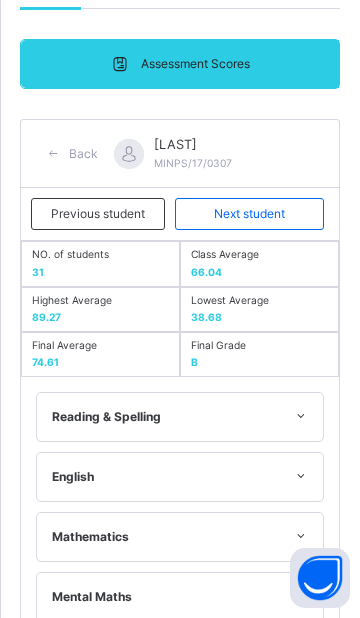 click on "Next student" at bounding box center [249, 214] 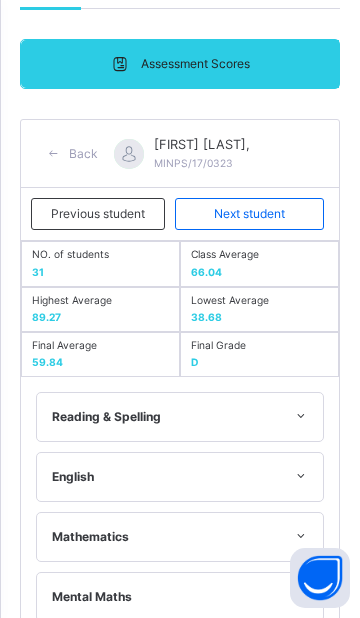 click on "Next student" at bounding box center (249, 214) 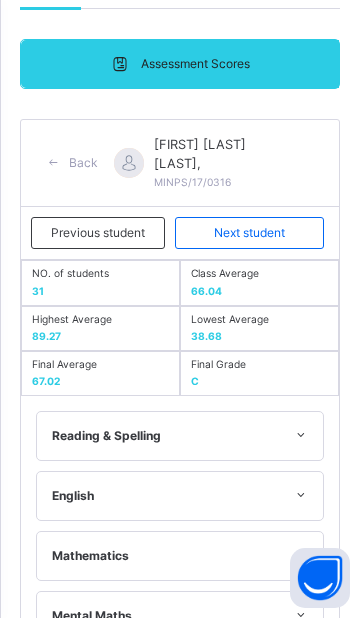 click on "Next student" at bounding box center (249, 233) 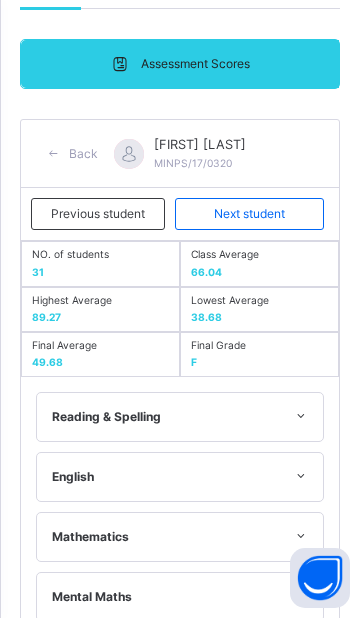 click on "Next student" at bounding box center [249, 214] 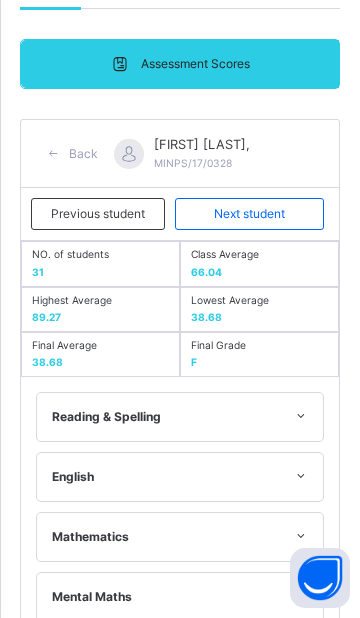 click on "Next student" at bounding box center (249, 214) 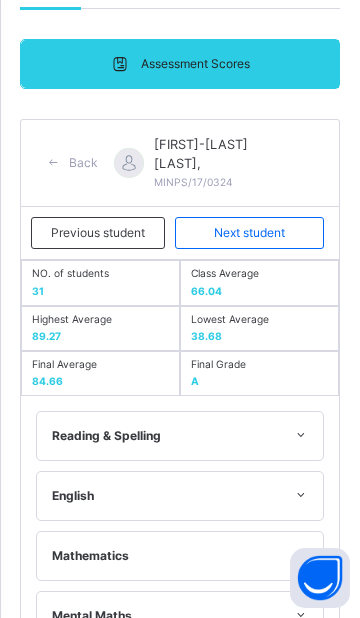 click on "Next student" at bounding box center (249, 233) 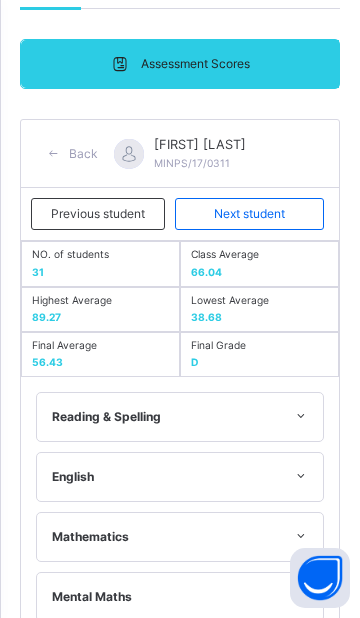 click on "Next student" at bounding box center (249, 214) 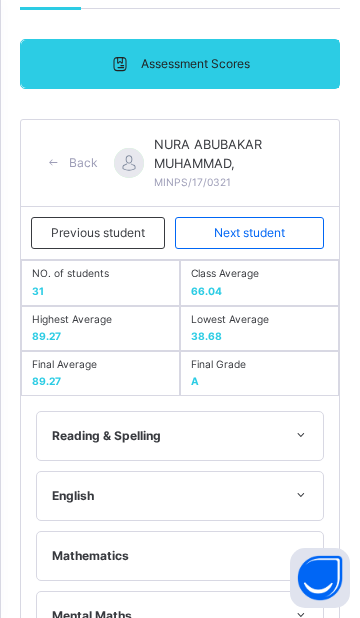 click on "Next student" at bounding box center (249, 233) 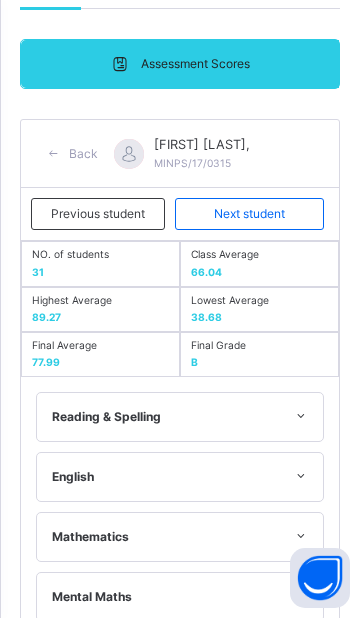 click on "Next student" at bounding box center (249, 214) 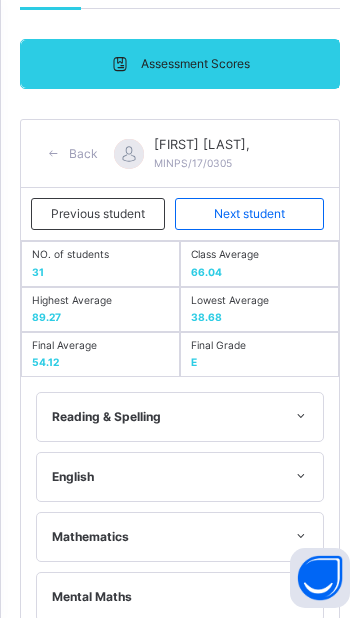click on "Next student" at bounding box center (249, 214) 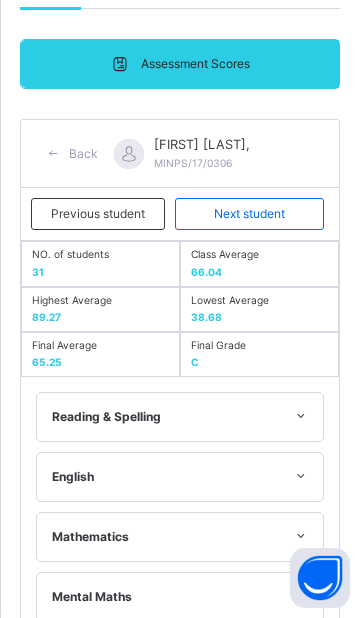click on "Next student" at bounding box center [249, 214] 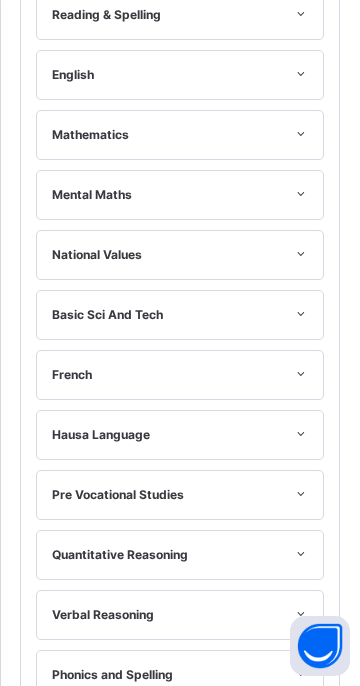 scroll, scrollTop: 731, scrollLeft: 0, axis: vertical 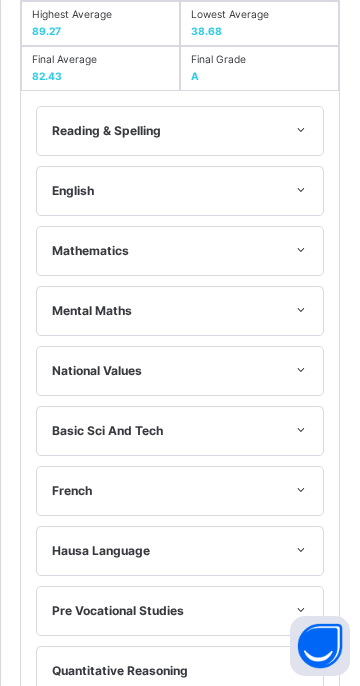 click on "Next student" at bounding box center [249, -72] 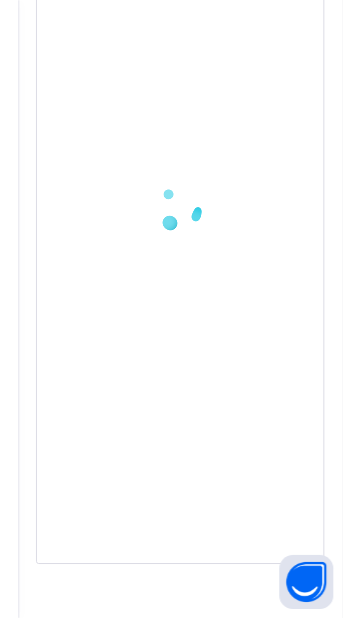 scroll, scrollTop: 469, scrollLeft: 0, axis: vertical 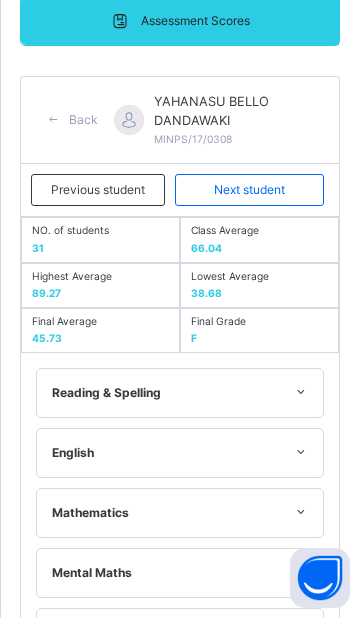 click on "Next student" at bounding box center [249, 190] 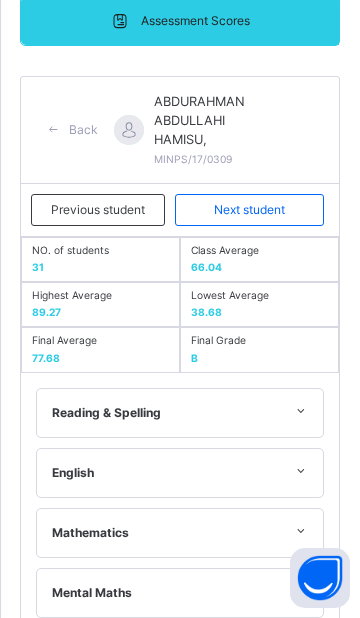 click on "Next student" at bounding box center [249, 210] 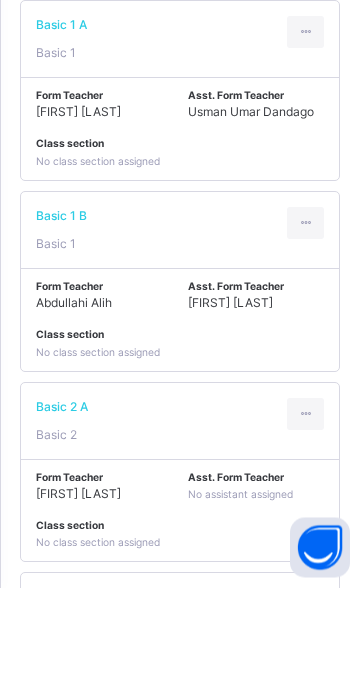 scroll, scrollTop: 1457, scrollLeft: 0, axis: vertical 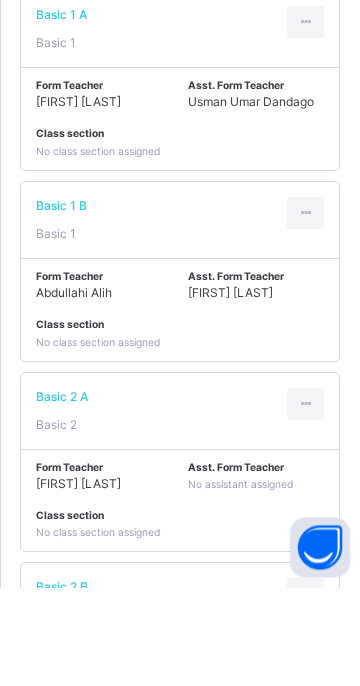 click on "[LEVEL] [LETTER] [LEVEL]" at bounding box center (180, 510) 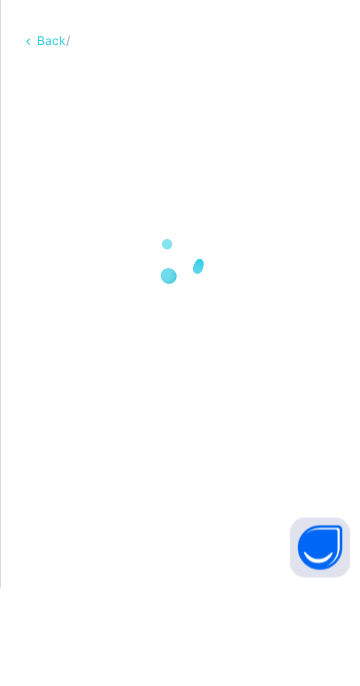 scroll, scrollTop: 0, scrollLeft: 0, axis: both 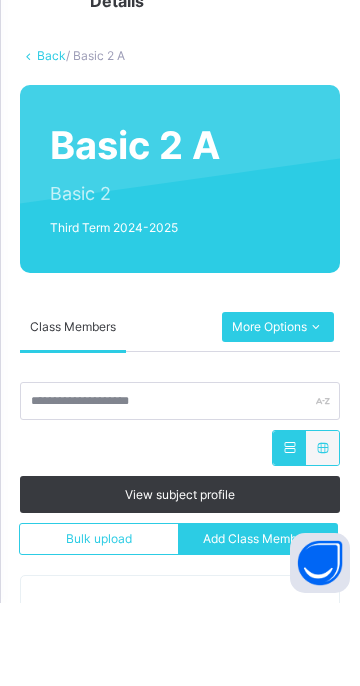 click at bounding box center [315, 410] 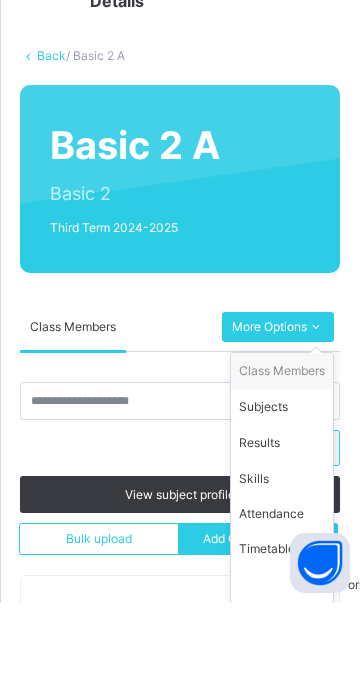 click on "Results" at bounding box center (282, 526) 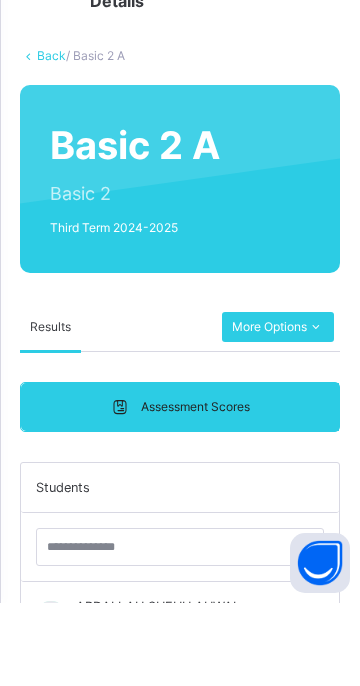 scroll, scrollTop: 186, scrollLeft: 0, axis: vertical 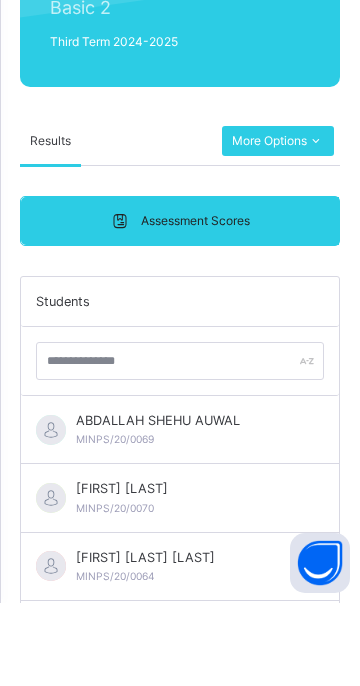 click on "[FULL_NAME]  [ID_NUMBER]" at bounding box center [180, 513] 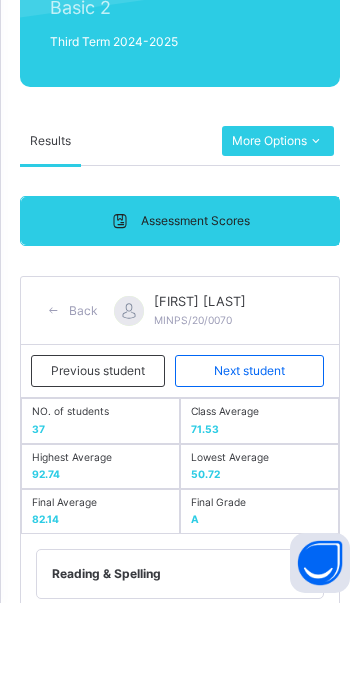 click on "Next student" at bounding box center (249, 454) 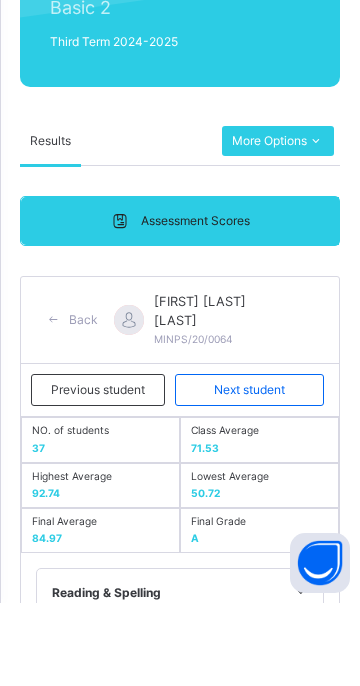 click on "Next student" at bounding box center [249, 473] 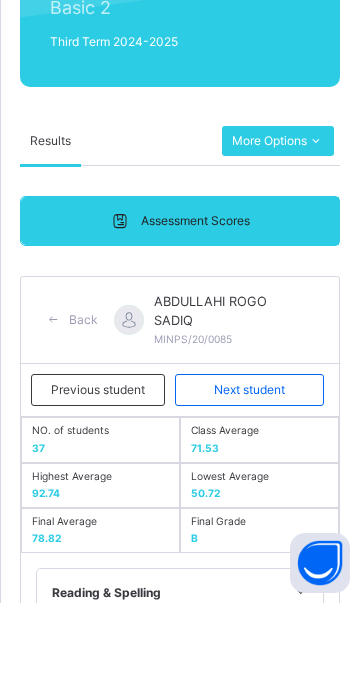 click on "Next student" at bounding box center [249, 473] 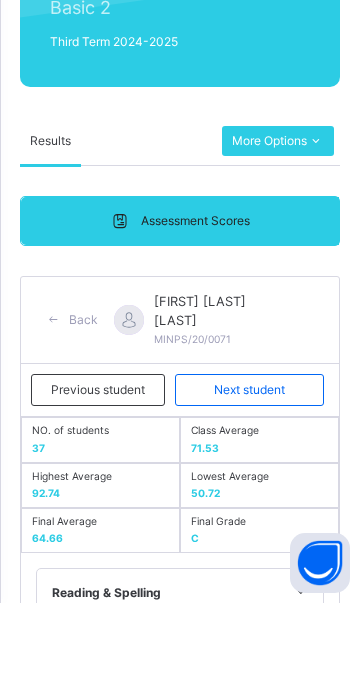 click on "Next student" at bounding box center [249, 473] 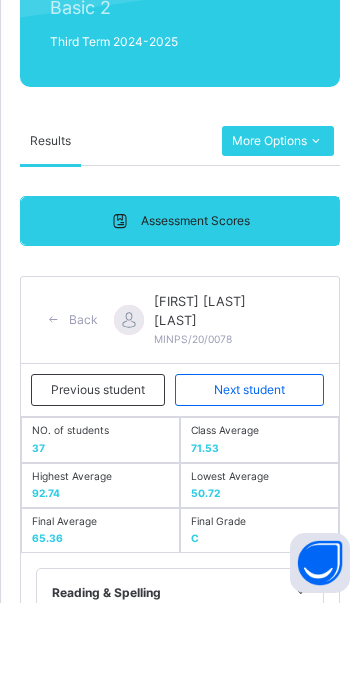 click on "Next student" at bounding box center (249, 473) 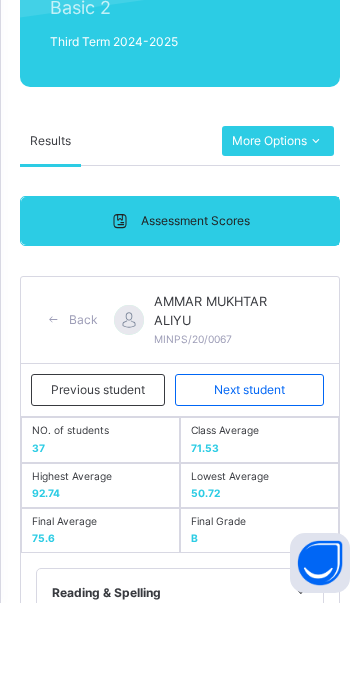 click on "Next student" at bounding box center [249, 473] 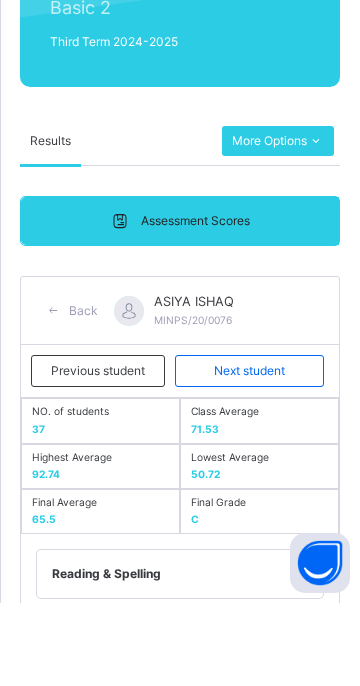 click on "Next student" at bounding box center [249, 454] 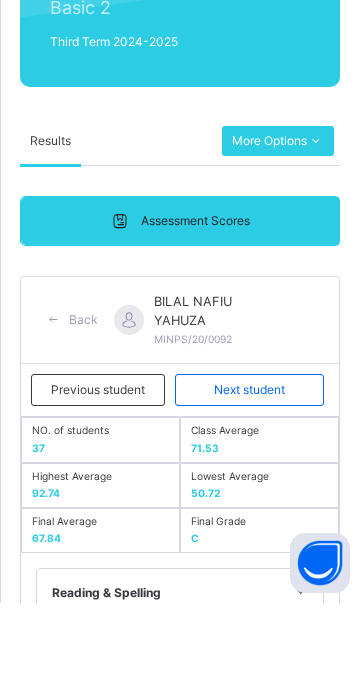 click on "Next student" at bounding box center (249, 473) 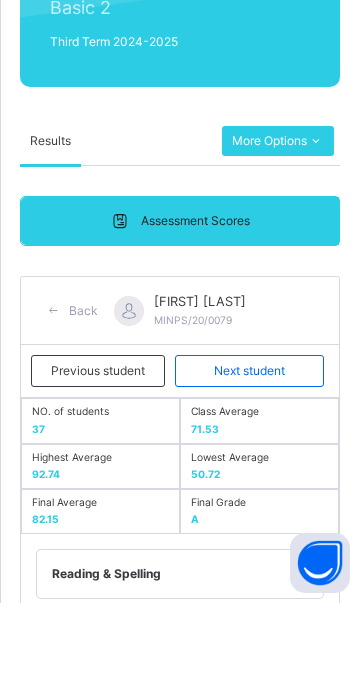 click on "Next student" at bounding box center (249, 454) 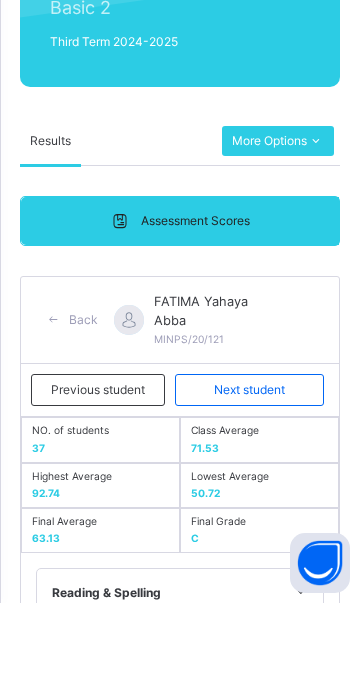 click on "Next student" at bounding box center (249, 473) 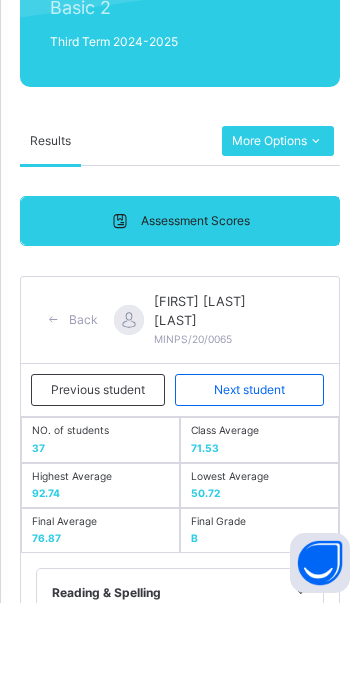 click on "Next student" at bounding box center (249, 473) 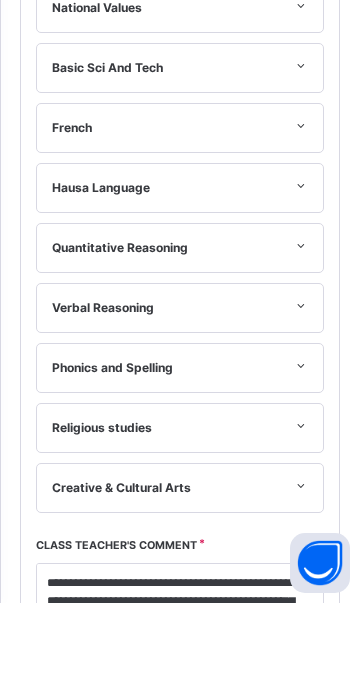 scroll, scrollTop: 1090, scrollLeft: 0, axis: vertical 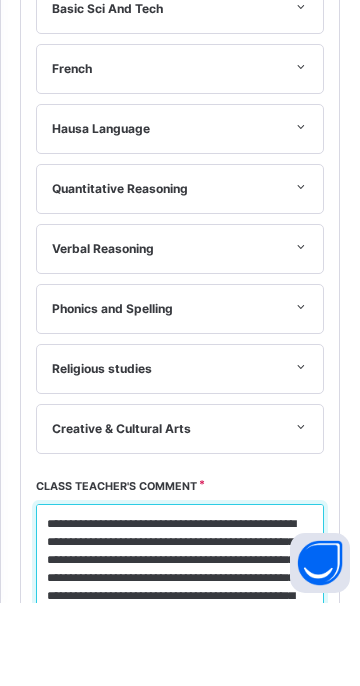 click on "**********" at bounding box center (180, 647) 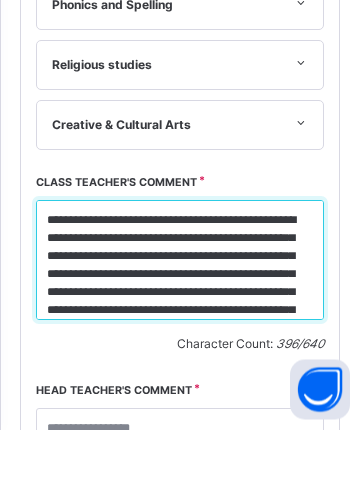 scroll, scrollTop: 1432, scrollLeft: 0, axis: vertical 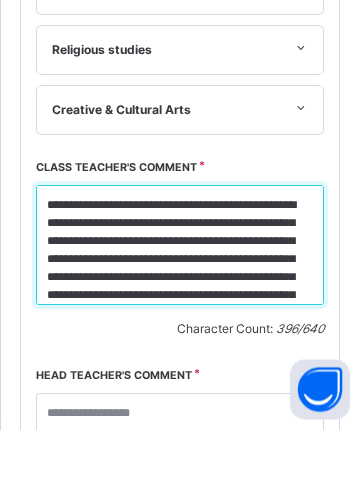 click on "**********" at bounding box center [180, 305] 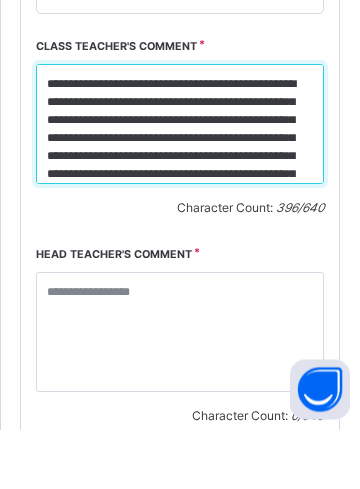 scroll, scrollTop: 1555, scrollLeft: 0, axis: vertical 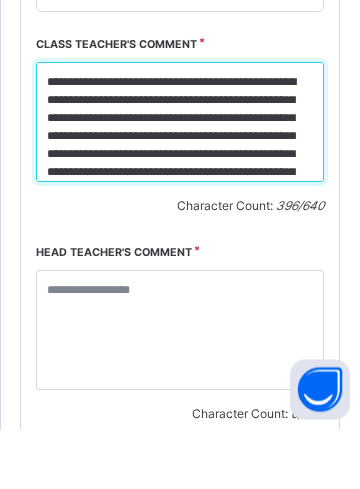 type on "**********" 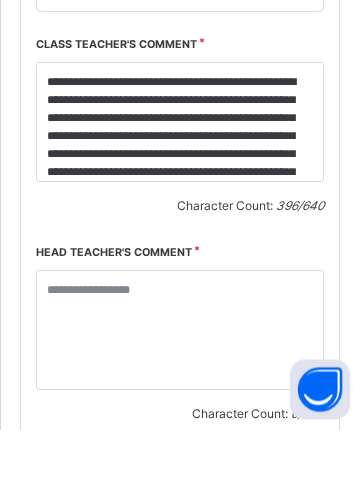 click on "Save Comment" at bounding box center (94, 514) 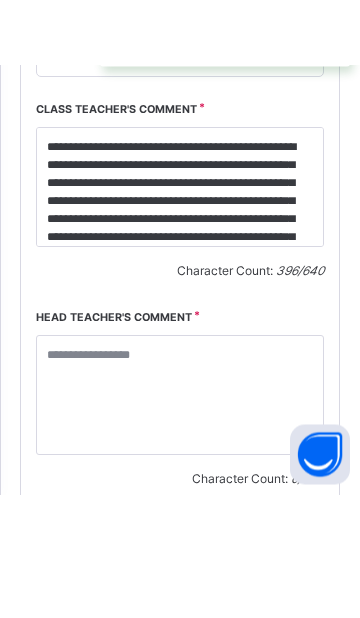 scroll, scrollTop: 475, scrollLeft: 0, axis: vertical 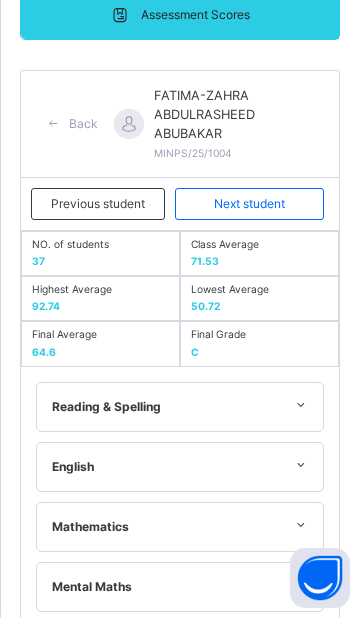 click on "Next student" at bounding box center [249, 204] 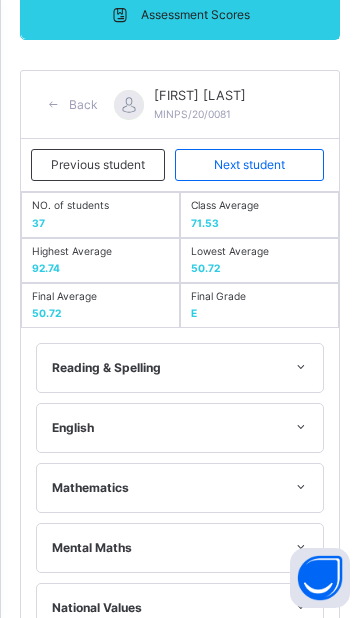 click on "Next student" at bounding box center (249, 165) 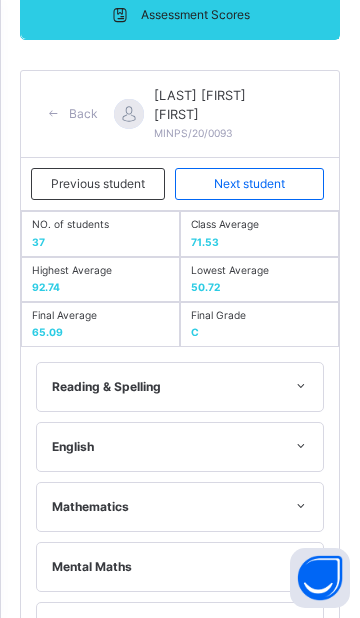 click on "Next student" at bounding box center (249, 184) 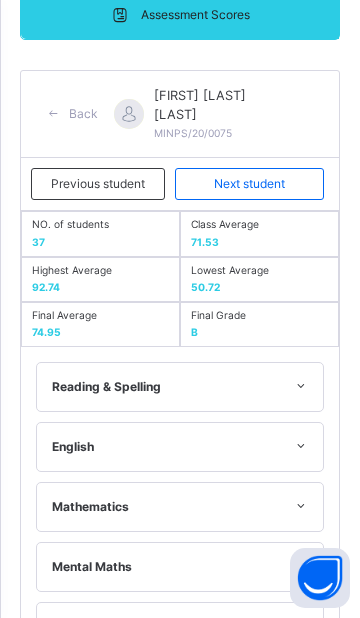 click on "Next student" at bounding box center [249, 184] 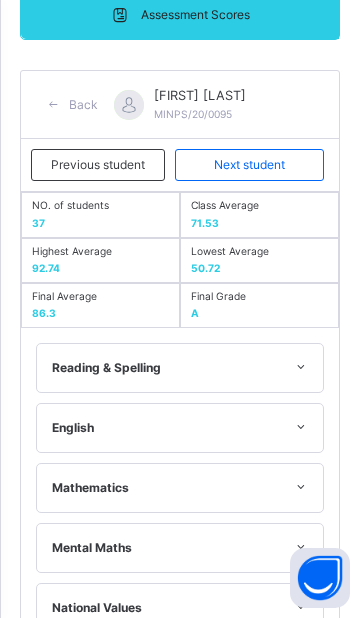 click on "Next student" at bounding box center [249, 165] 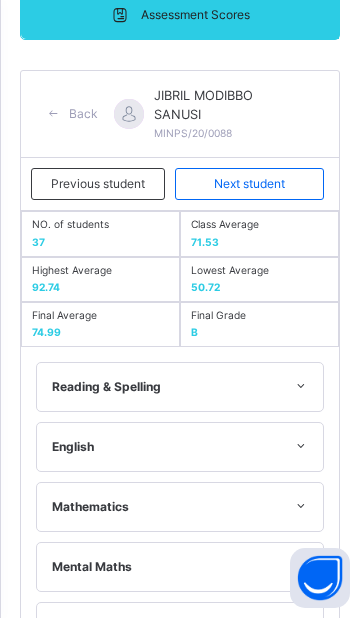 click on "Next student" at bounding box center [249, 184] 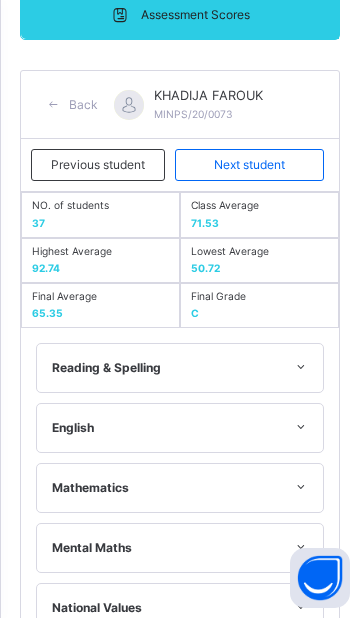 click on "Next student" at bounding box center [249, 165] 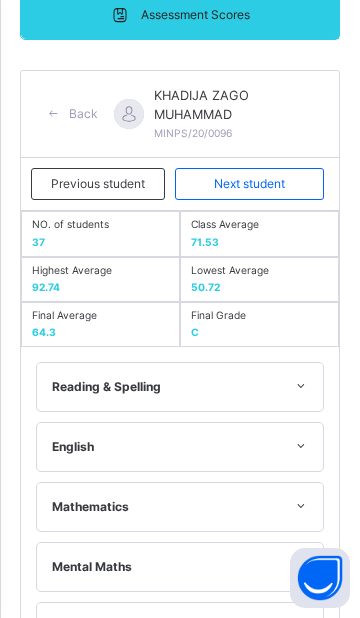 click on "Next student" at bounding box center [249, 184] 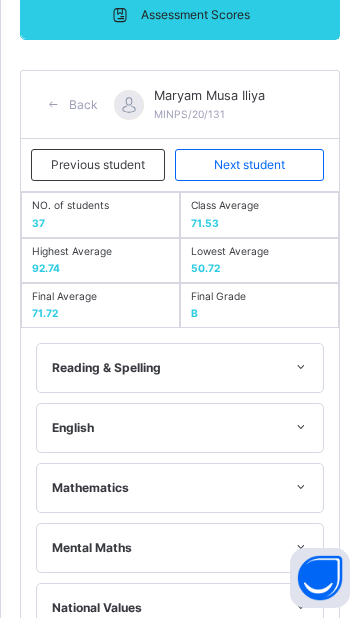 click on "Next student" at bounding box center [249, 165] 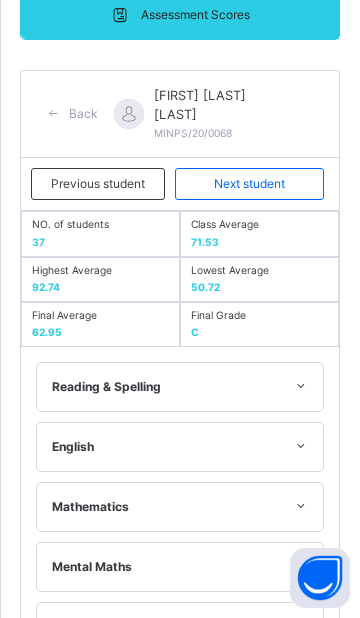 click on "Next student" at bounding box center (249, 184) 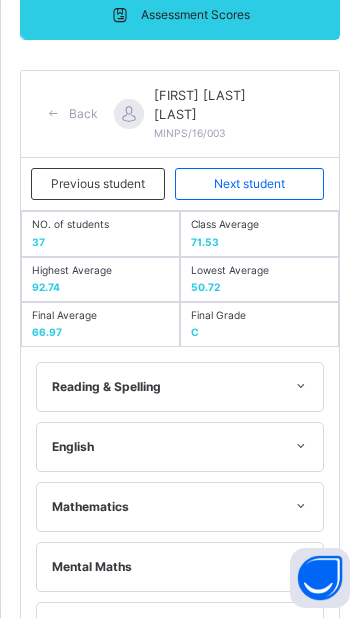 click on "Next student" at bounding box center [249, 184] 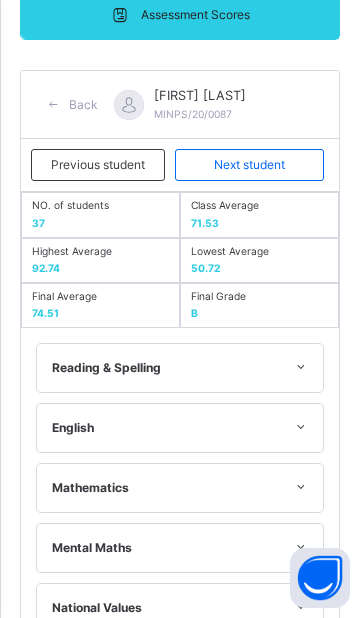 click on "Next student" at bounding box center [249, 165] 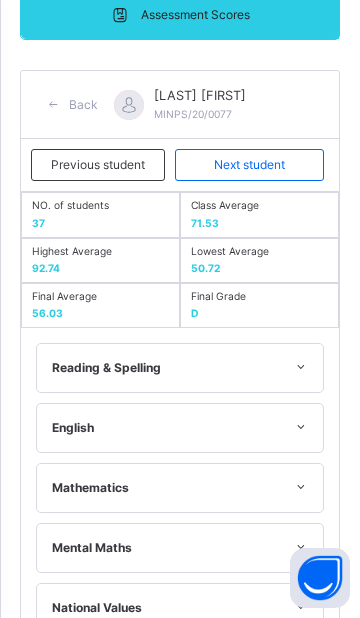 click on "Next student" at bounding box center [249, 165] 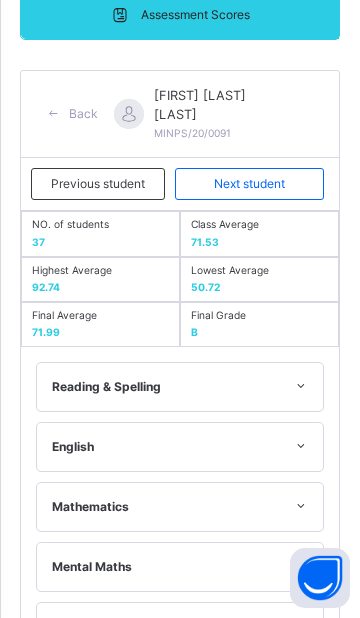 click on "Next student" at bounding box center (249, 184) 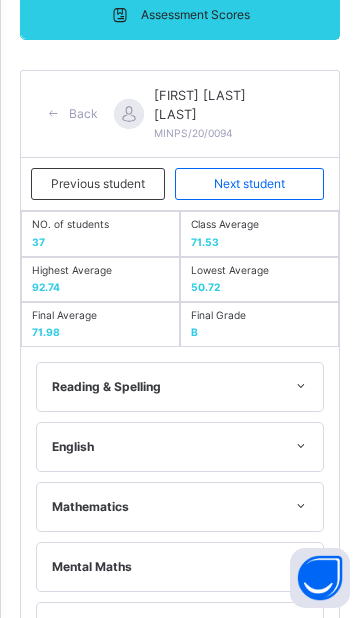 click on "Next student" at bounding box center [249, 184] 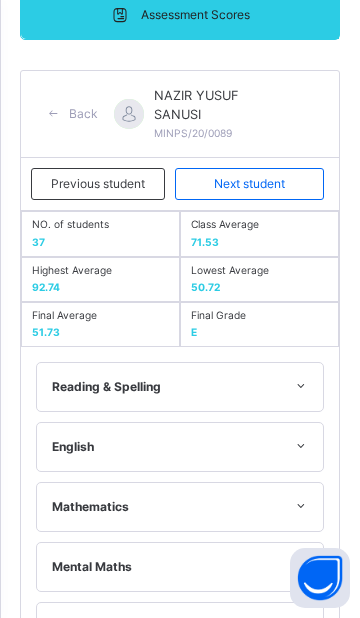 click on "Previous student" at bounding box center (98, 184) 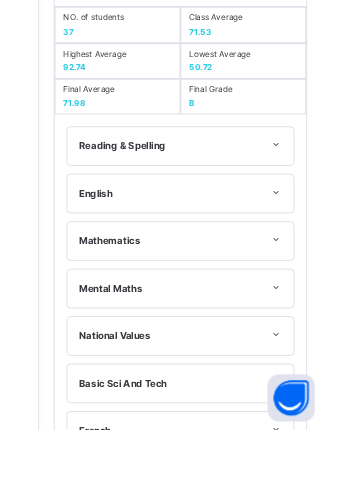 scroll, scrollTop: 1187, scrollLeft: 0, axis: vertical 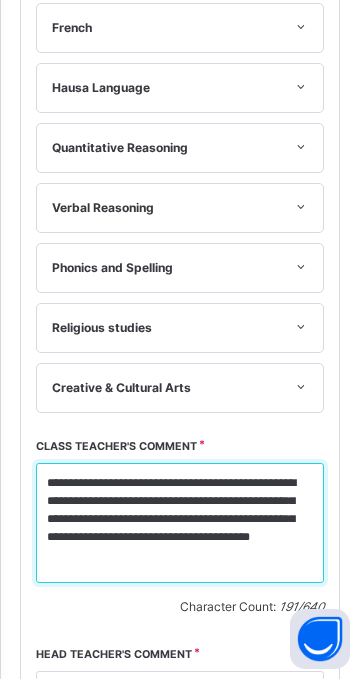 click on "**********" at bounding box center (180, 530) 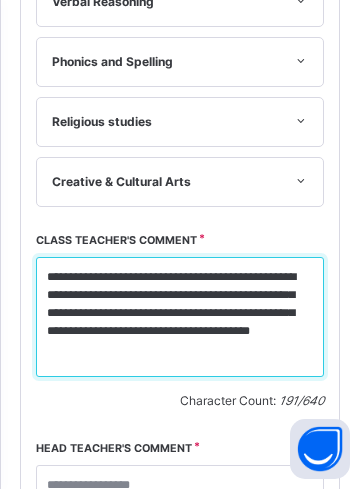 scroll, scrollTop: 1336, scrollLeft: 0, axis: vertical 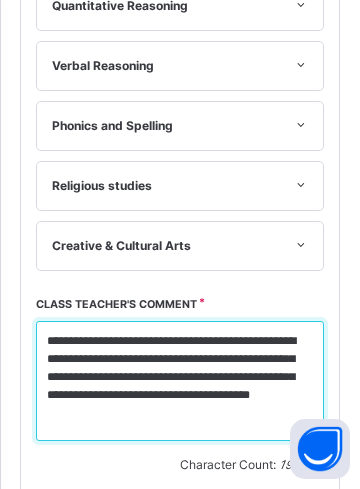 click on "**********" at bounding box center (180, 381) 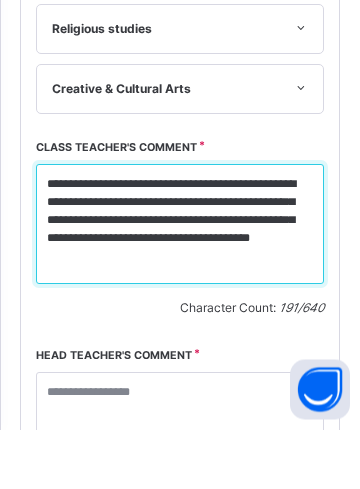 scroll, scrollTop: 1433, scrollLeft: 0, axis: vertical 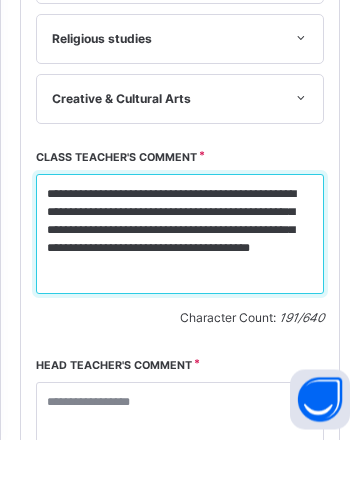 type on "**********" 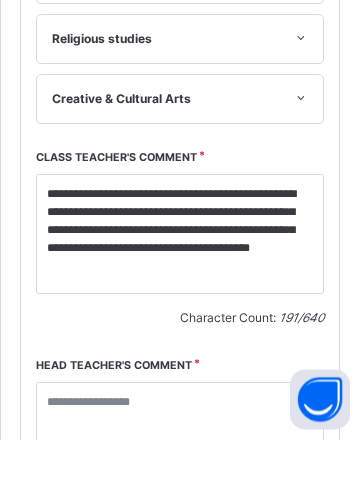 click on "Save Comment" at bounding box center [94, 616] 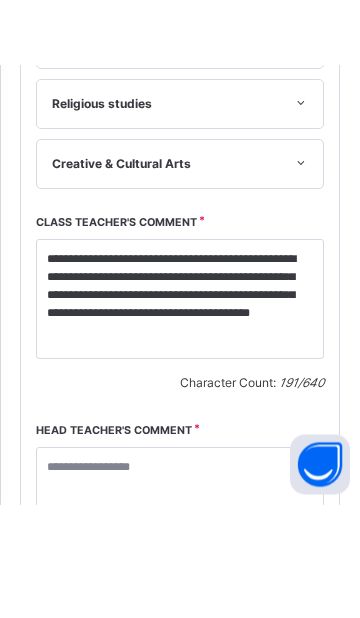 scroll, scrollTop: 504, scrollLeft: 0, axis: vertical 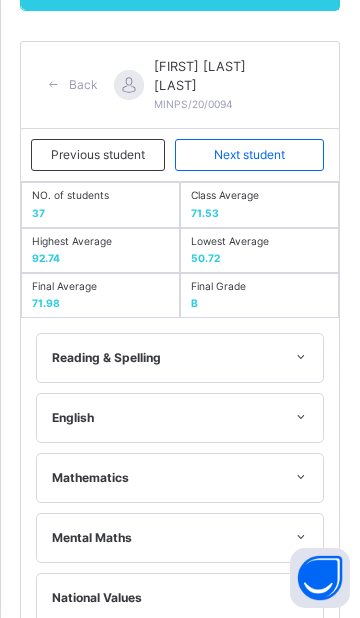 click on "Next student" at bounding box center (249, 155) 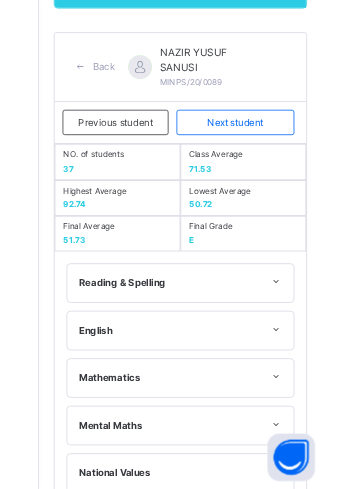 scroll, scrollTop: 1372, scrollLeft: 0, axis: vertical 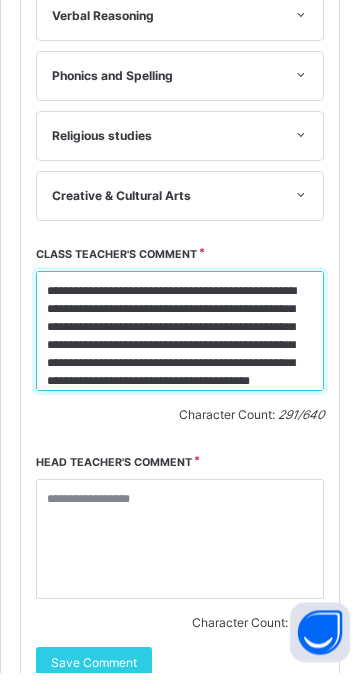 click on "**********" at bounding box center [180, 345] 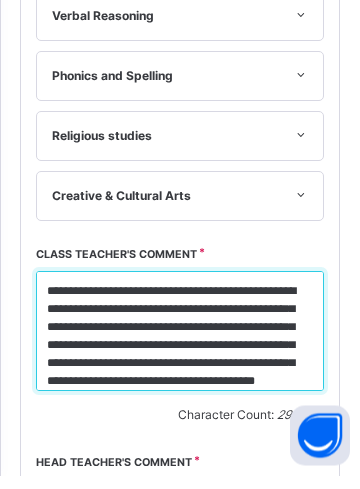 click on "**********" at bounding box center (180, 345) 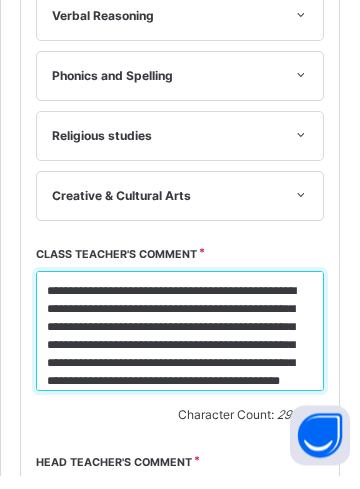 scroll, scrollTop: 28, scrollLeft: 0, axis: vertical 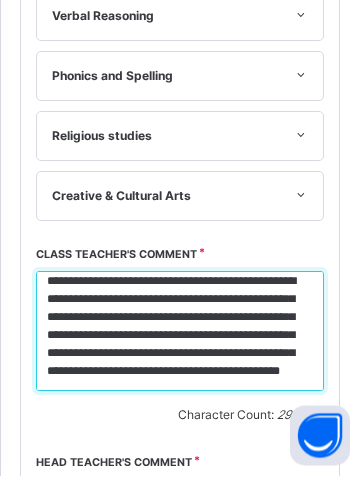 click on "**********" at bounding box center [180, 345] 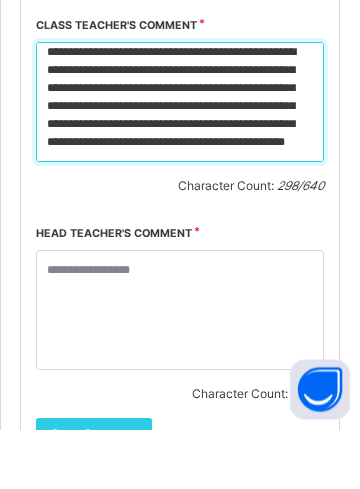 scroll, scrollTop: 1593, scrollLeft: 0, axis: vertical 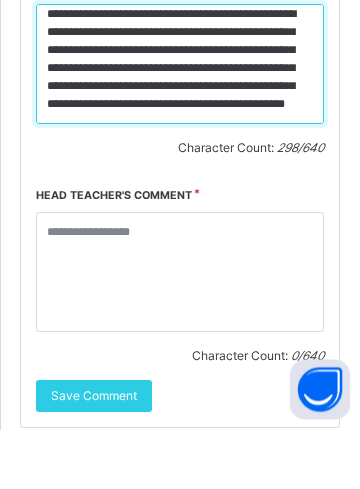 type on "**********" 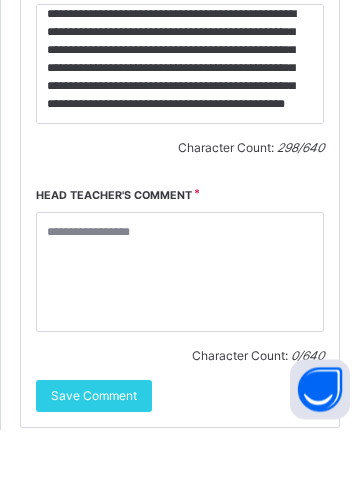 click on "Save Comment" at bounding box center (94, 456) 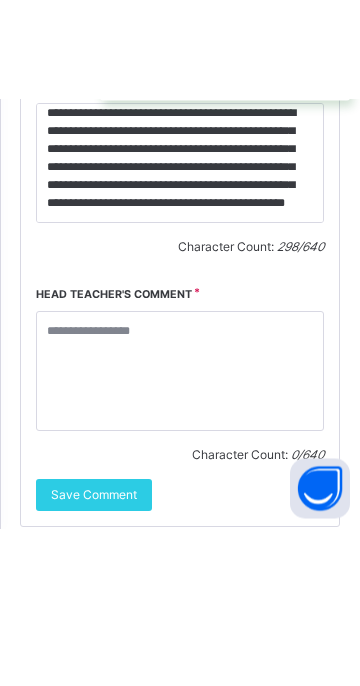 scroll, scrollTop: 245, scrollLeft: 0, axis: vertical 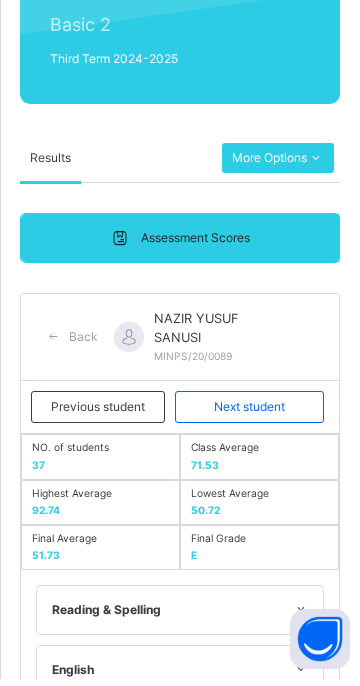 click on "Next student" at bounding box center (249, 414) 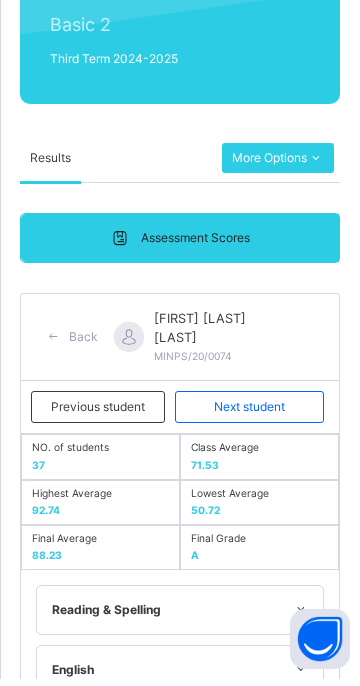 click on "Next student" at bounding box center (249, 414) 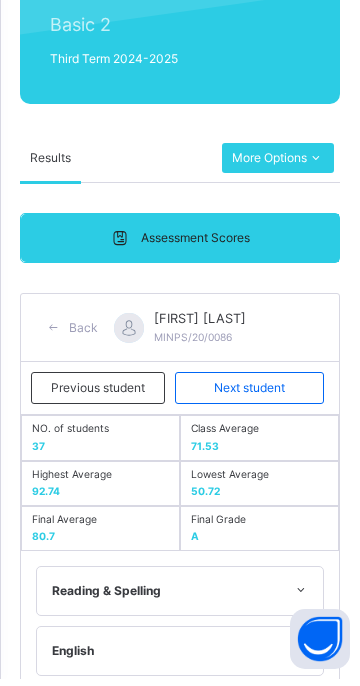 click on "Next student" at bounding box center [249, 395] 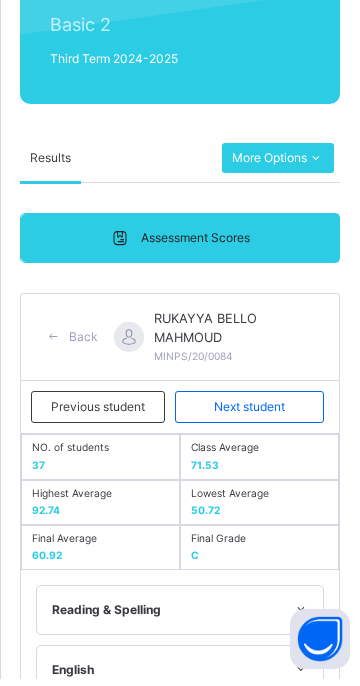 click on "Next student" at bounding box center [249, 414] 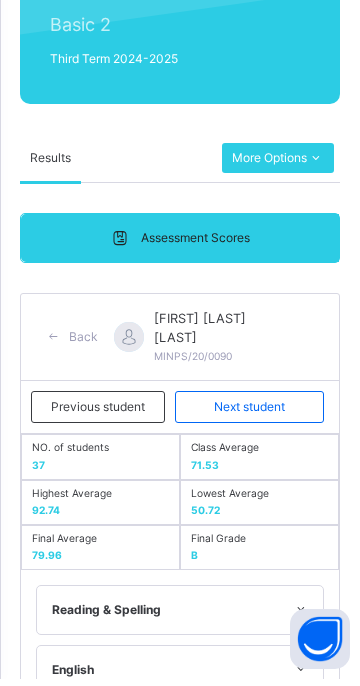 click on "Next student" at bounding box center (249, 414) 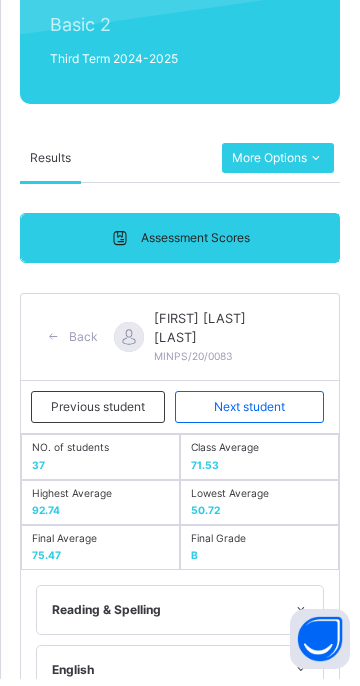click on "[FIRST] [LAST] [LAST]" at bounding box center [211, 335] 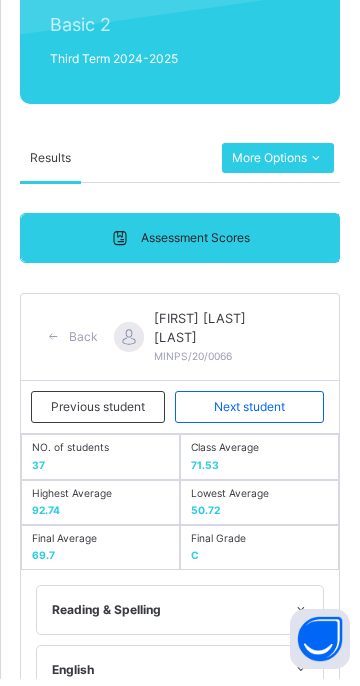 click on "Next student" at bounding box center (249, 414) 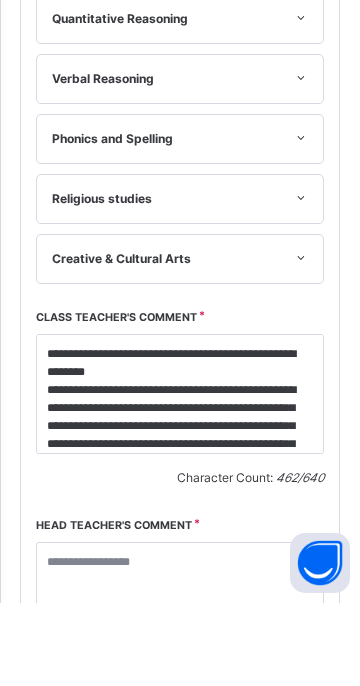 scroll, scrollTop: 1243, scrollLeft: 0, axis: vertical 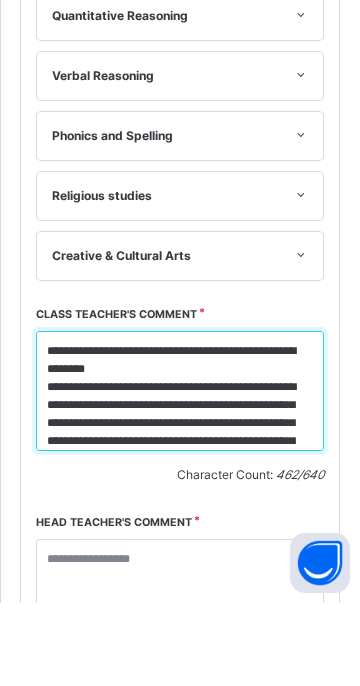 click on "**********" at bounding box center (180, 474) 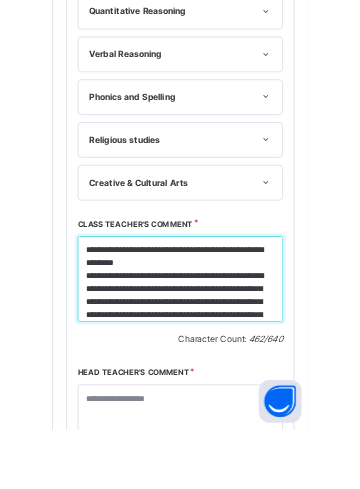 scroll, scrollTop: 1266, scrollLeft: 0, axis: vertical 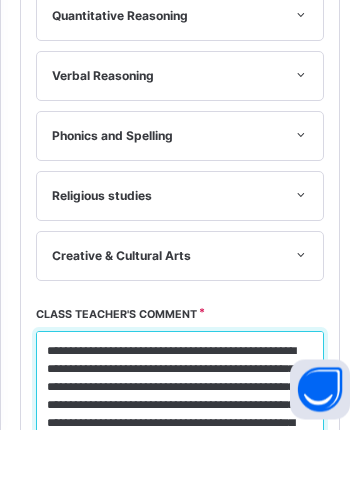 click on "**********" at bounding box center [180, 451] 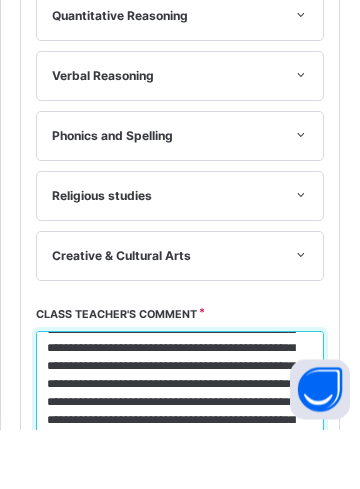 scroll, scrollTop: 79, scrollLeft: 0, axis: vertical 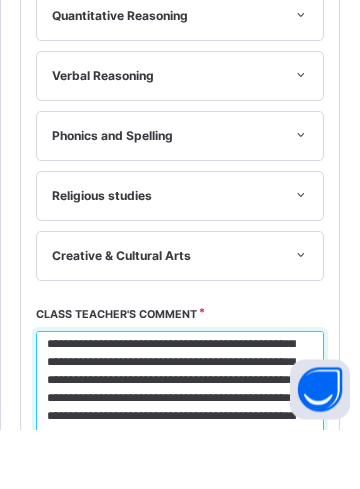 click on "**********" at bounding box center [180, 451] 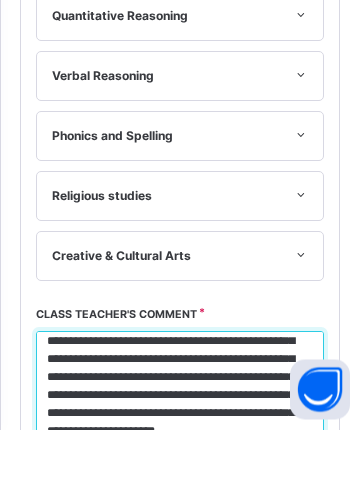 scroll, scrollTop: 118, scrollLeft: 0, axis: vertical 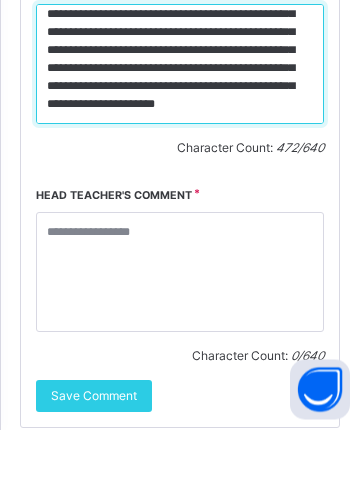 type on "**********" 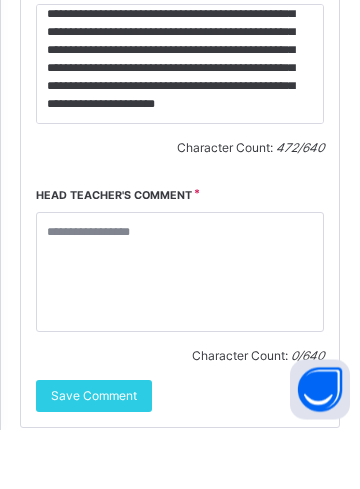 click on "Save Comment" at bounding box center [94, 456] 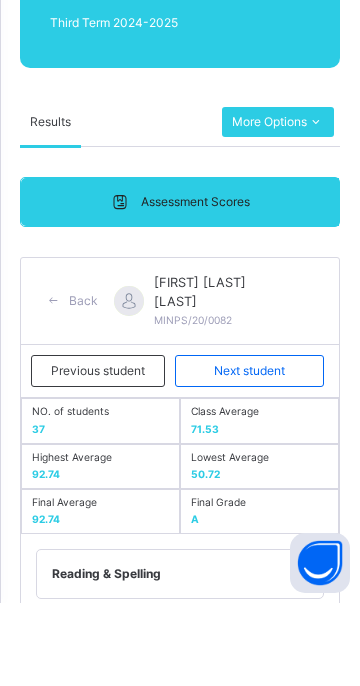 scroll, scrollTop: 213, scrollLeft: 0, axis: vertical 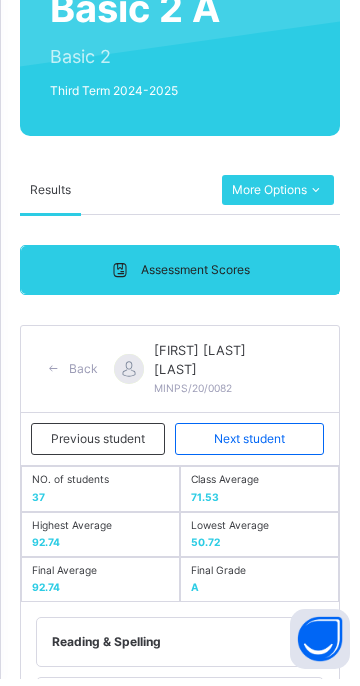 click on "Next student" at bounding box center [249, 446] 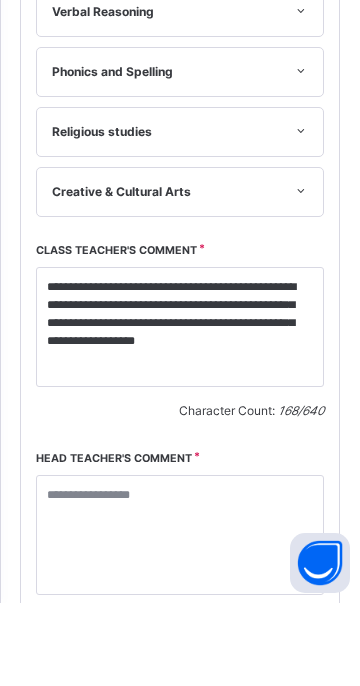 scroll, scrollTop: 558, scrollLeft: 0, axis: vertical 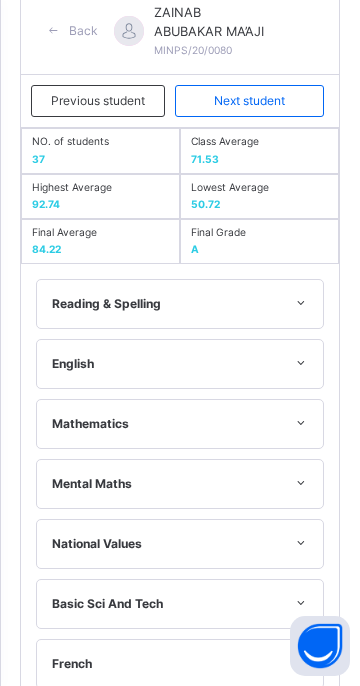click on "Next student" at bounding box center (249, 101) 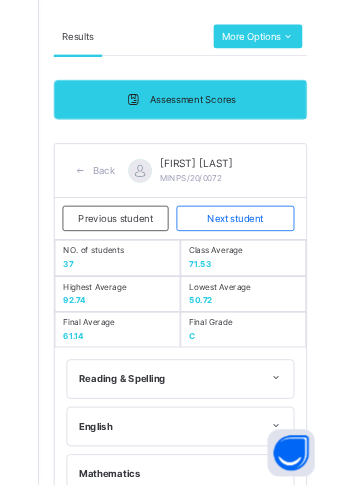 scroll, scrollTop: 1372, scrollLeft: 0, axis: vertical 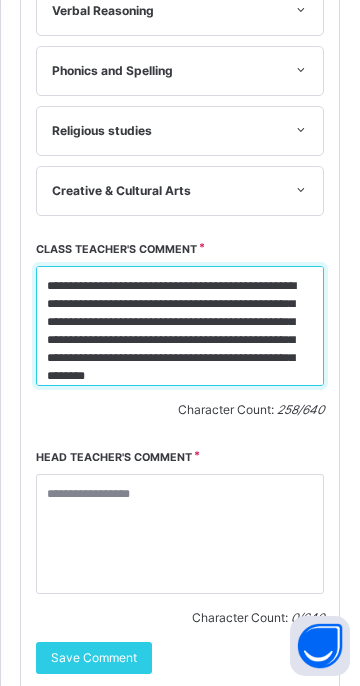 click on "**********" at bounding box center [180, 326] 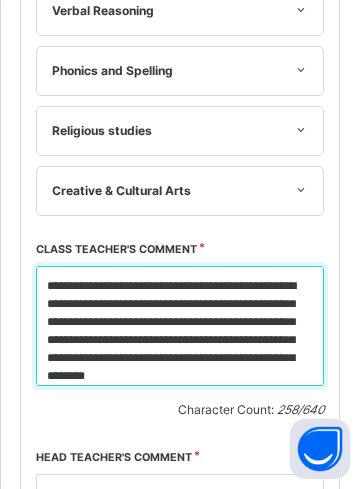 click on "**********" at bounding box center [180, 326] 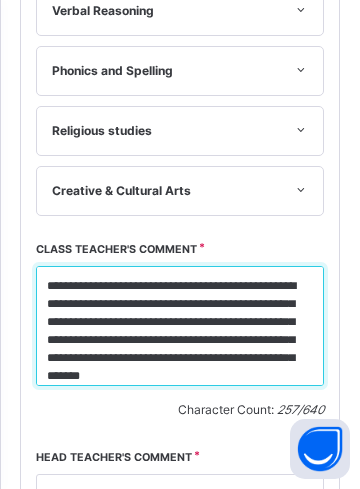 click on "**********" at bounding box center [180, 326] 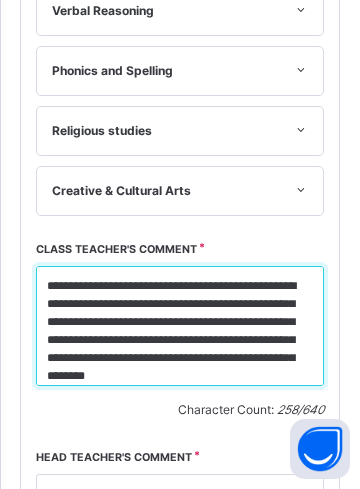 click on "**********" at bounding box center [180, 326] 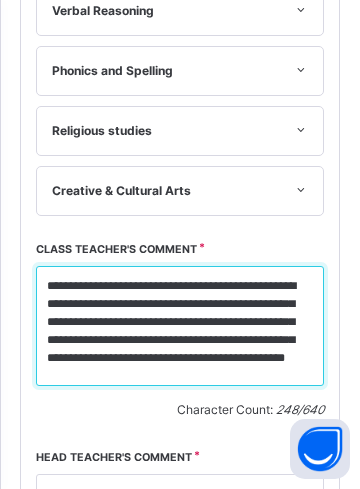 click on "**********" at bounding box center [180, 326] 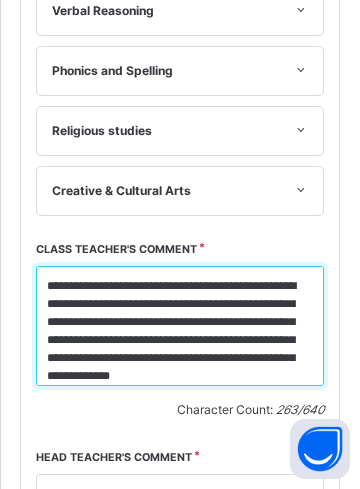 scroll, scrollTop: 10, scrollLeft: 0, axis: vertical 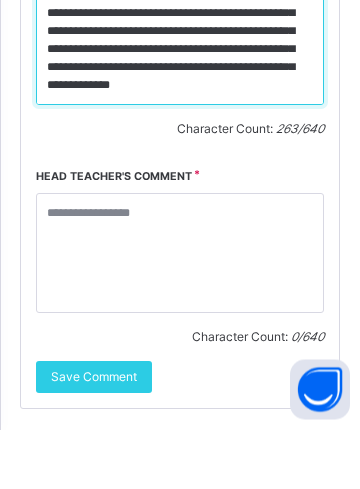 type on "**********" 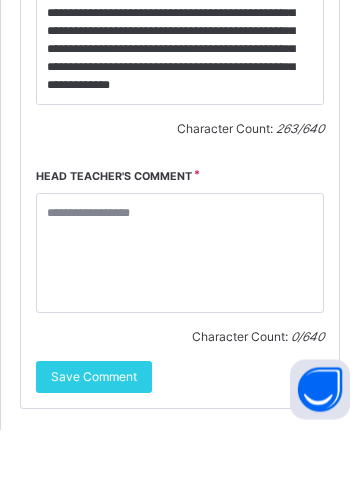 click on "Save Comment" at bounding box center (94, 437) 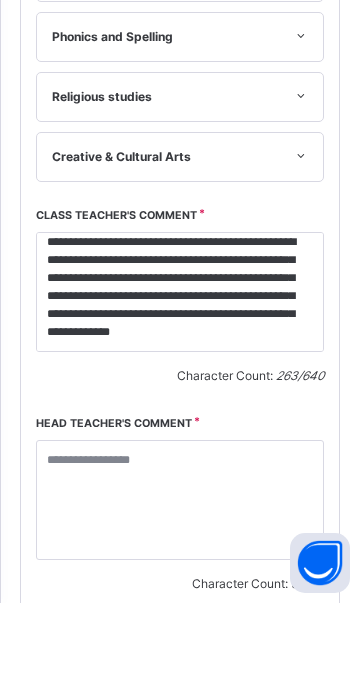 scroll, scrollTop: 1372, scrollLeft: 0, axis: vertical 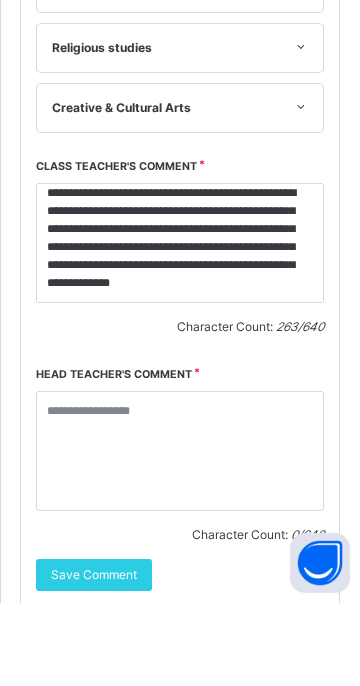 click on "Save Comment" at bounding box center (94, 658) 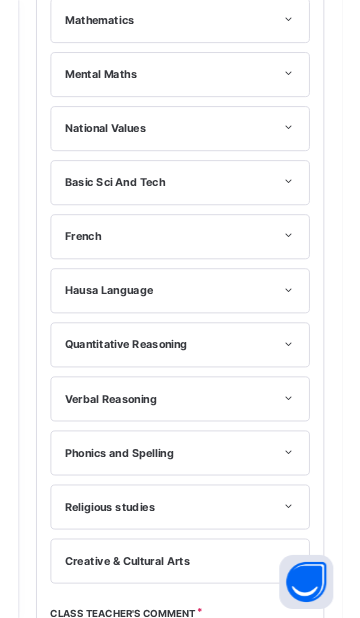 scroll, scrollTop: 382, scrollLeft: 0, axis: vertical 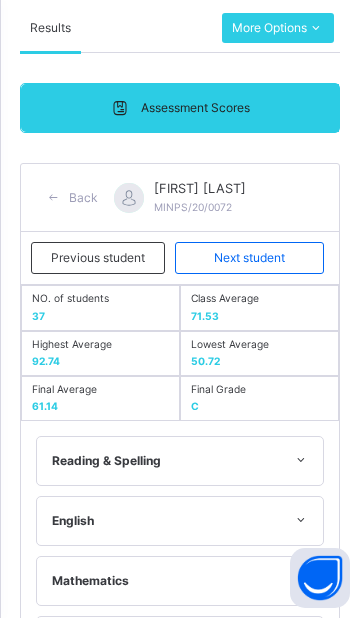 click on "Next student" at bounding box center [249, 258] 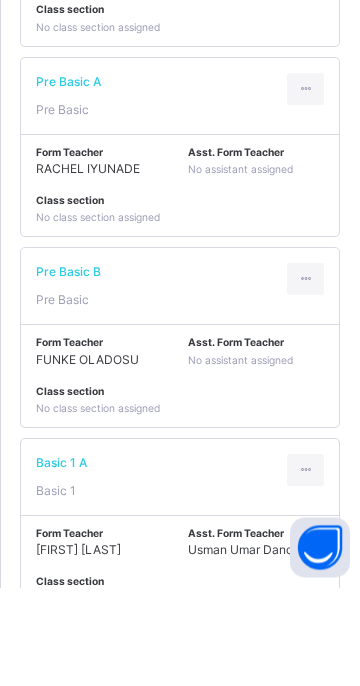 scroll, scrollTop: 1460, scrollLeft: 0, axis: vertical 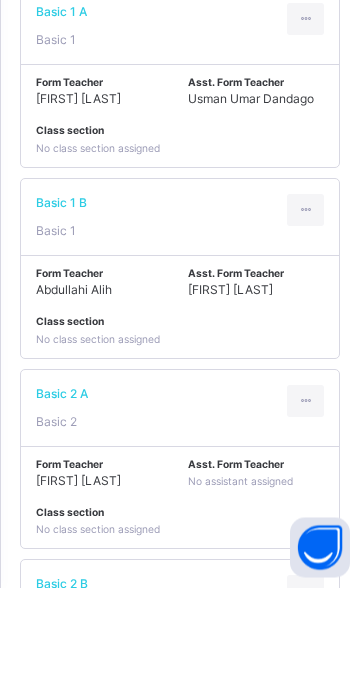 click on "Basic 2   B   Basic 2" at bounding box center (180, 697) 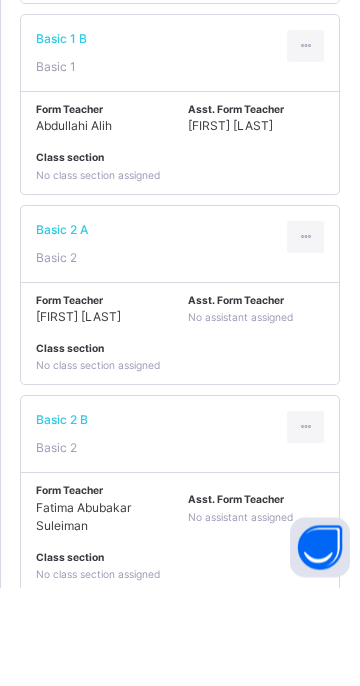 scroll, scrollTop: 1625, scrollLeft: 0, axis: vertical 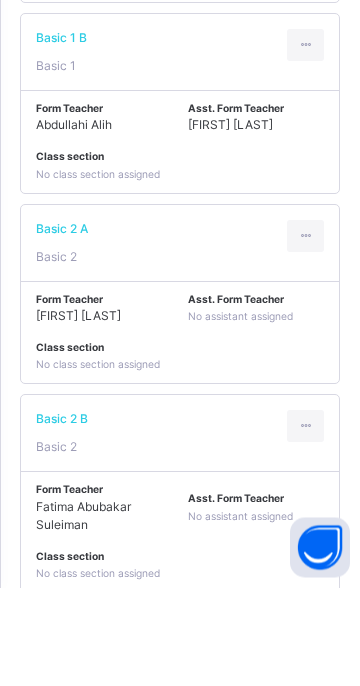 click on "Basic 2   B   Basic 2" at bounding box center [180, 532] 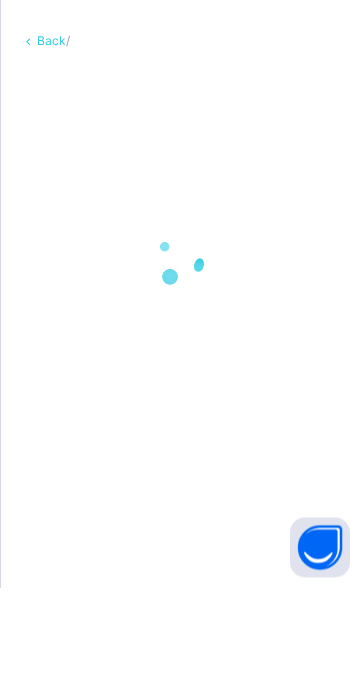 scroll, scrollTop: 0, scrollLeft: 0, axis: both 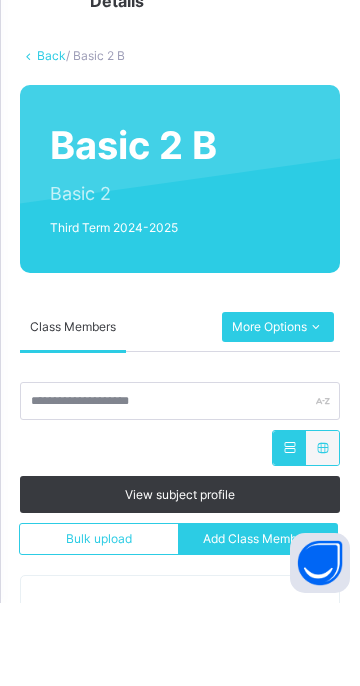 click on "More Options" at bounding box center (278, 410) 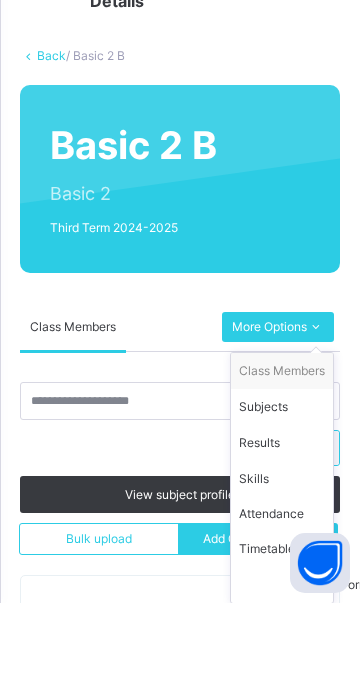 click on "Results" at bounding box center (282, 526) 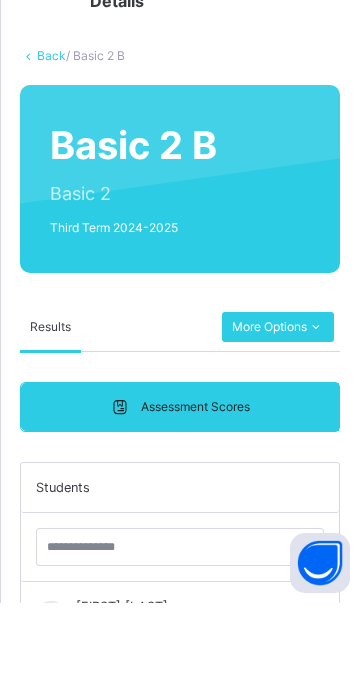 scroll, scrollTop: 262, scrollLeft: 0, axis: vertical 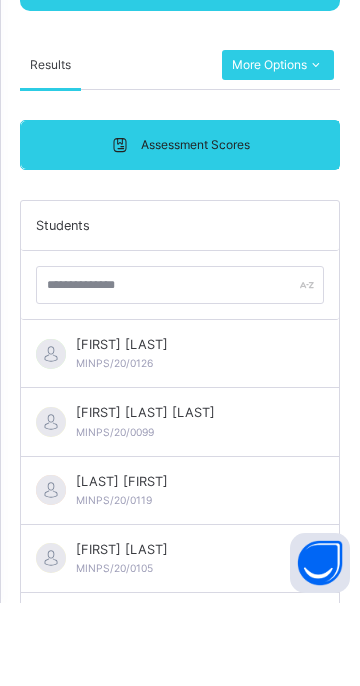 click on "[FIRST] [LAST]  MINPS/20/0126" at bounding box center [180, 437] 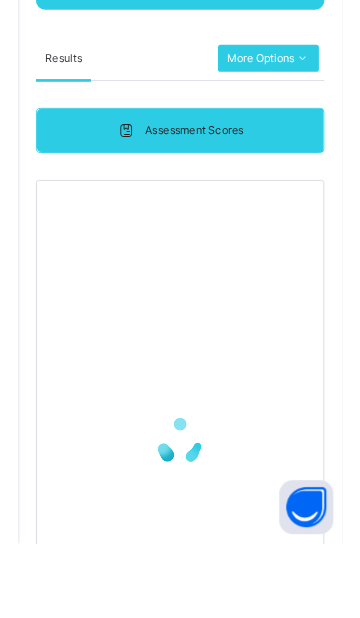 scroll, scrollTop: 354, scrollLeft: 0, axis: vertical 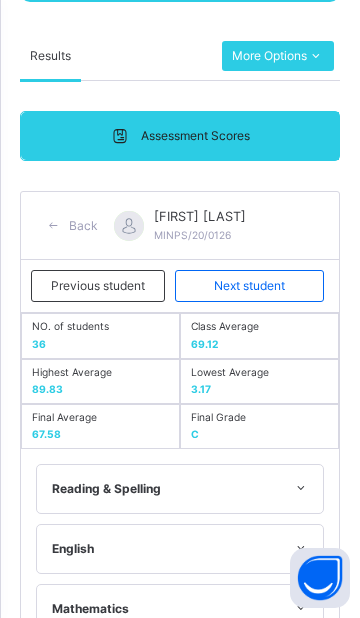 click at bounding box center [180, 1552] 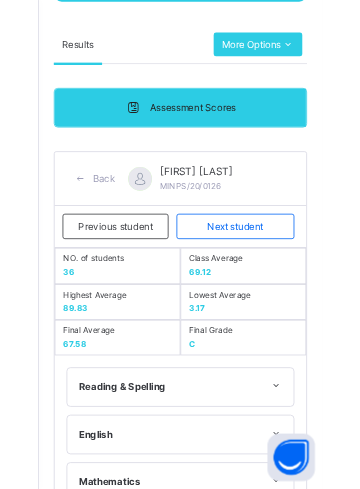 scroll, scrollTop: 1336, scrollLeft: 0, axis: vertical 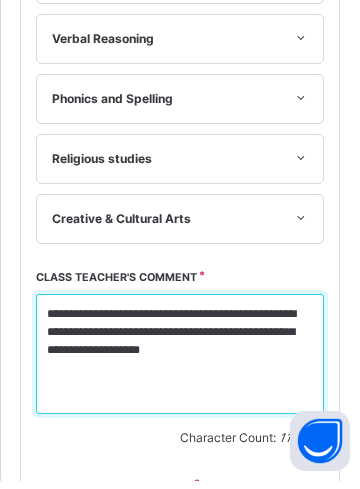 click on "**********" at bounding box center [180, 362] 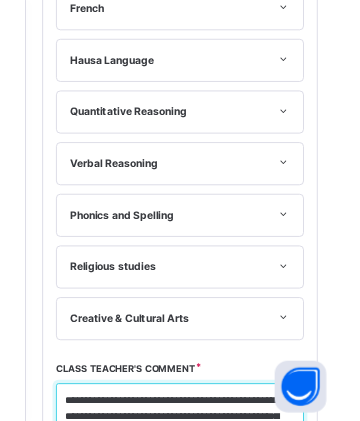 scroll, scrollTop: 532, scrollLeft: 0, axis: vertical 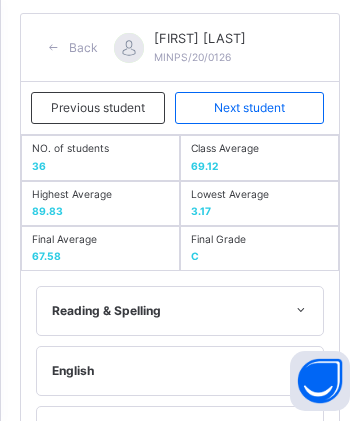 click on "Next student" at bounding box center (249, 108) 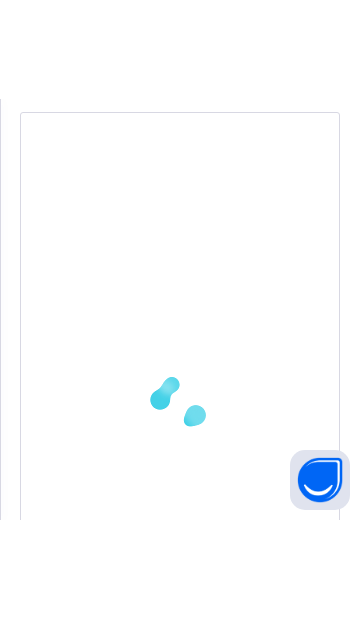 scroll, scrollTop: 517, scrollLeft: 0, axis: vertical 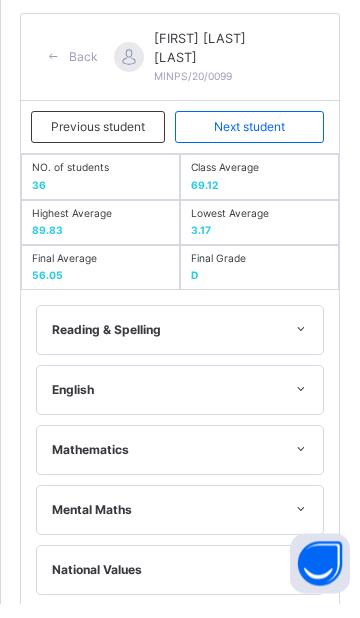 click on "Next student" at bounding box center [249, 142] 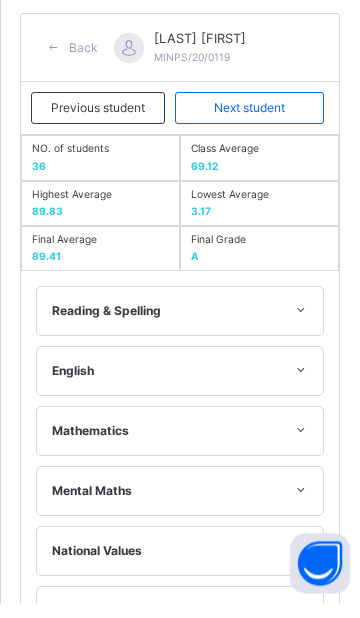 click on "Next student" at bounding box center [249, 123] 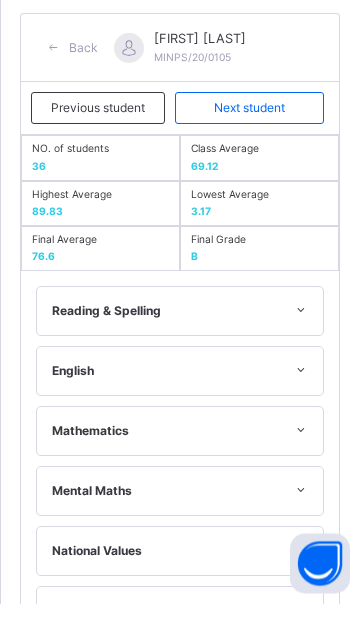 click on "Next student" at bounding box center [249, 123] 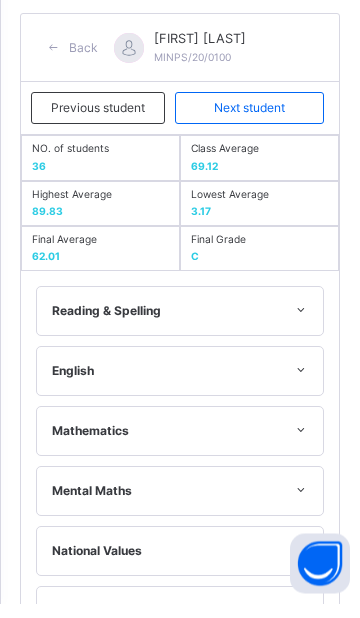 click on "Next student" at bounding box center (249, 123) 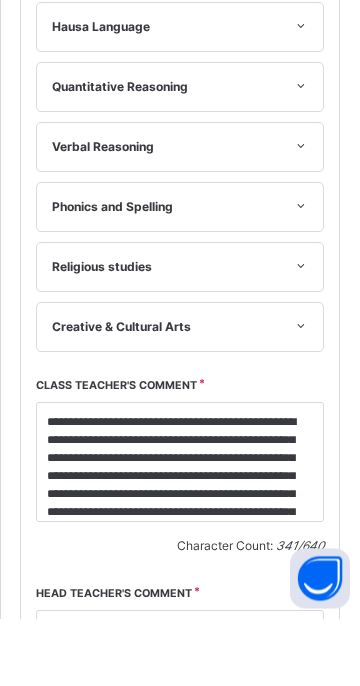 scroll, scrollTop: 1262, scrollLeft: 0, axis: vertical 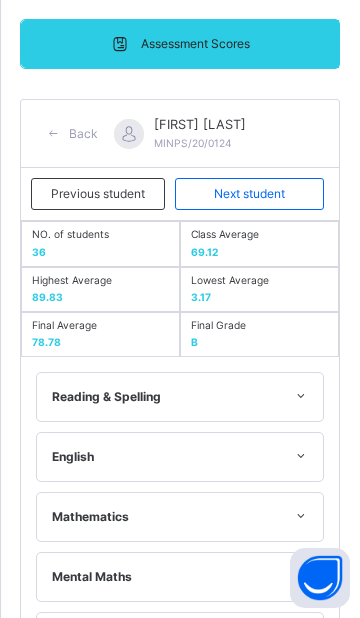 click on "Next student" at bounding box center [249, 194] 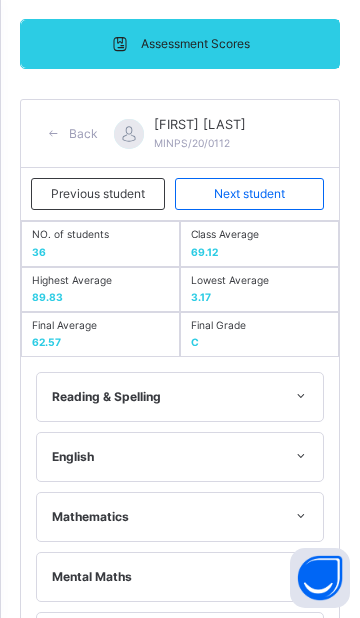 click on "Next student" at bounding box center (249, 194) 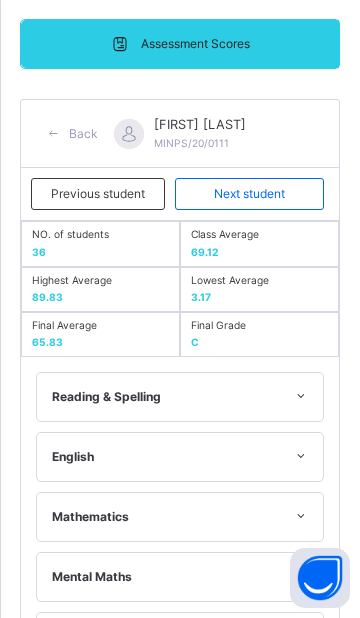 click on "Next student" at bounding box center [249, 194] 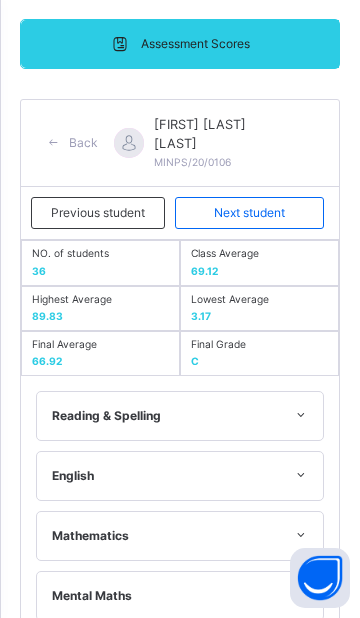 click on "Next student" at bounding box center (249, 213) 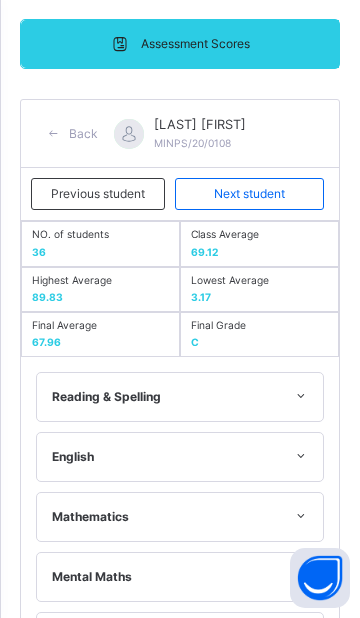 click on "Next student" at bounding box center [249, 194] 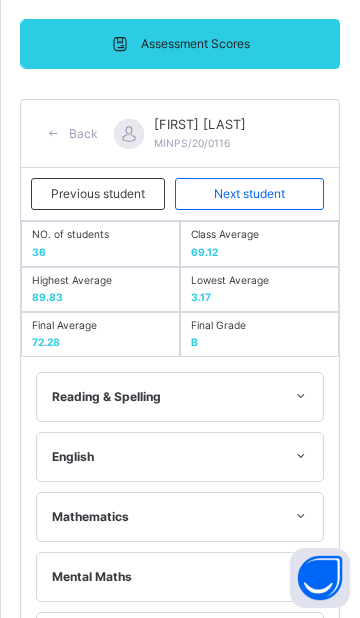 click on "Previous student" at bounding box center (98, 194) 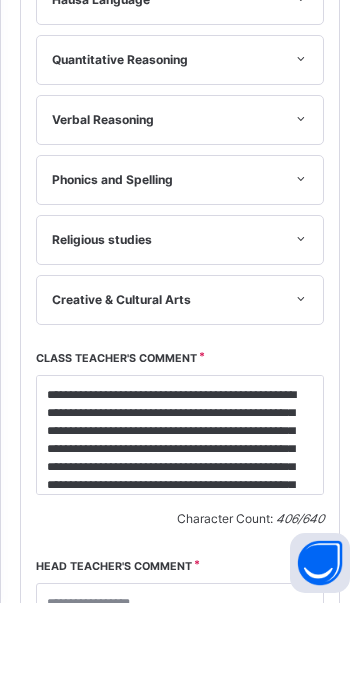 scroll, scrollTop: 1194, scrollLeft: 0, axis: vertical 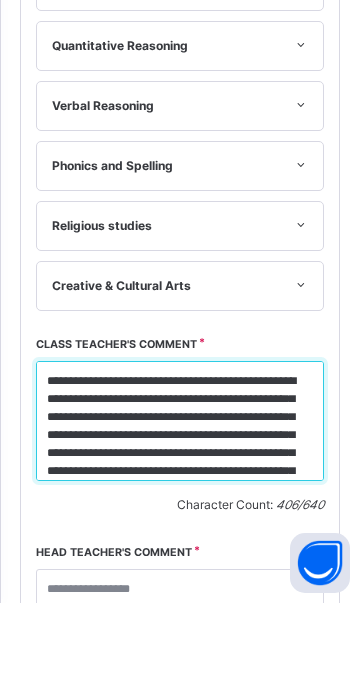 click on "**********" at bounding box center (180, 504) 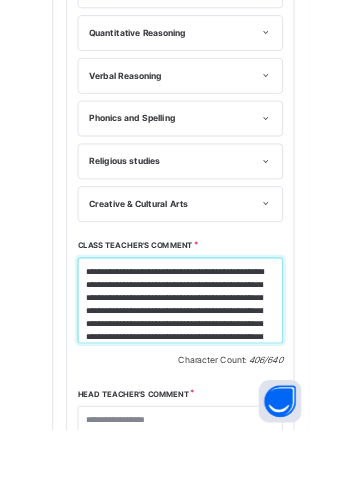 scroll, scrollTop: 1329, scrollLeft: 0, axis: vertical 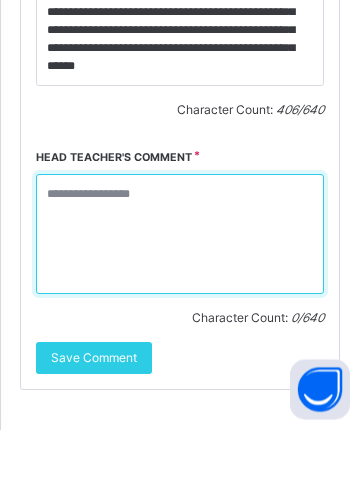 click at bounding box center (180, 294) 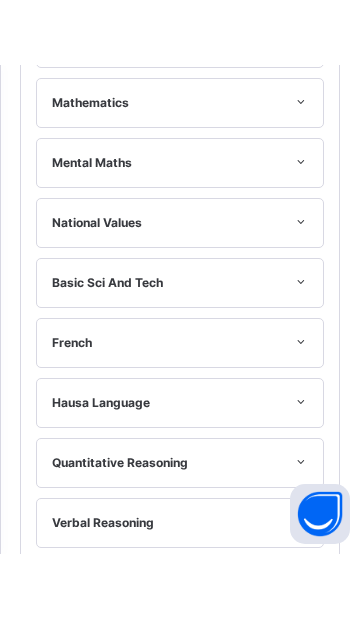 scroll, scrollTop: 460, scrollLeft: 0, axis: vertical 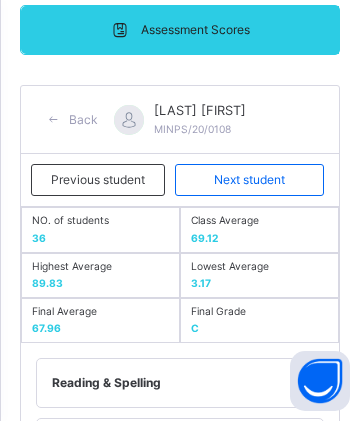 click on "Next student" at bounding box center (249, 180) 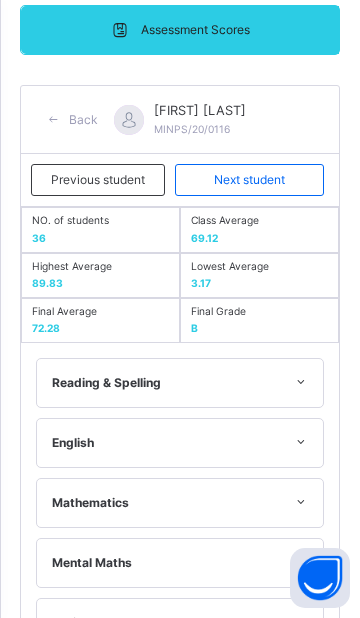 click on "Next student" at bounding box center (249, 180) 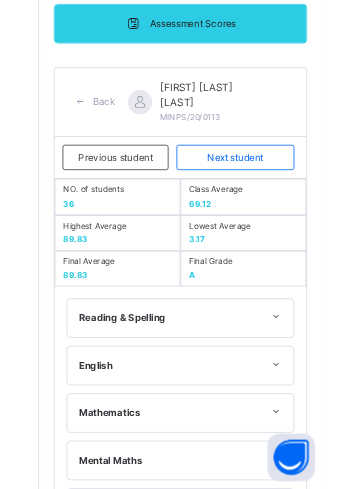 scroll, scrollTop: 1372, scrollLeft: 0, axis: vertical 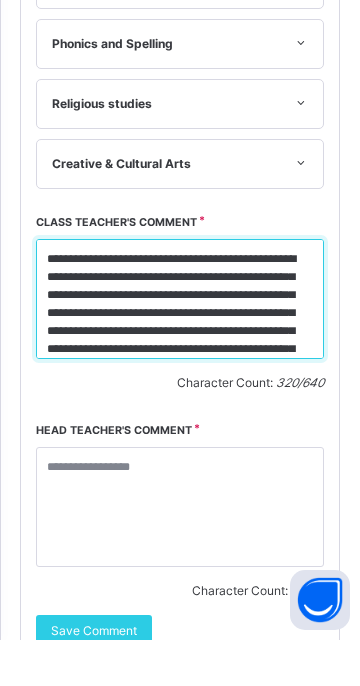 click on "**********" at bounding box center [180, 345] 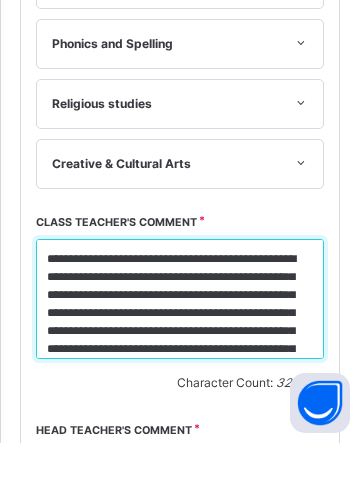 scroll, scrollTop: 46, scrollLeft: 0, axis: vertical 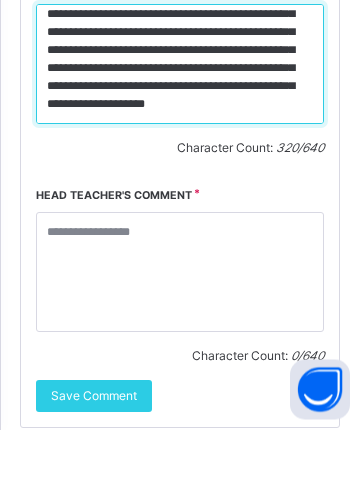 type on "**********" 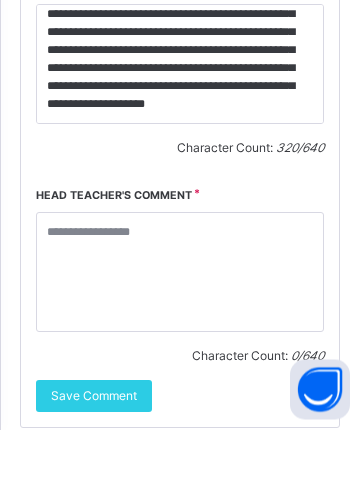click on "Save Comment" at bounding box center [94, 456] 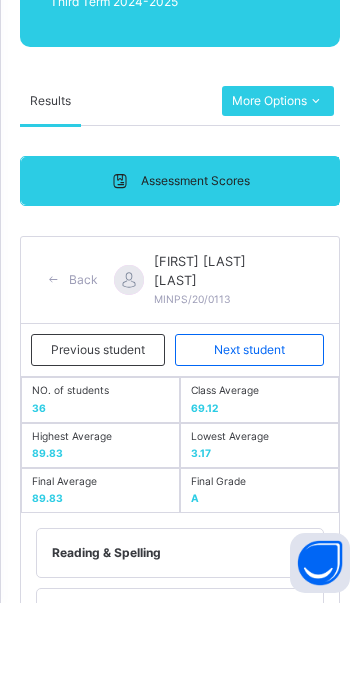scroll, scrollTop: 230, scrollLeft: 0, axis: vertical 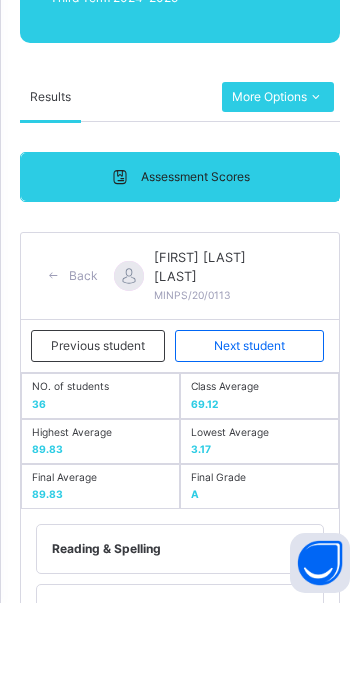 click on "Next student" at bounding box center [249, 429] 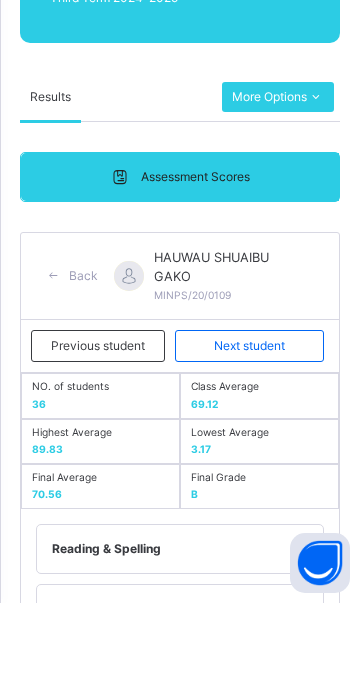 click on "Next student" at bounding box center (249, 429) 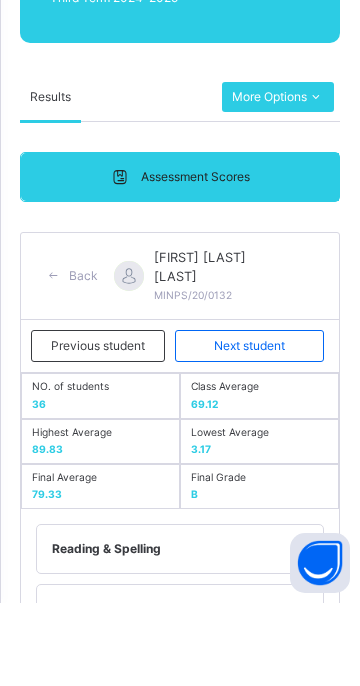 click on "Next student" at bounding box center [249, 429] 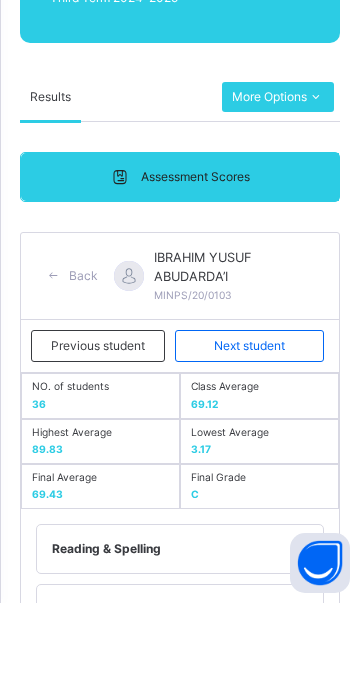 click on "Next student" at bounding box center [249, 429] 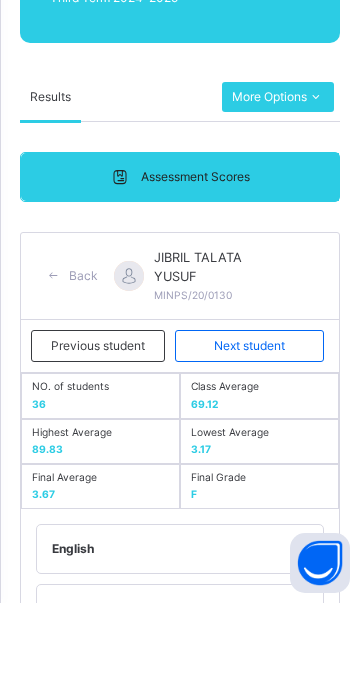 click on "Next student" at bounding box center (249, 429) 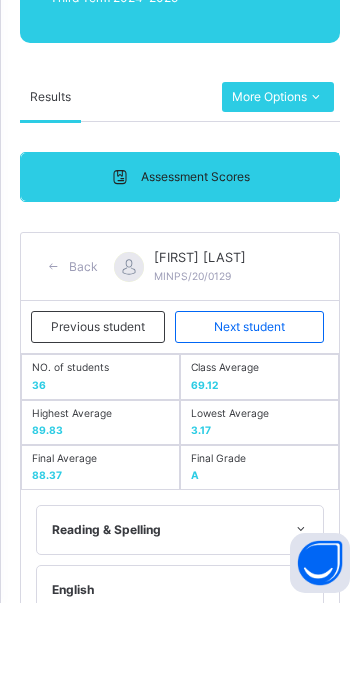 click on "Next student" at bounding box center (249, 410) 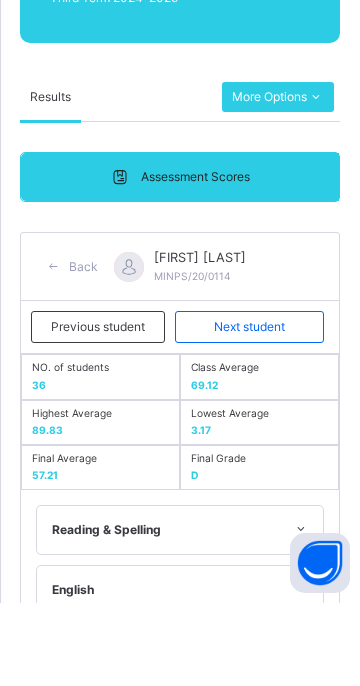 click on "Next student" at bounding box center [249, 410] 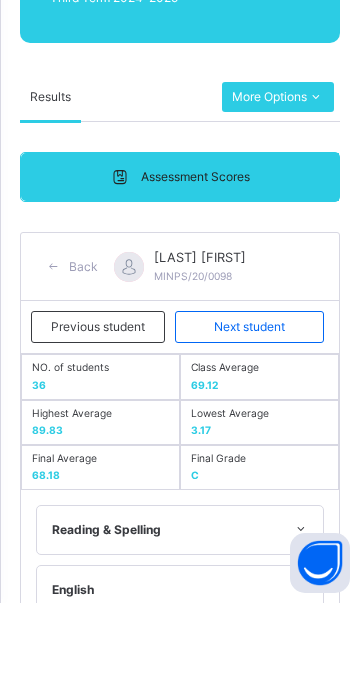 click on "Next student" at bounding box center (249, 410) 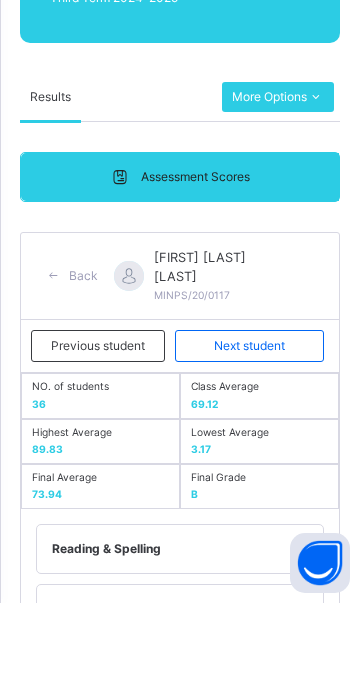 click on "Next student" at bounding box center [249, 429] 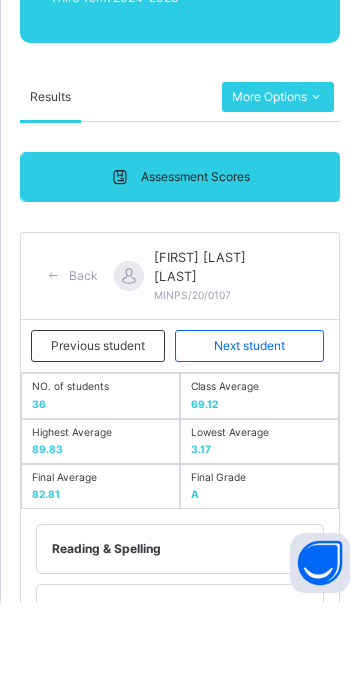 click on "Next student" at bounding box center [249, 429] 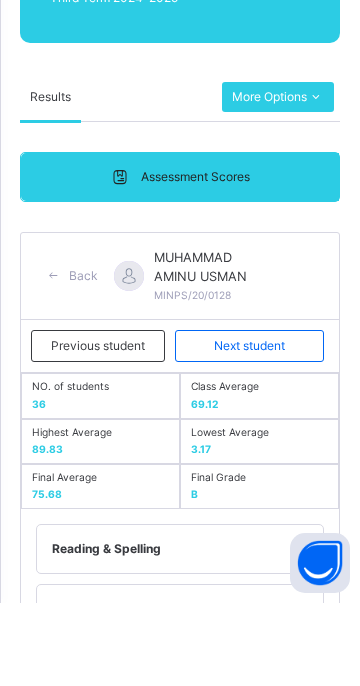 click on "Next student" at bounding box center [249, 429] 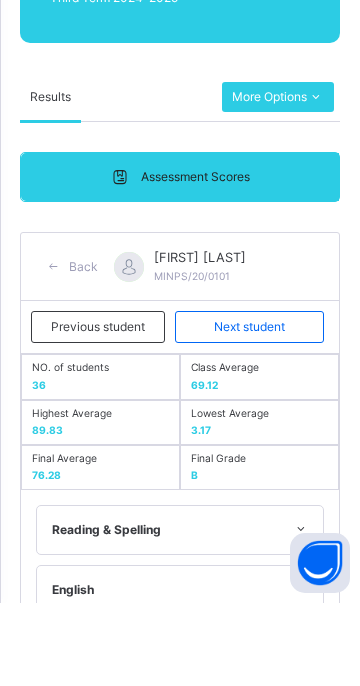 click on "Next student" at bounding box center [249, 410] 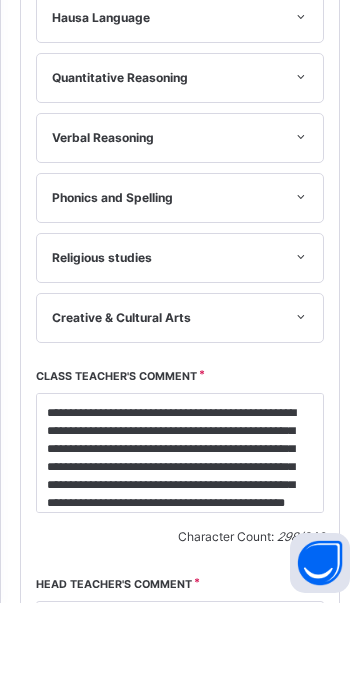 scroll, scrollTop: 1372, scrollLeft: 0, axis: vertical 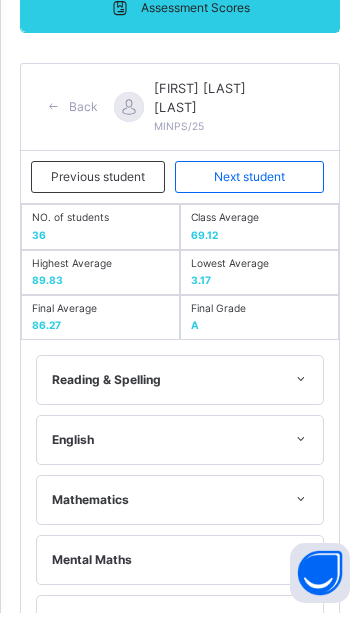 click on "Next student" at bounding box center (249, 182) 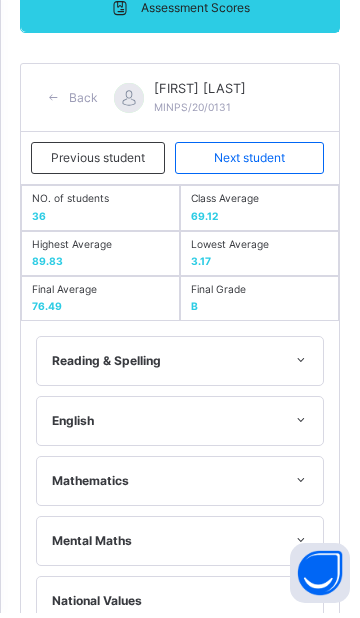 click on "Next student" at bounding box center (249, 163) 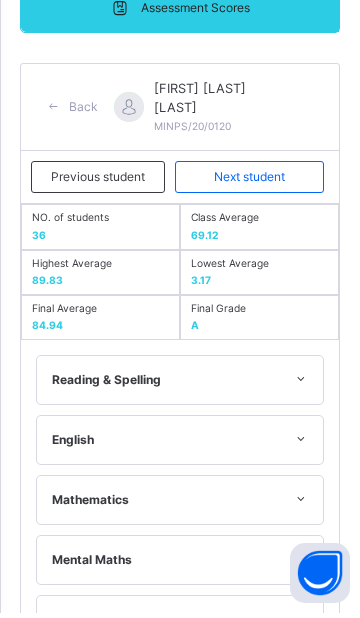 click on "Next student" at bounding box center [249, 182] 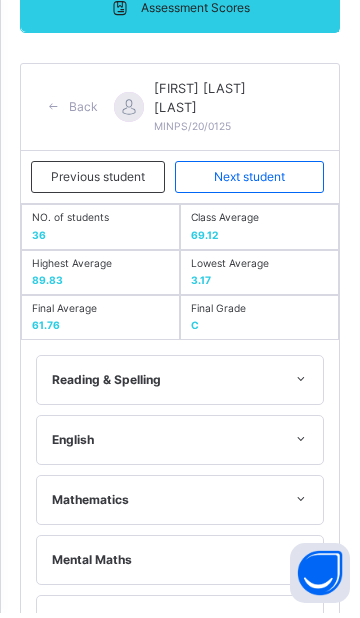 click on "Next student" at bounding box center (249, 182) 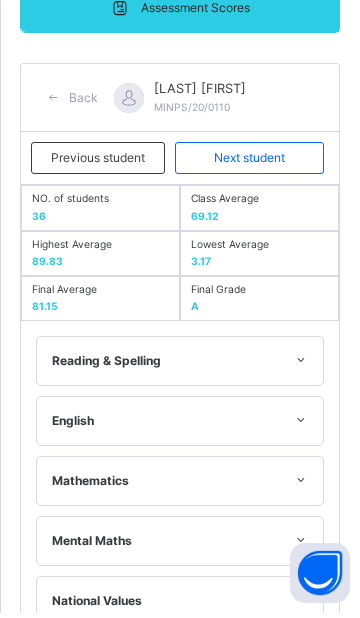 click on "Next student" at bounding box center [249, 163] 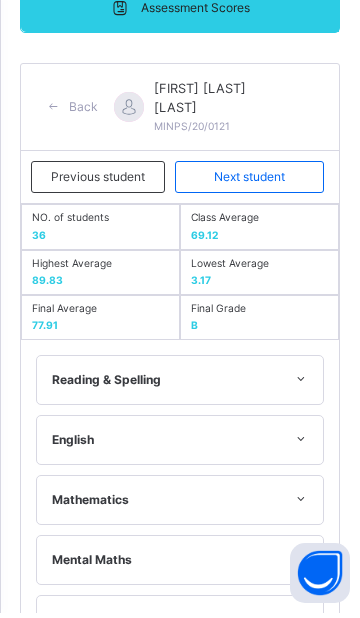 click on "Next student" at bounding box center [249, 182] 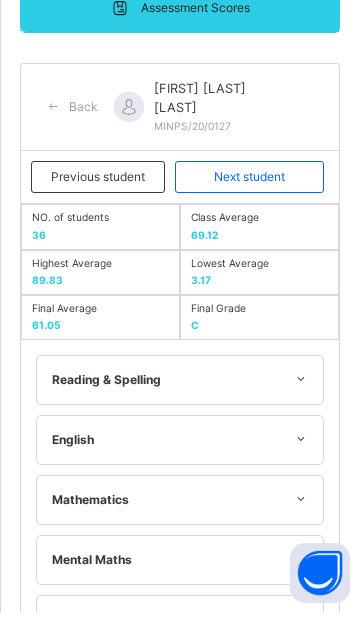 click on "Next student" at bounding box center (249, 182) 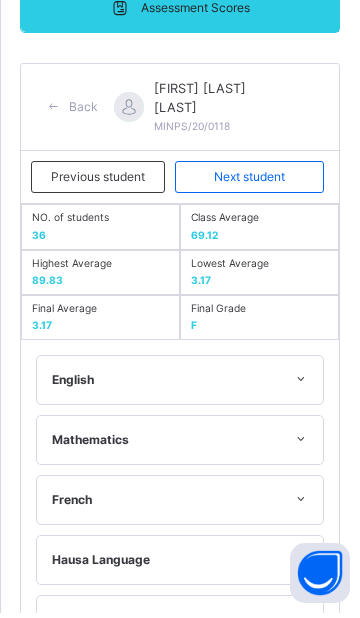 click on "Next student" at bounding box center (249, 182) 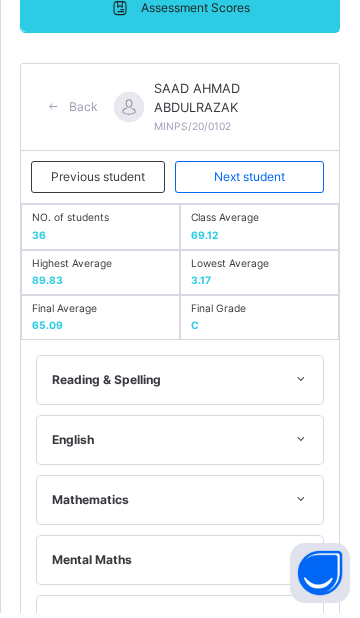 click on "Next student" at bounding box center [249, 182] 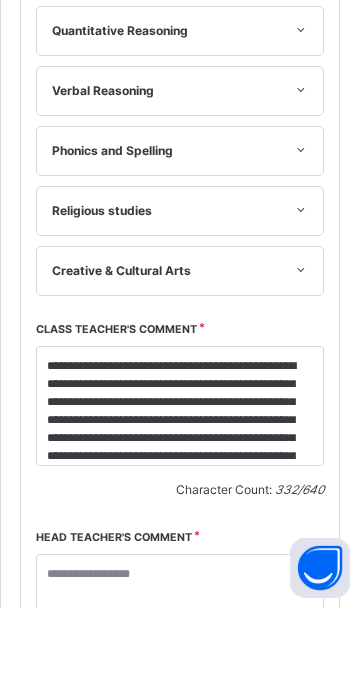 scroll, scrollTop: 1372, scrollLeft: 0, axis: vertical 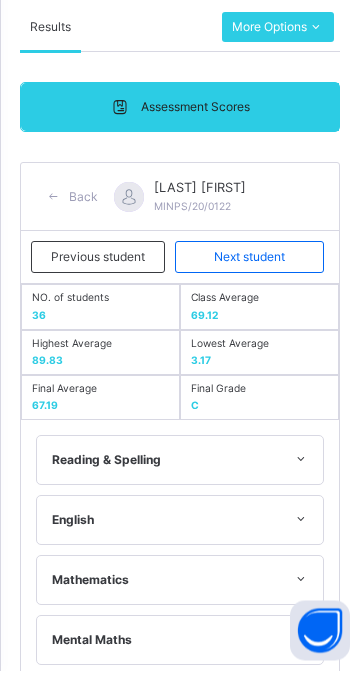 click on "Next student" at bounding box center [249, 273] 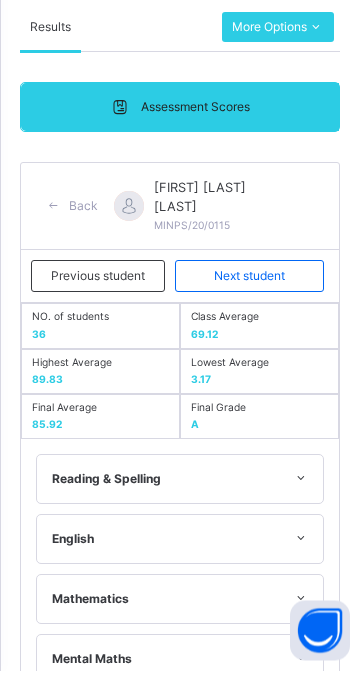 click on "Next student" at bounding box center (249, 292) 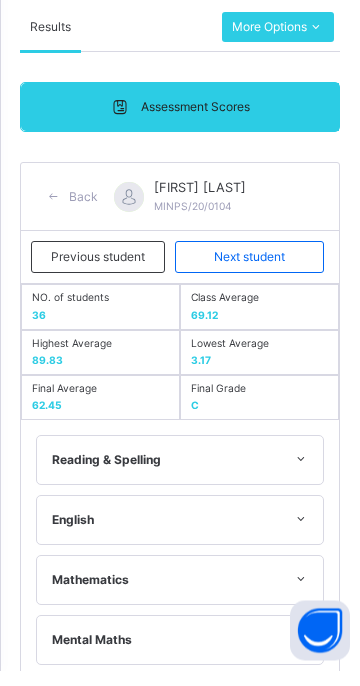 click on "Next student" at bounding box center (249, 273) 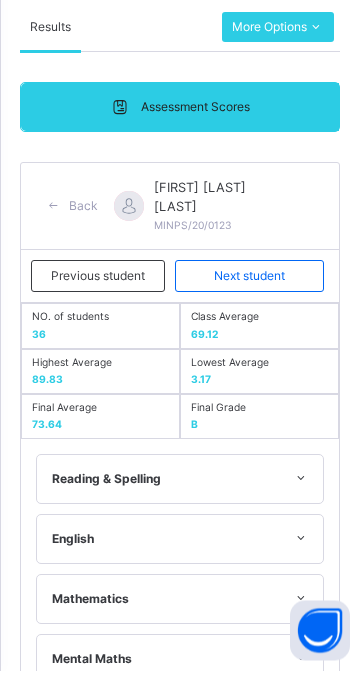 click on "Next student" at bounding box center (249, 292) 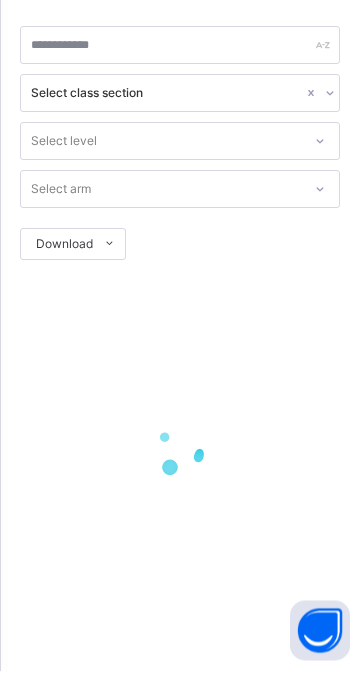 scroll, scrollTop: 0, scrollLeft: 0, axis: both 